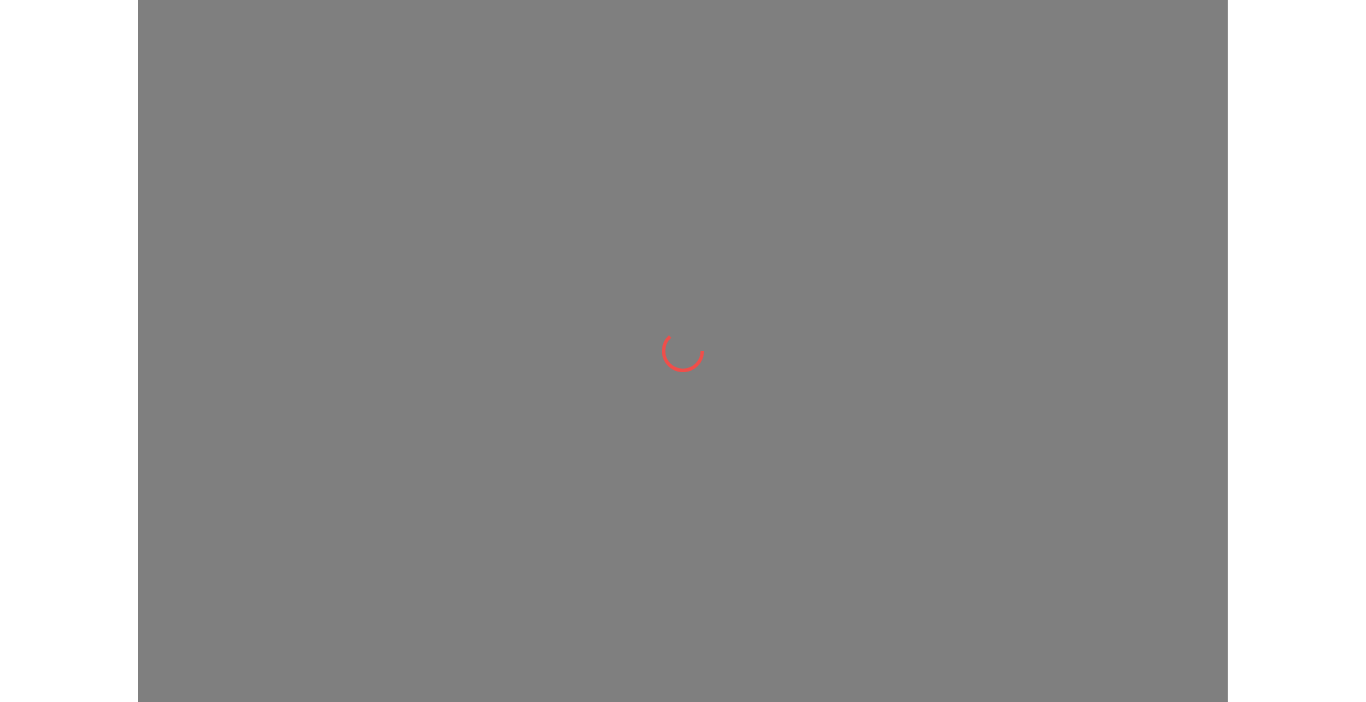 scroll, scrollTop: 0, scrollLeft: 0, axis: both 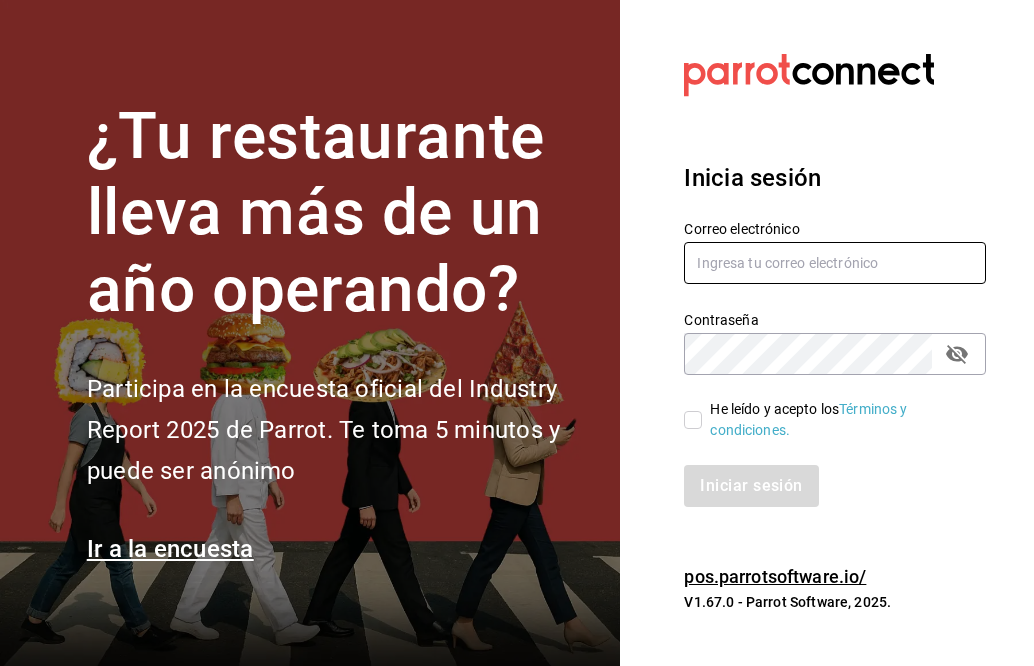 click at bounding box center (835, 263) 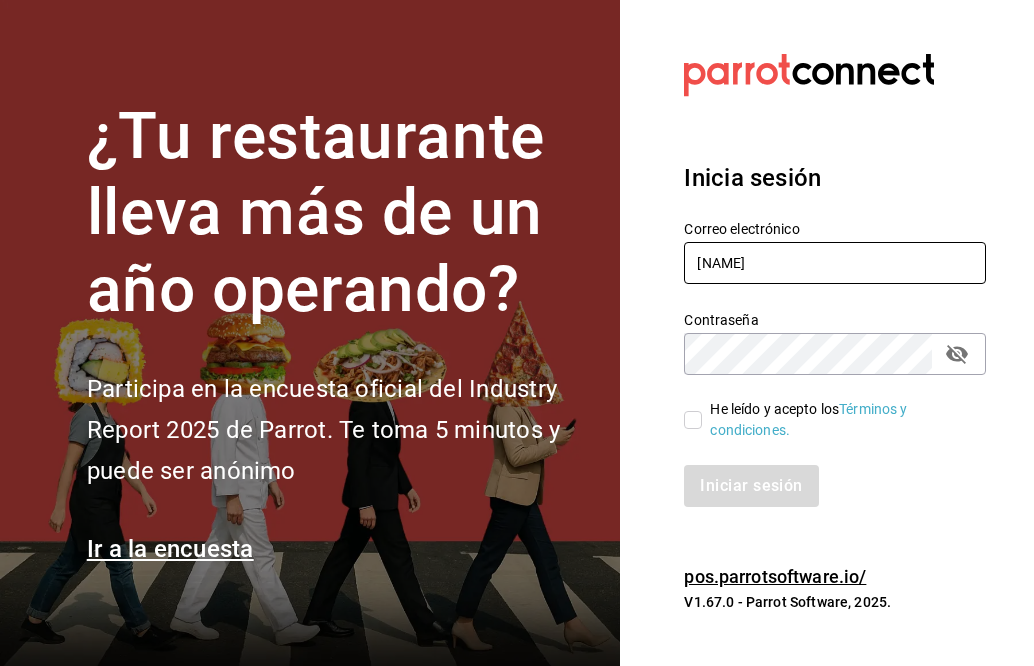 type on "J" 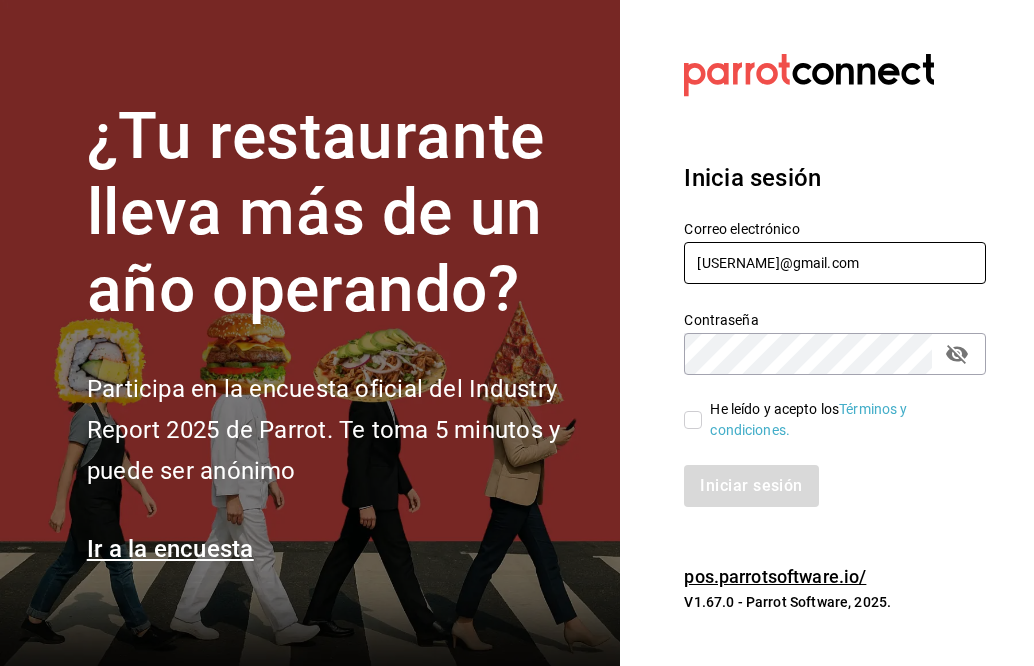 type on "[USERNAME]@gmail.com" 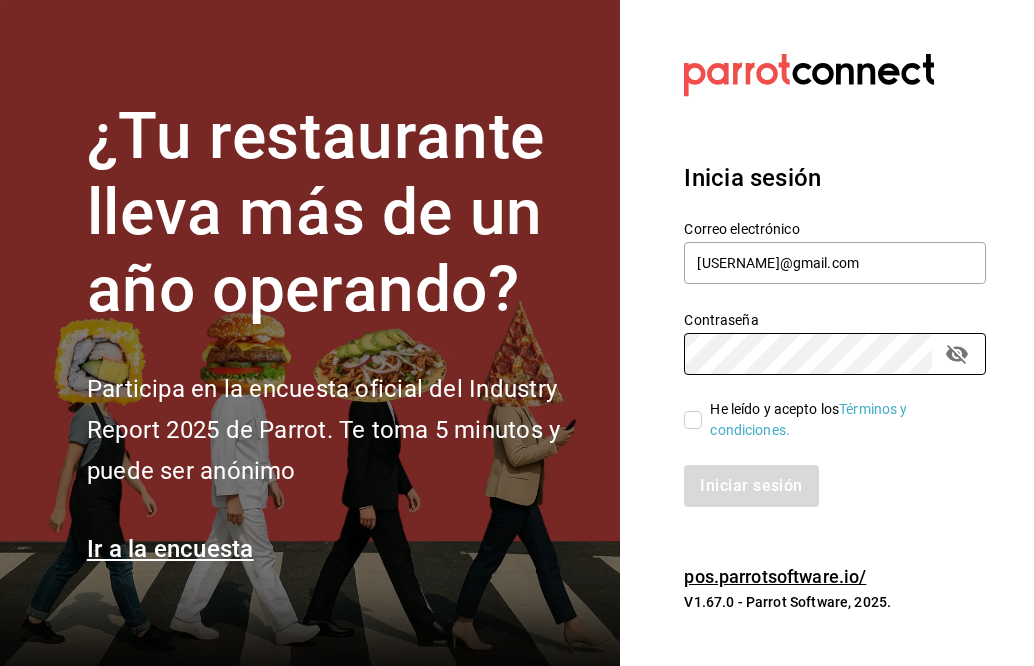 drag, startPoint x: 694, startPoint y: 414, endPoint x: 677, endPoint y: 487, distance: 74.953316 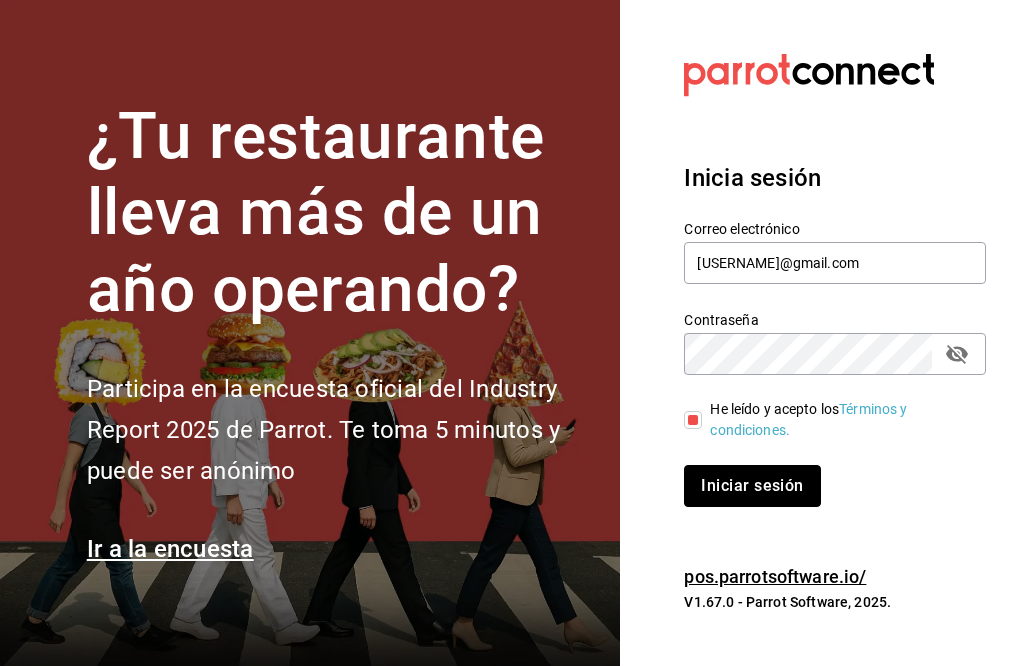 drag, startPoint x: 737, startPoint y: 482, endPoint x: 742, endPoint y: 473, distance: 10.29563 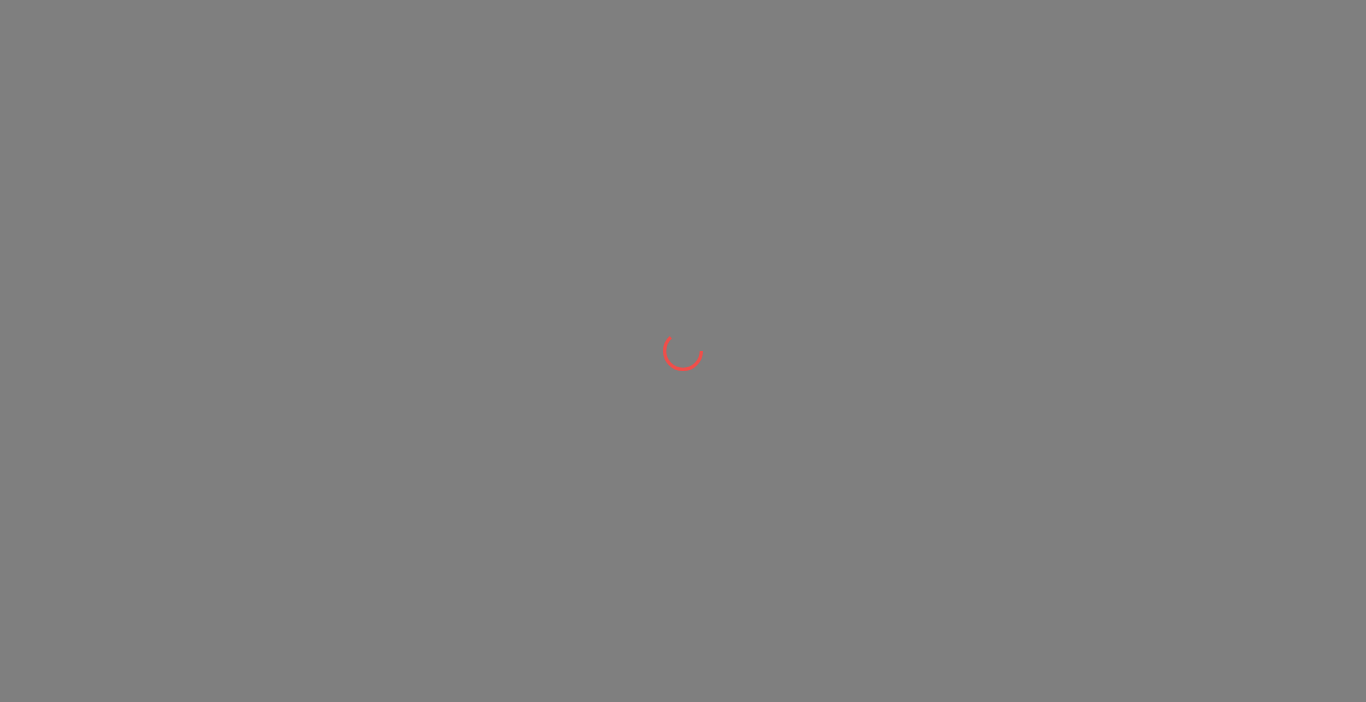 scroll, scrollTop: 0, scrollLeft: 0, axis: both 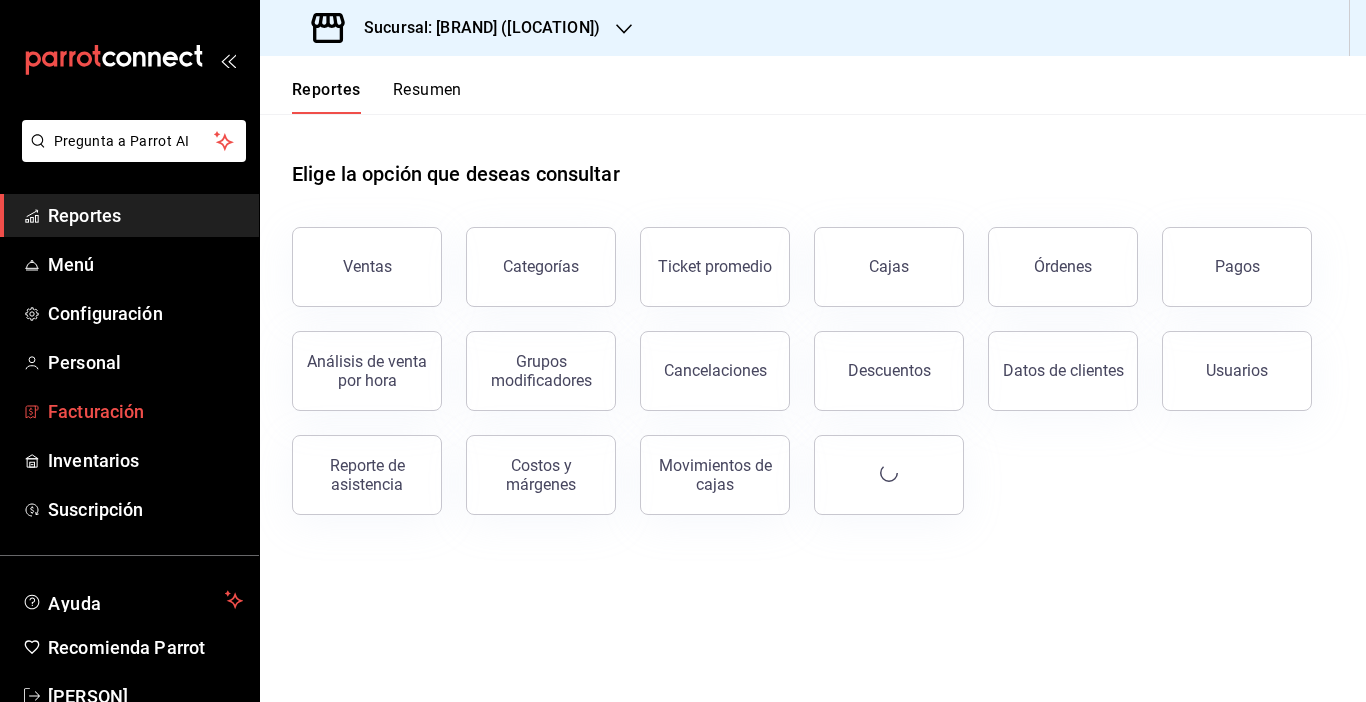 click on "Facturación" at bounding box center (145, 411) 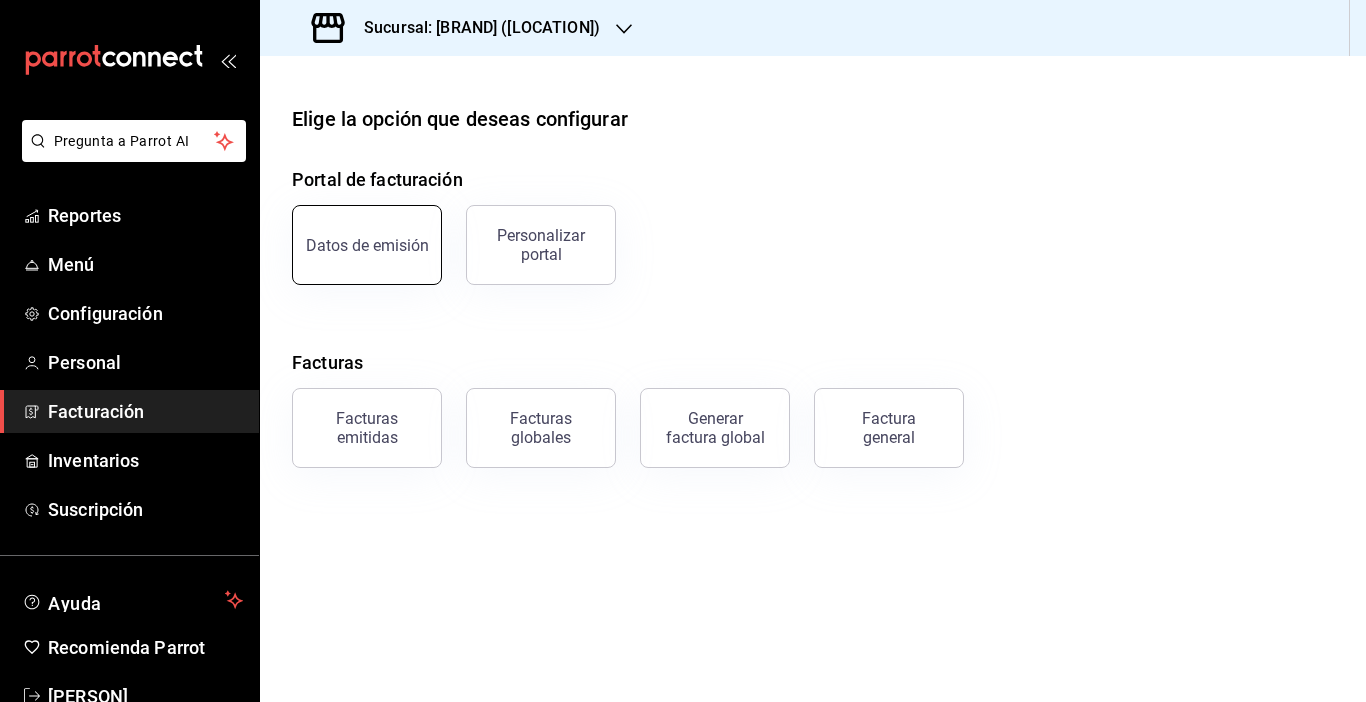 click on "Datos de emisión" at bounding box center (367, 245) 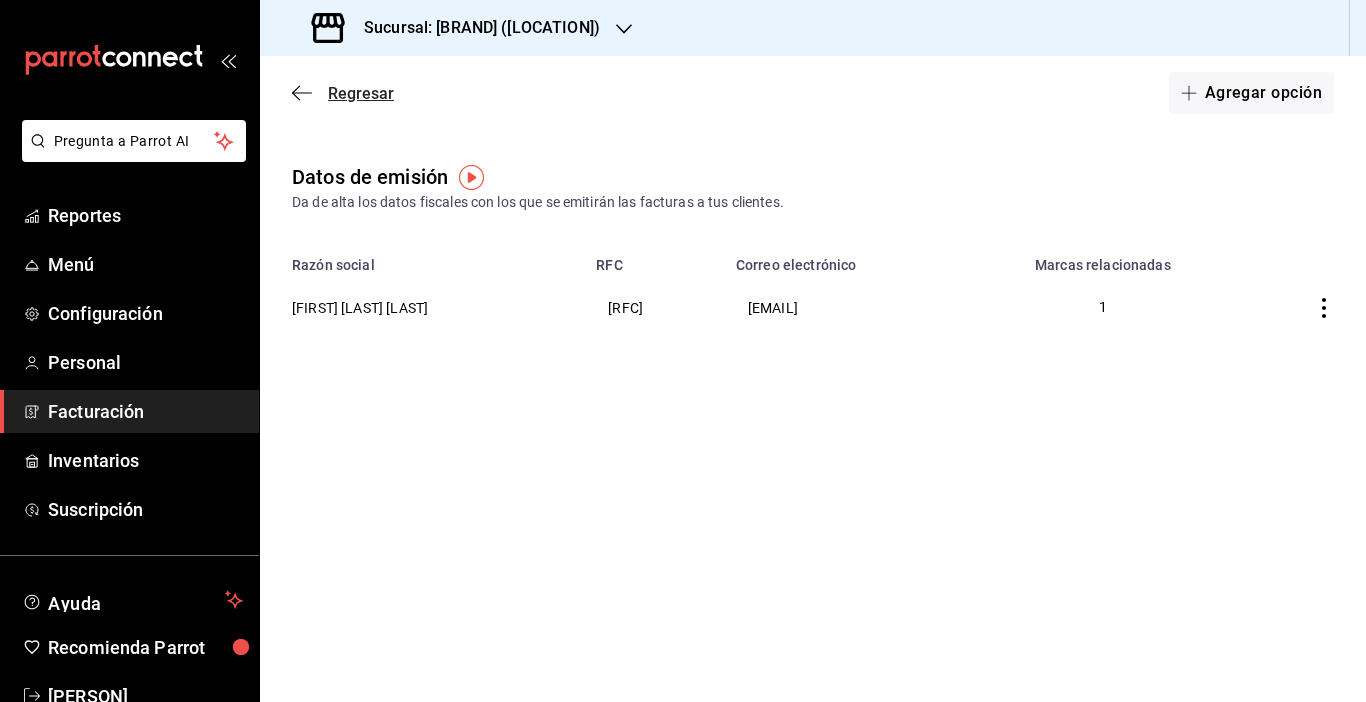 click 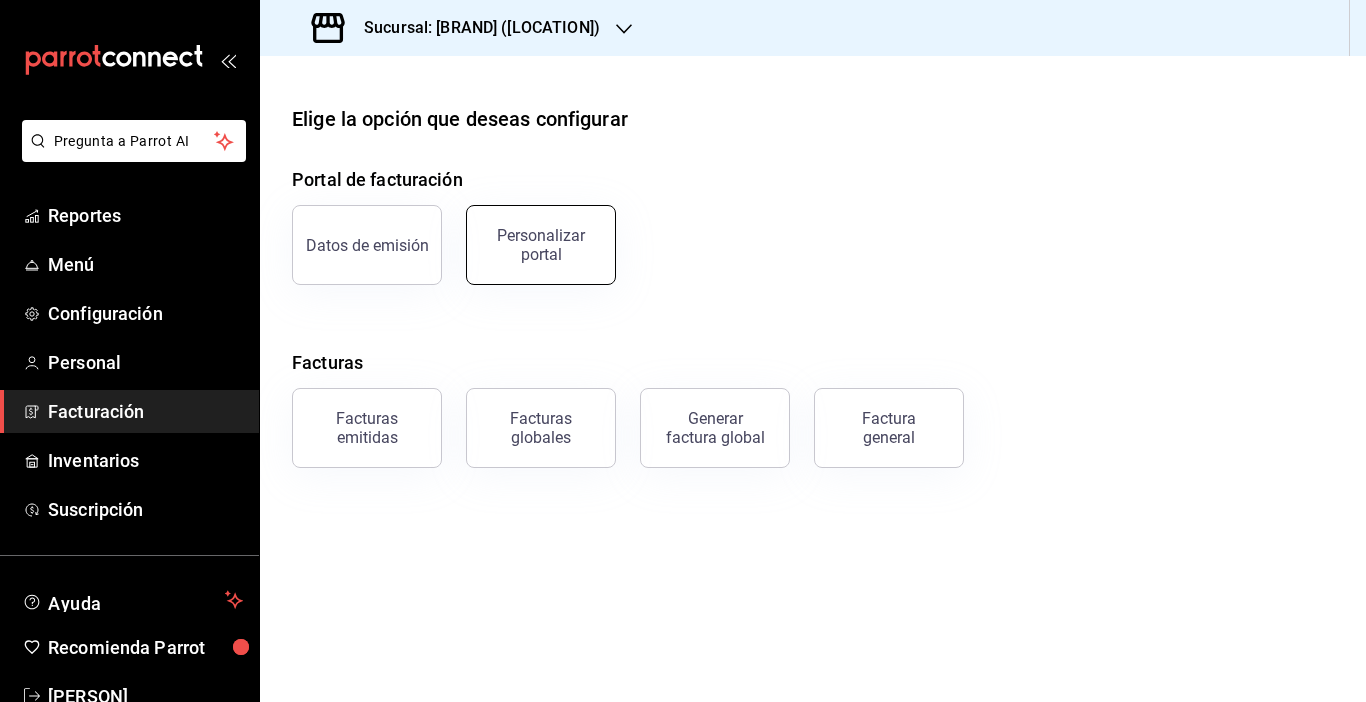 click on "Personalizar portal" at bounding box center (541, 245) 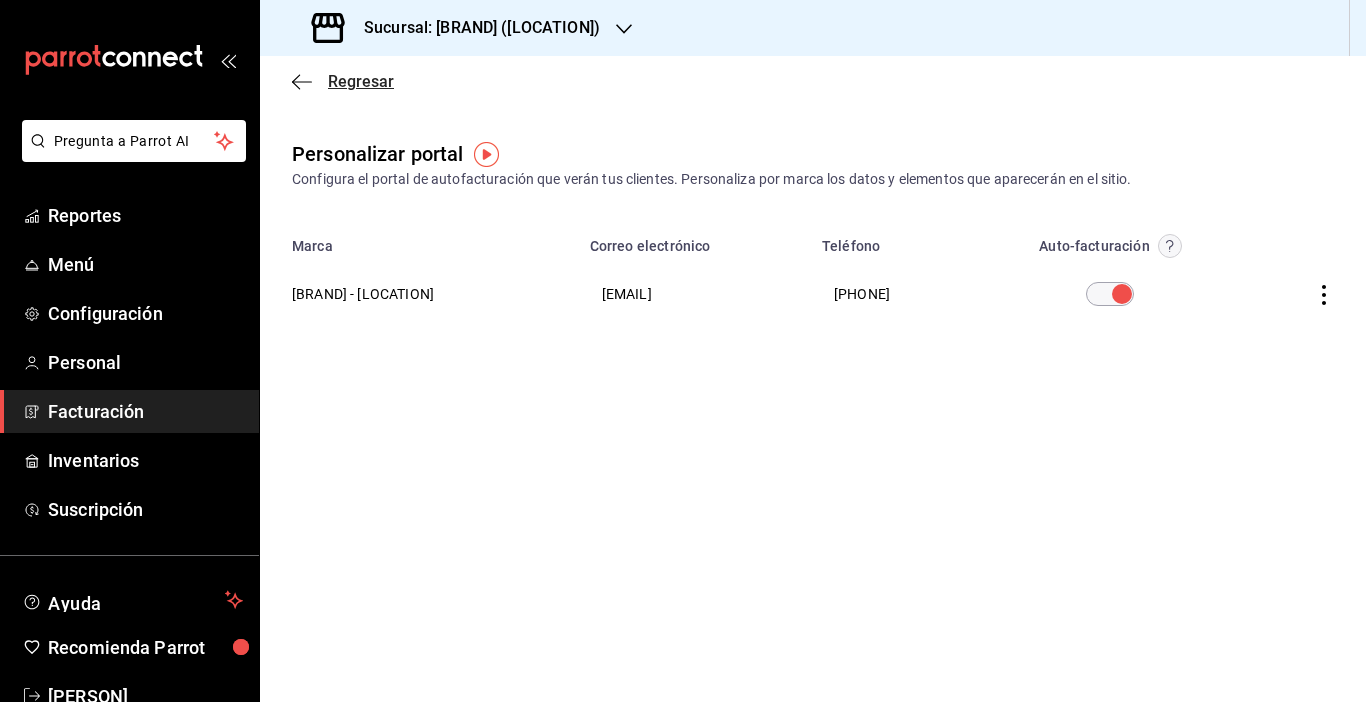 click 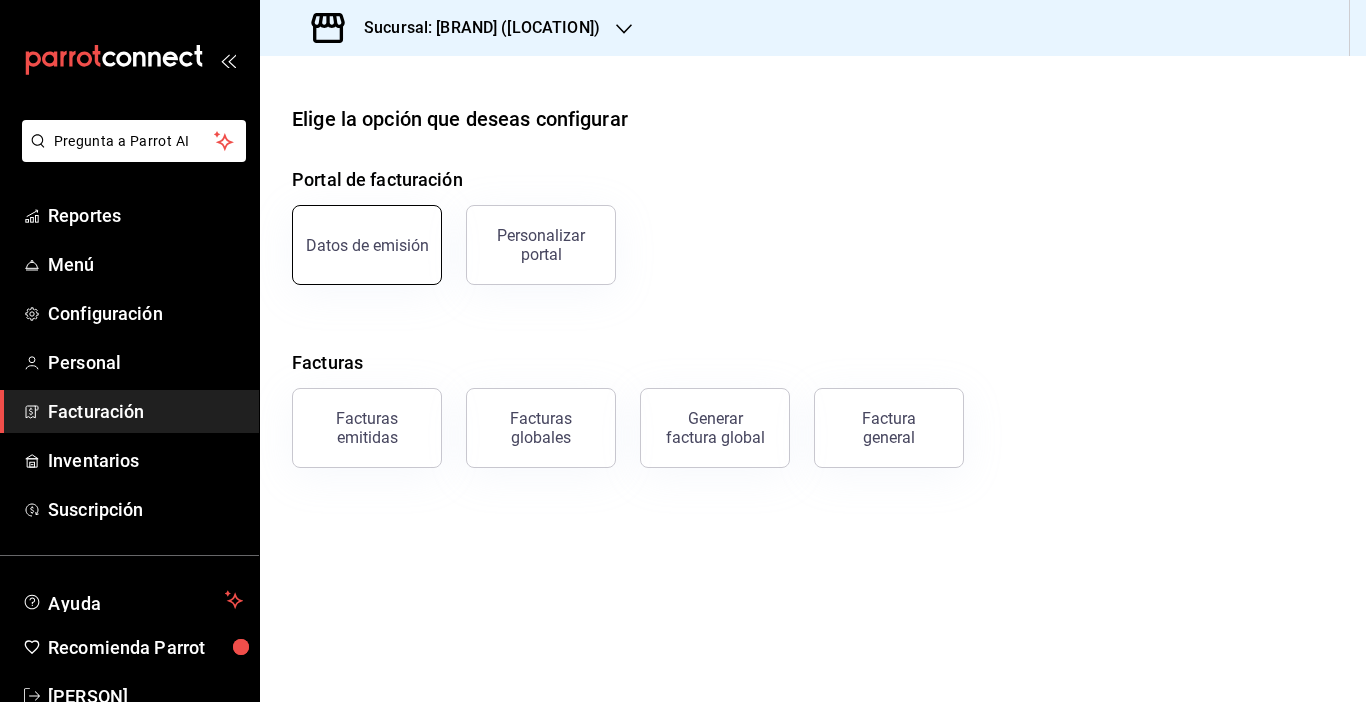 click on "Datos de emisión" at bounding box center [367, 245] 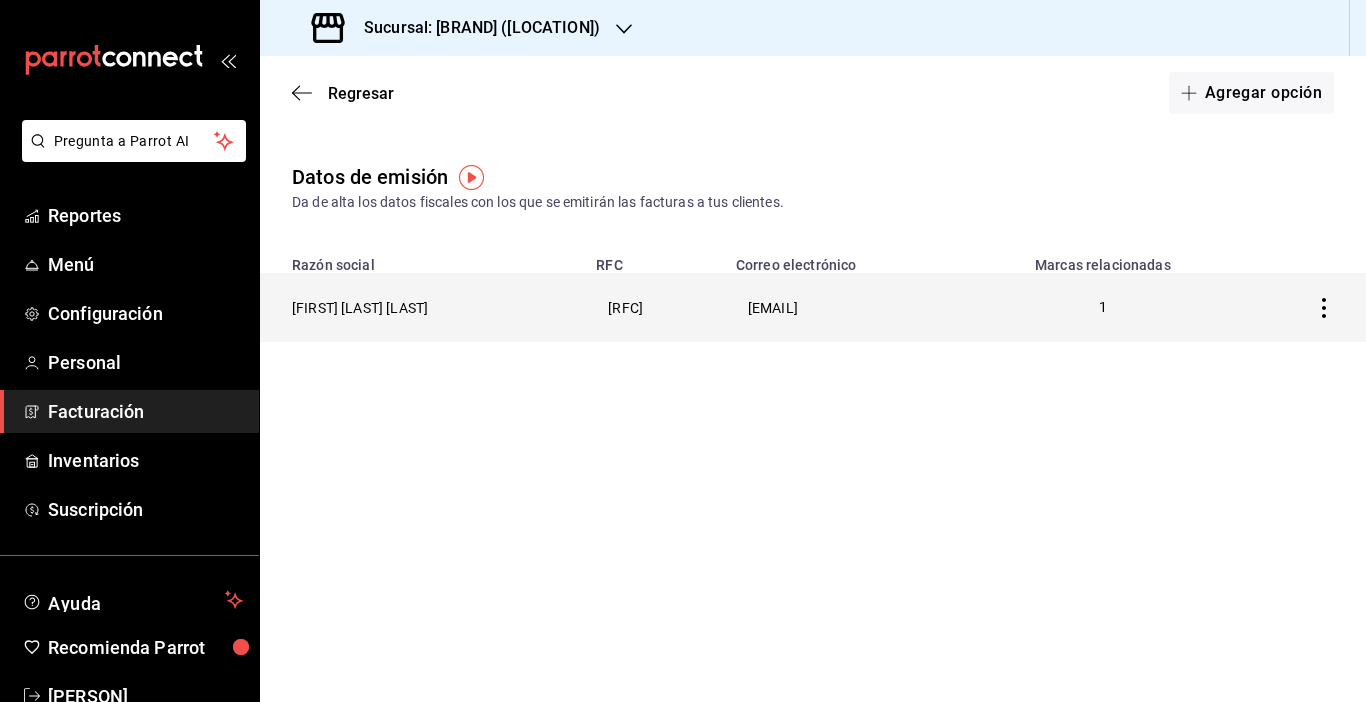 click on "[FIRST] [LAST] [LAST]" at bounding box center (422, 307) 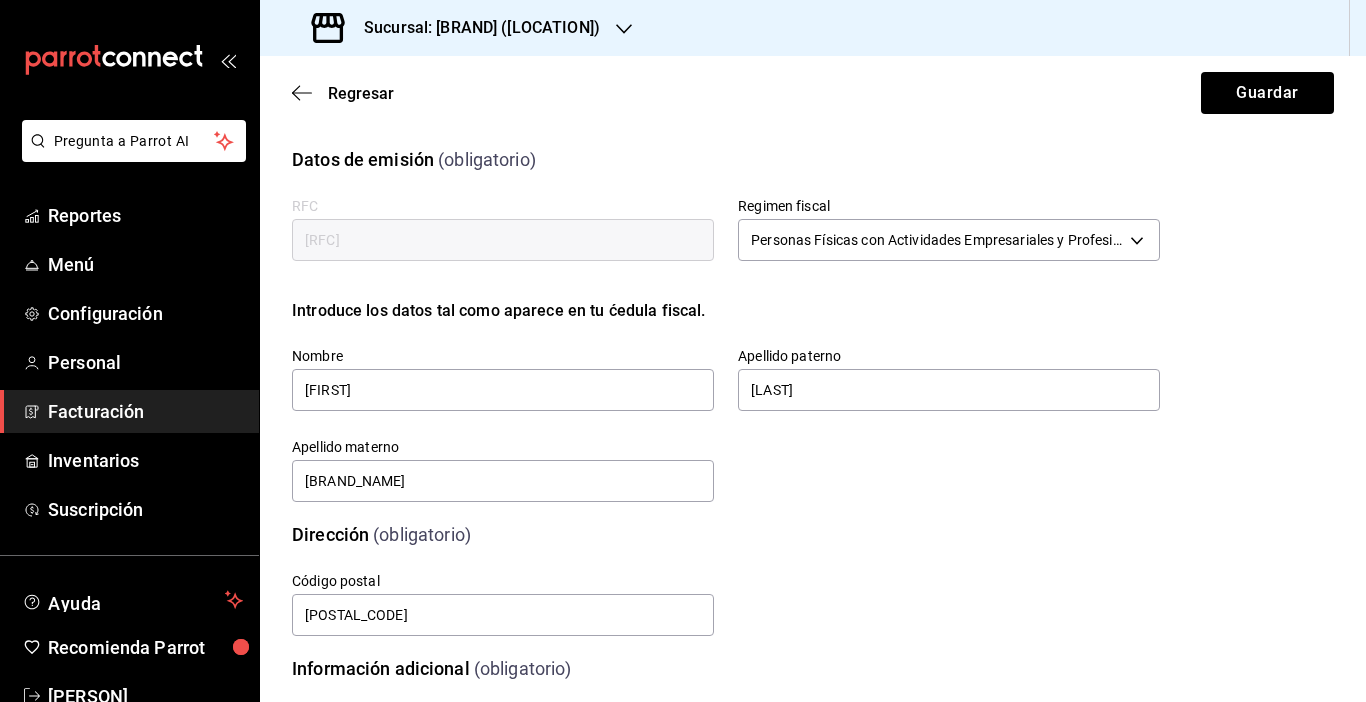 click on "[RFC]" at bounding box center (503, 240) 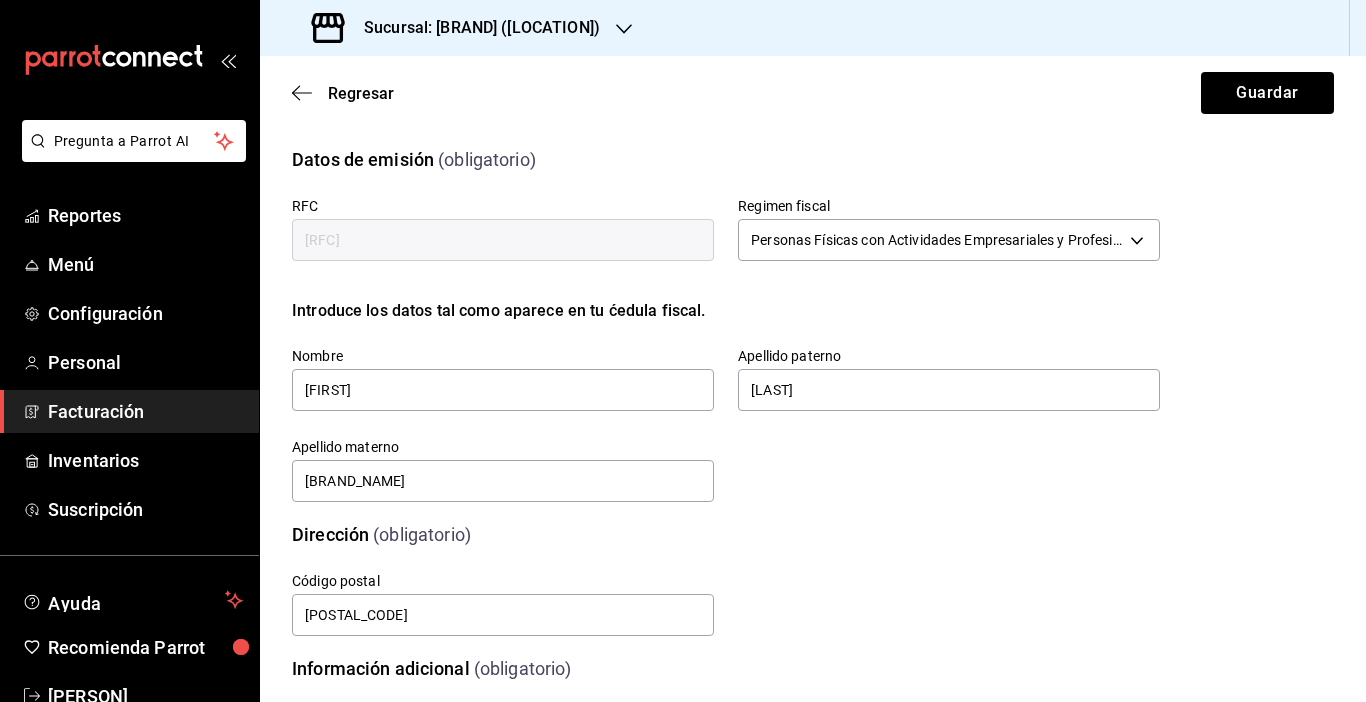 click on "RFC [RFC]" at bounding box center (503, 230) 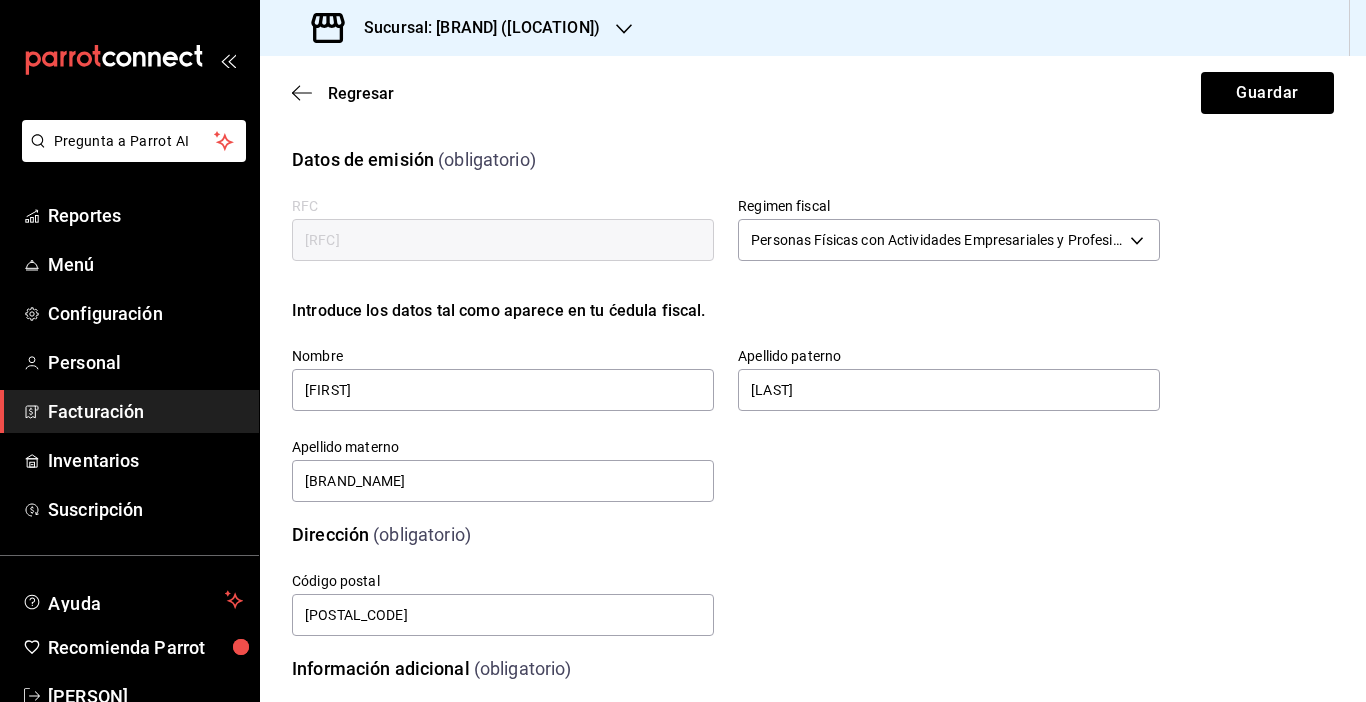 click on "[RFC]" at bounding box center [503, 240] 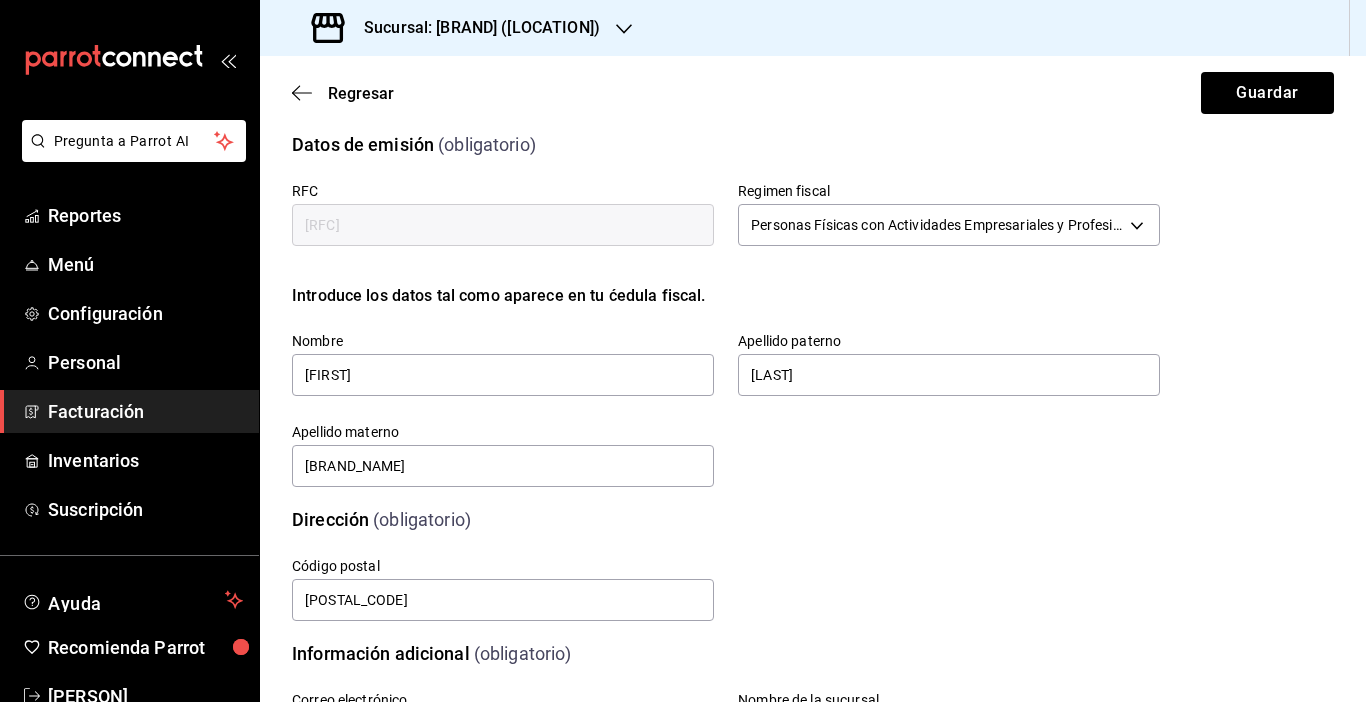 scroll, scrollTop: 0, scrollLeft: 0, axis: both 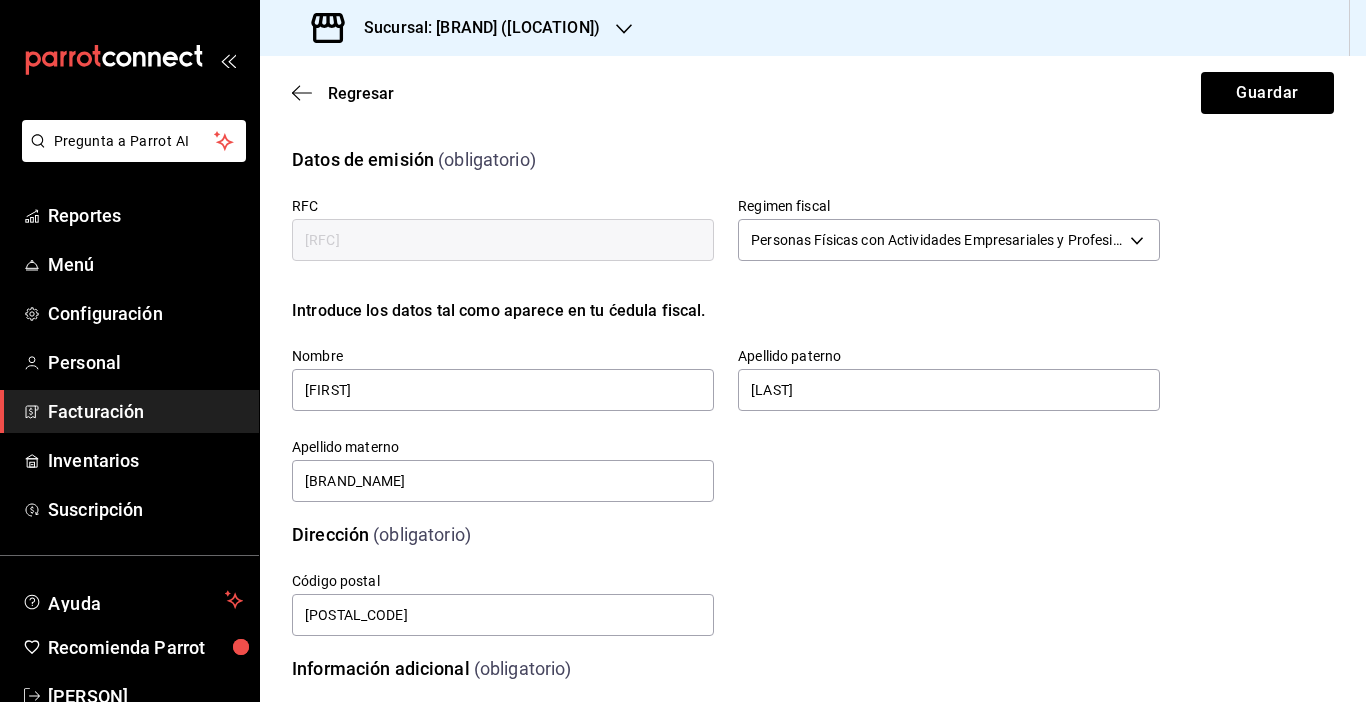 click on "[RFC]" at bounding box center (503, 240) 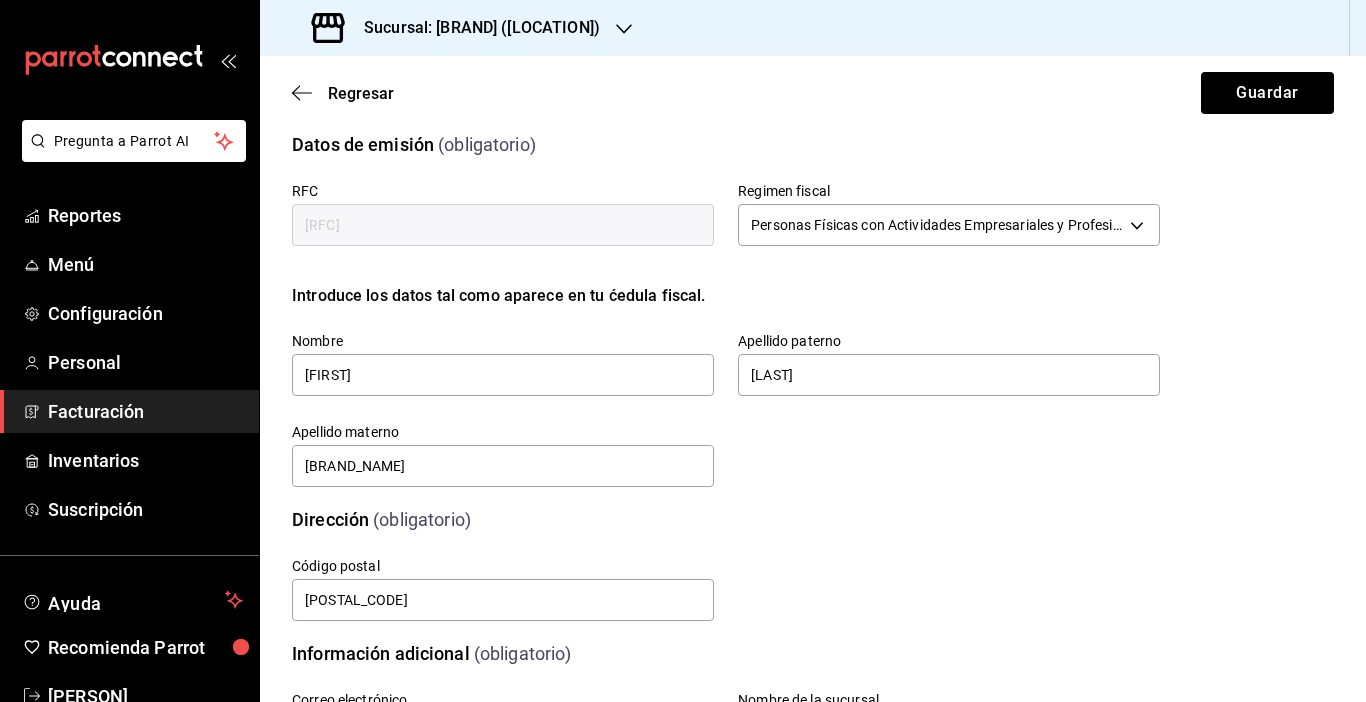 scroll, scrollTop: 0, scrollLeft: 0, axis: both 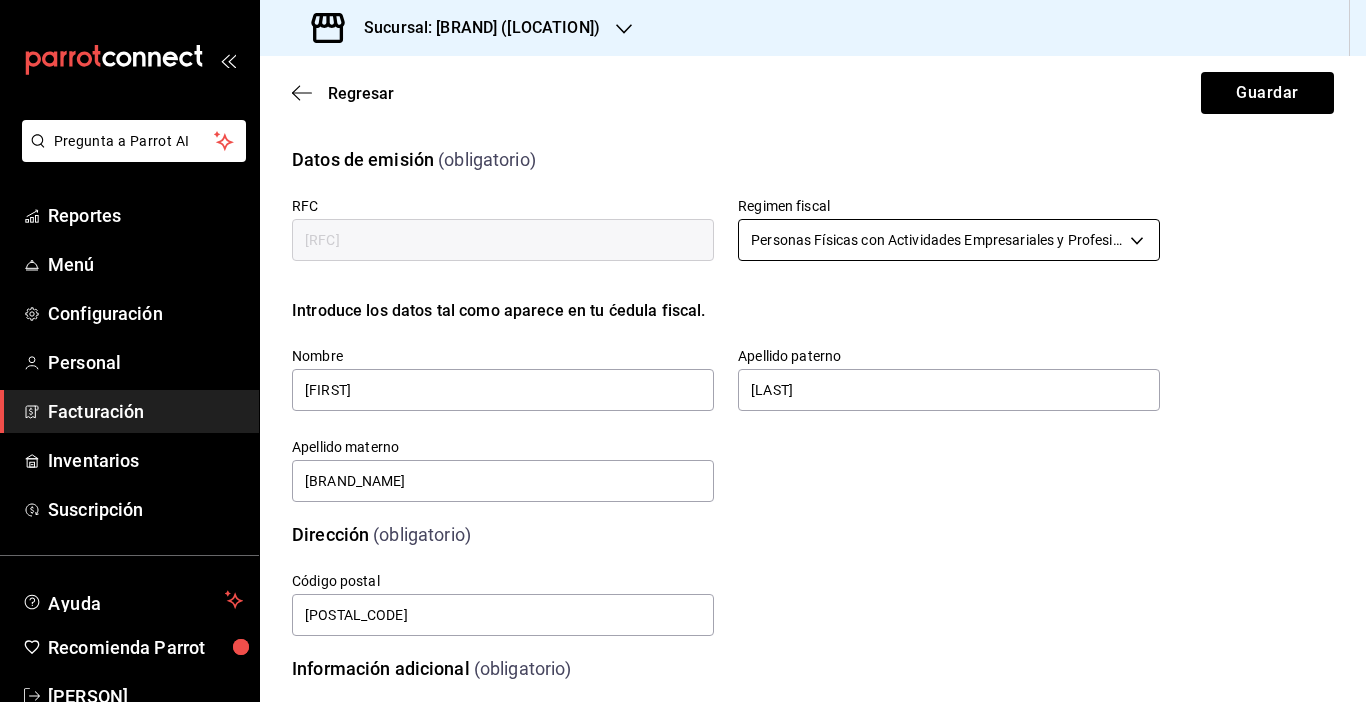 click on "Pregunta a Parrot AI Reportes   Menú   Configuración   Personal   Facturación   Inventarios   Suscripción   Ayuda Recomienda Parrot   [PERSON]   Sugerir nueva función   Sucursal: [BRAND] ([LOCATION]) Regresar Guardar Datos de emisión (obligatorio) RFC [RFC] Regimen fiscal Personas Físicas con Actividades Empresariales y Profesionales 612 Introduce los datos tal como aparece en tu ćedula fiscal. Nombre [FIRST] Apellido paterno [LAST] Apellido materno [LAST] Dirección (obligatorio) Calle # exterior # interior Código postal [POSTAL_CODE] Estado ​ 0 Municipio ​ 0 Colonia ​ 0 Información adicional (obligatorio) Correo electrónico [EMAIL] Nombre de la sucursal [BRAND] - [LOCATION] - Sellos fiscales (obligatorio) Archivo llave (.key) [FILENAME] Cambiar archivo Archivo de certificado (.cer) [FILENAME] Cambiar archivo Contraseña (Sellos) [PASSWORD] Asignar marcas Marcas [BRAND] - [LOCATION] GANA 1 MES GRATIS EN TU SUSCRIPCIÓN AQUÍ" at bounding box center (683, 351) 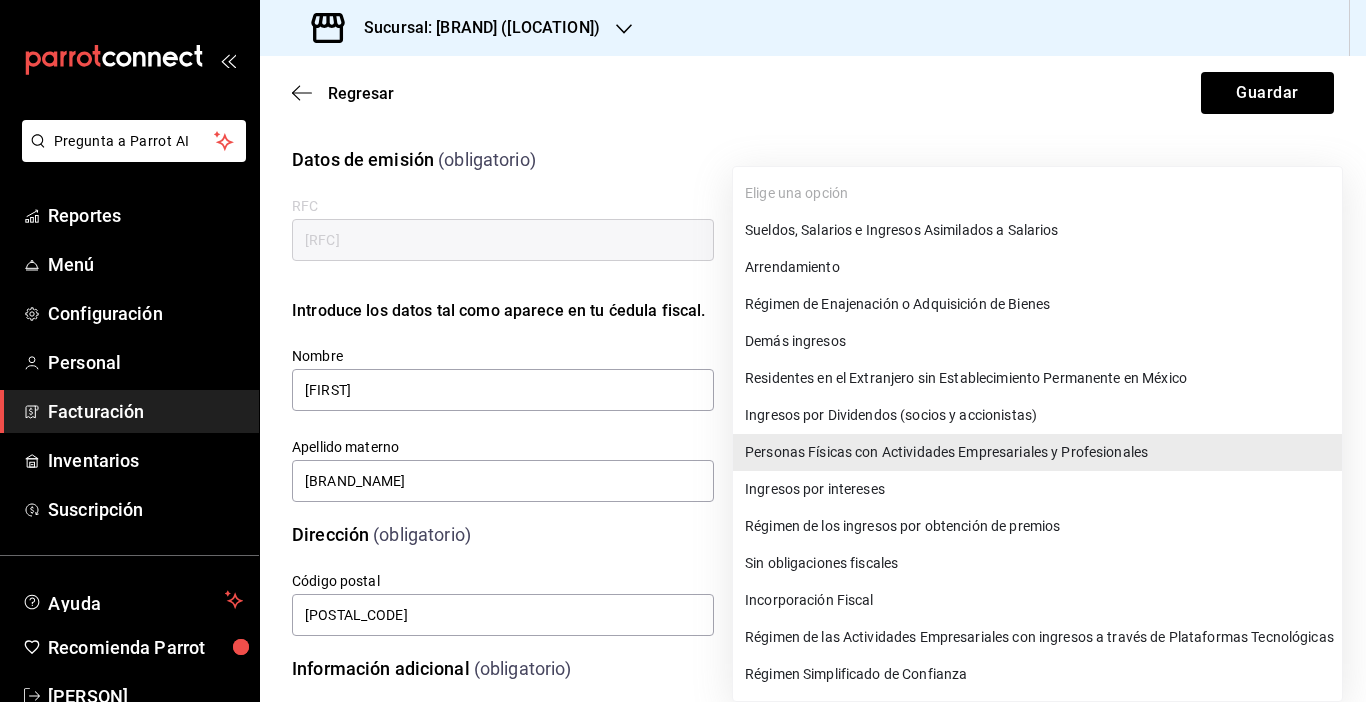 click on "Personas Físicas con Actividades Empresariales y Profesionales" at bounding box center (1037, 452) 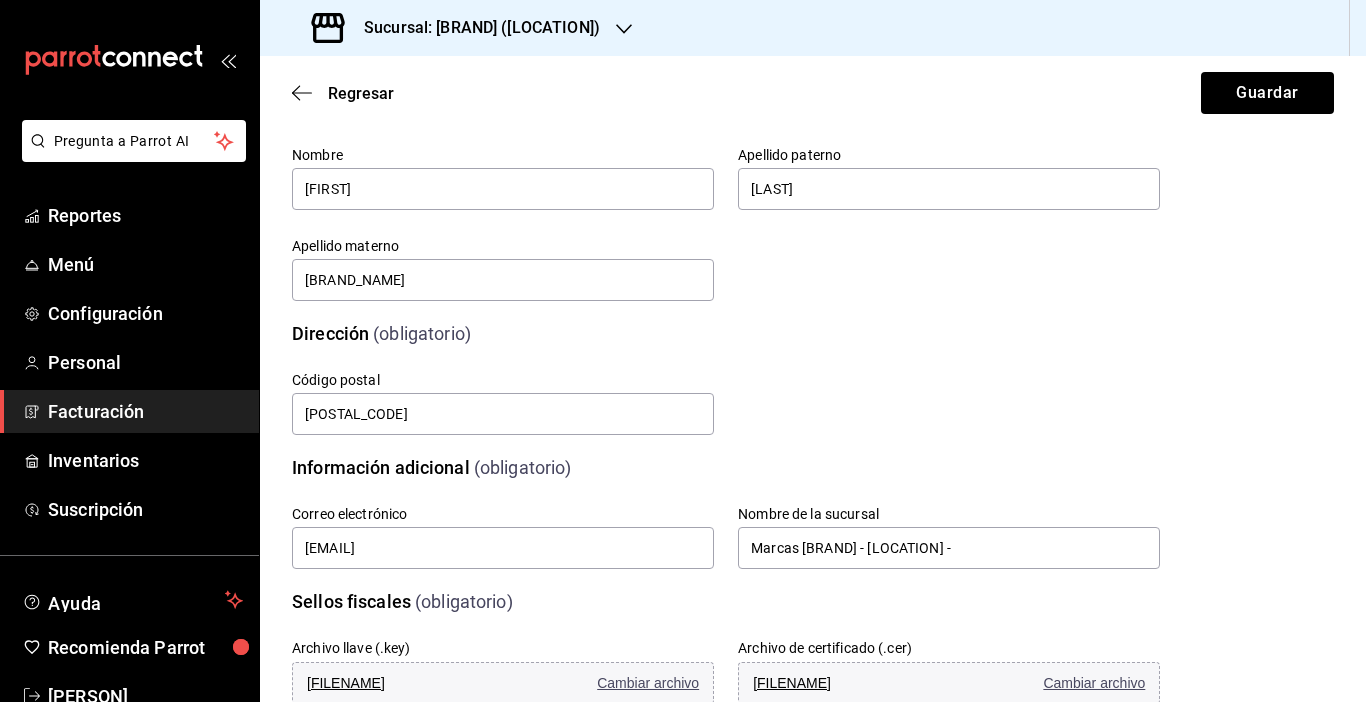 scroll, scrollTop: 100, scrollLeft: 0, axis: vertical 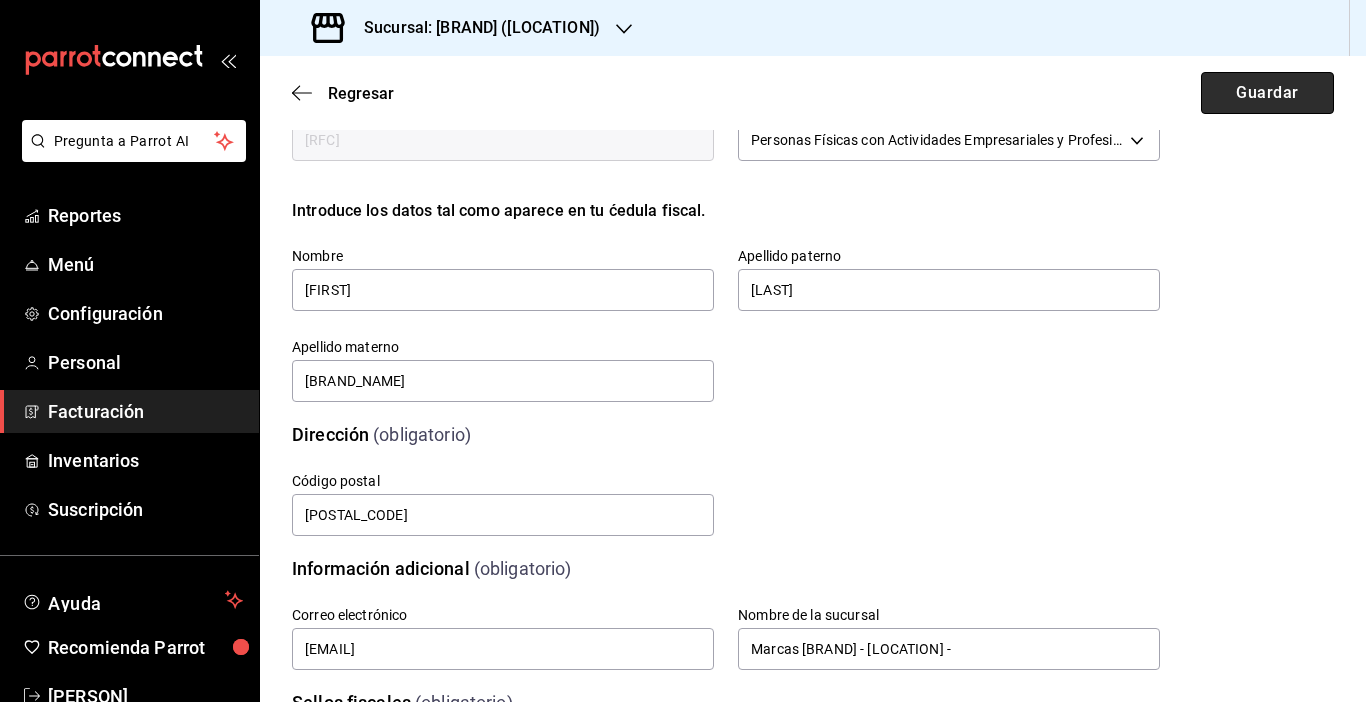 click on "Guardar" at bounding box center [1267, 93] 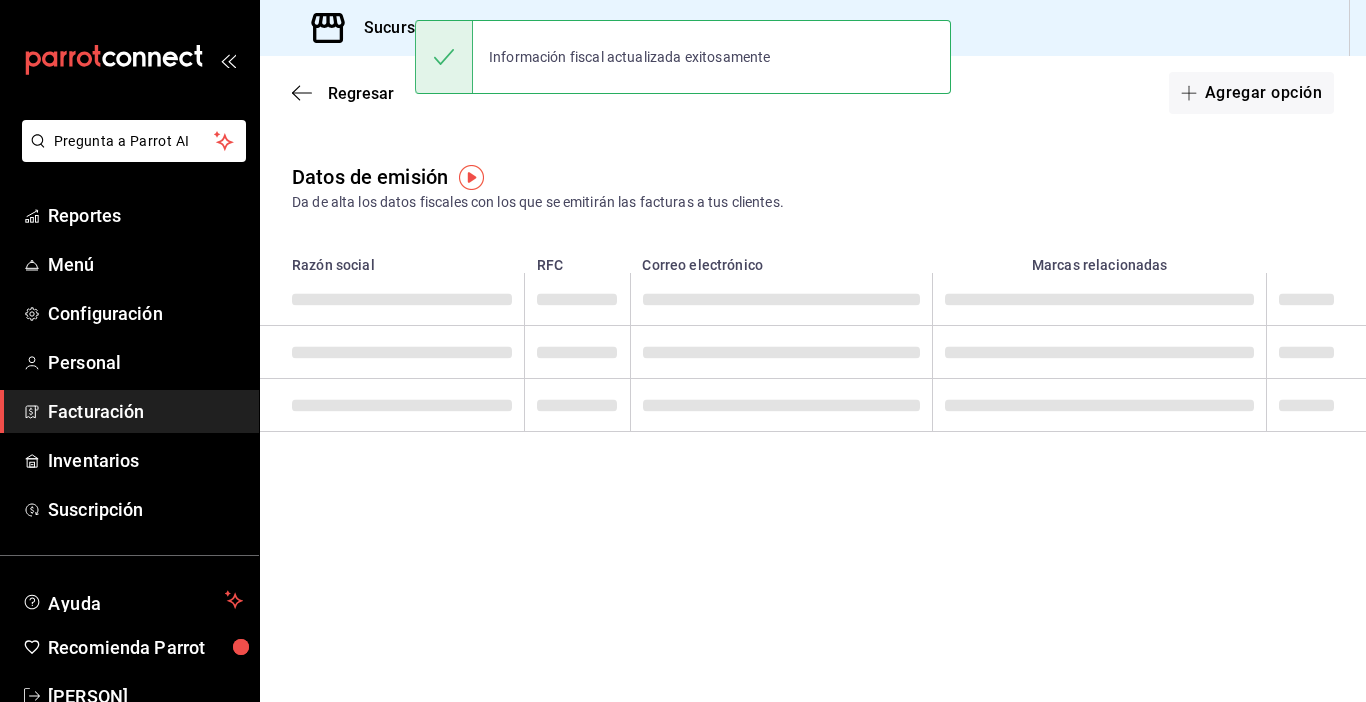 scroll, scrollTop: 0, scrollLeft: 0, axis: both 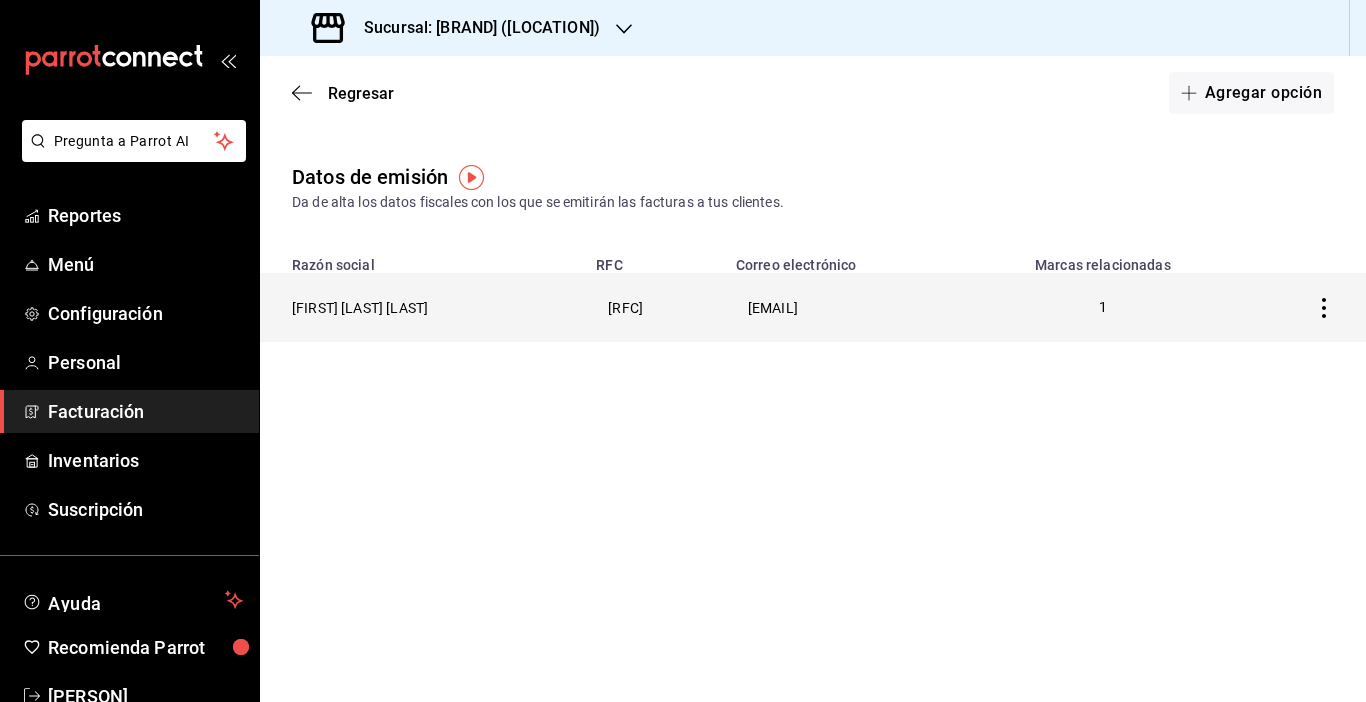 click 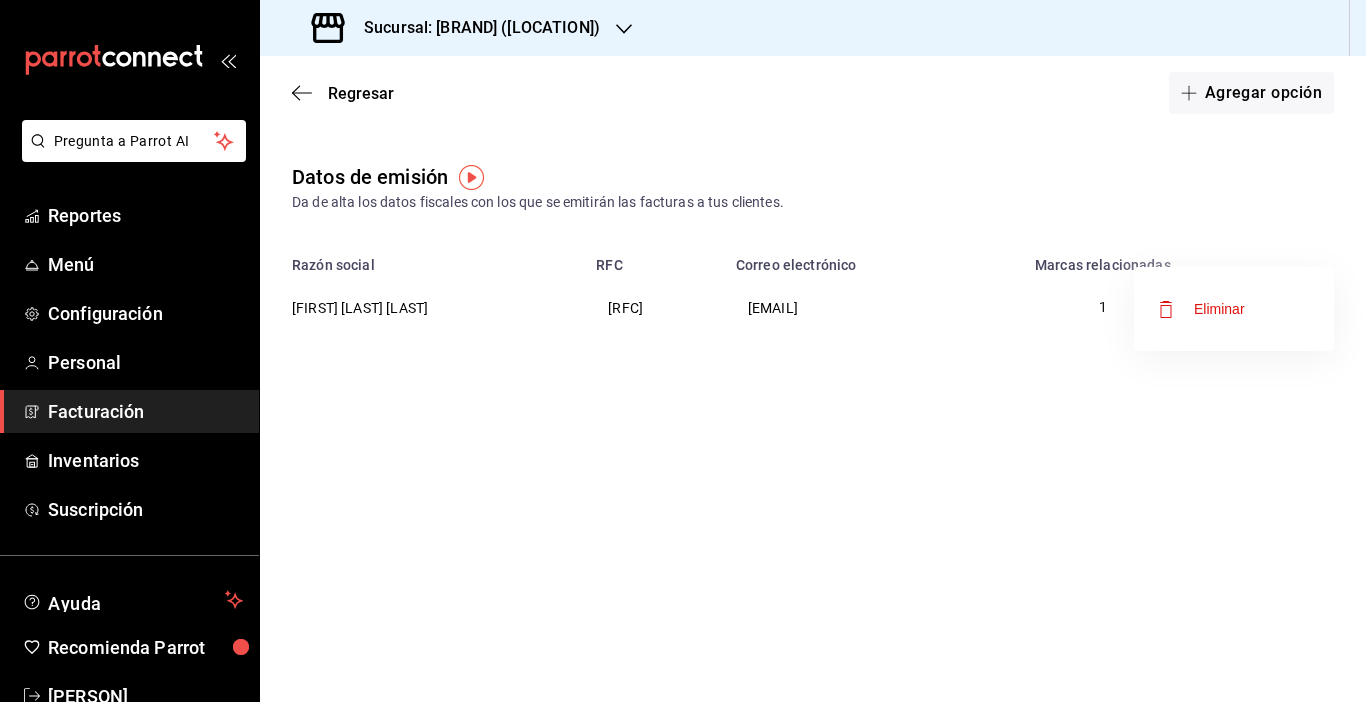 drag, startPoint x: 1179, startPoint y: 351, endPoint x: 626, endPoint y: 207, distance: 571.44116 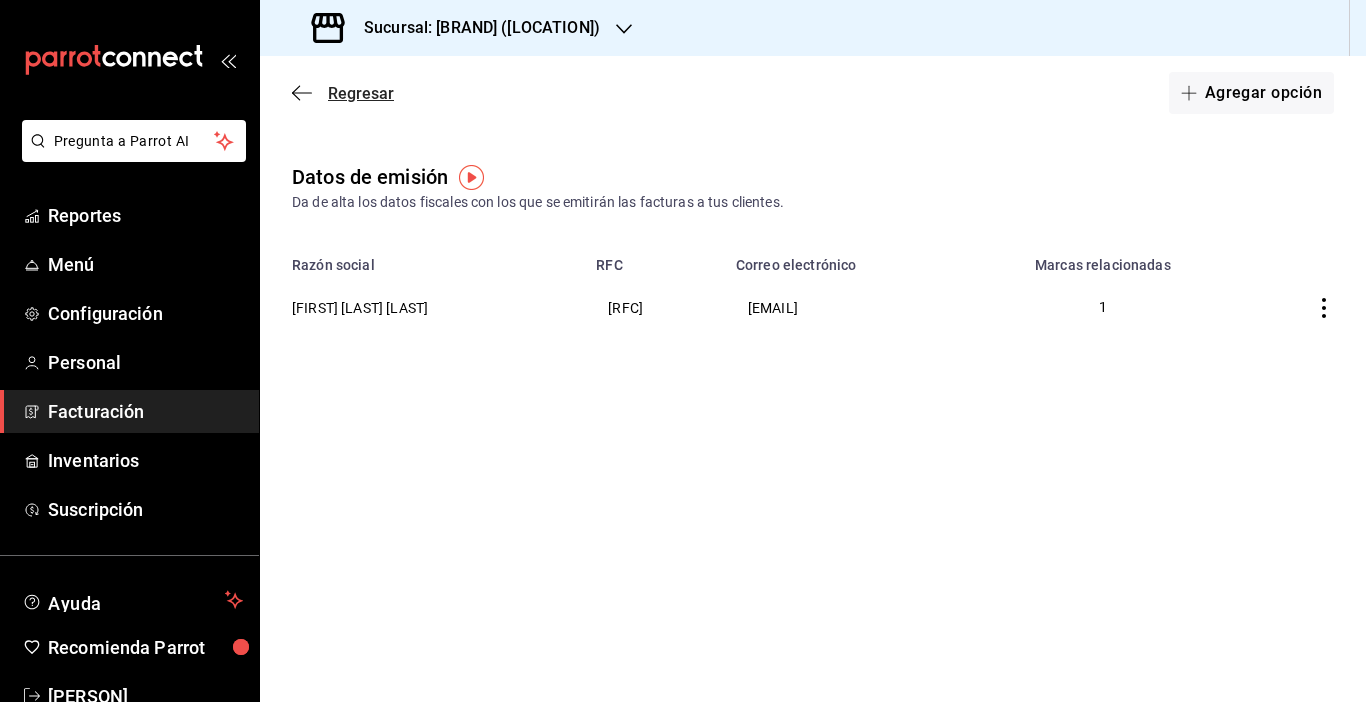 click 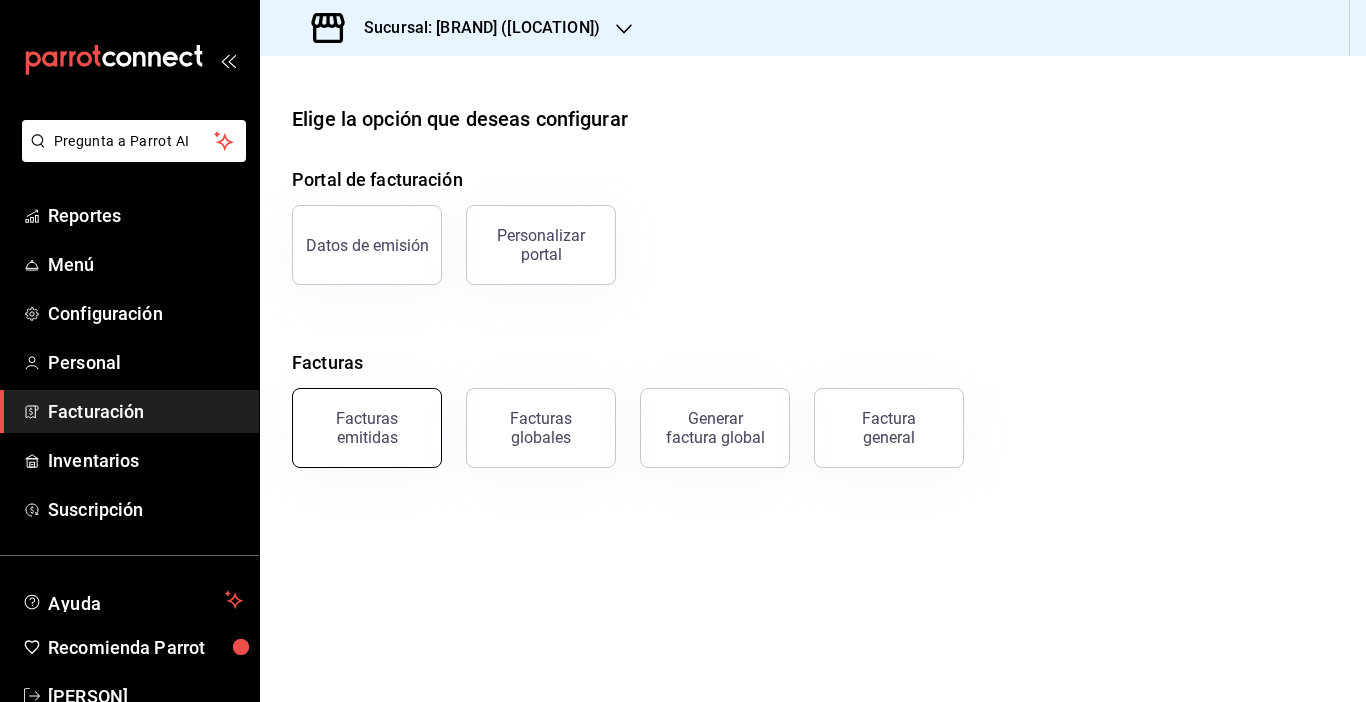 click on "Facturas emitidas" at bounding box center [367, 428] 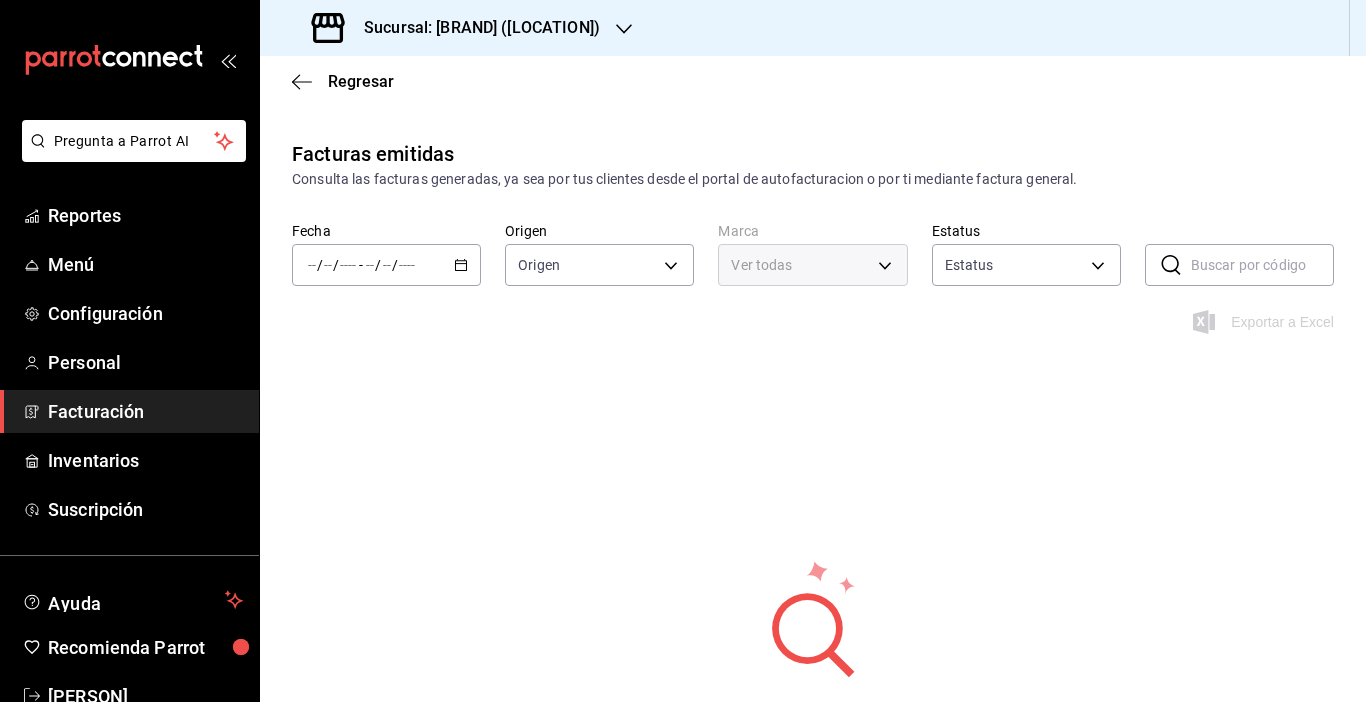 type on "ORDER_INVOICE,GENERAL_INVOICE" 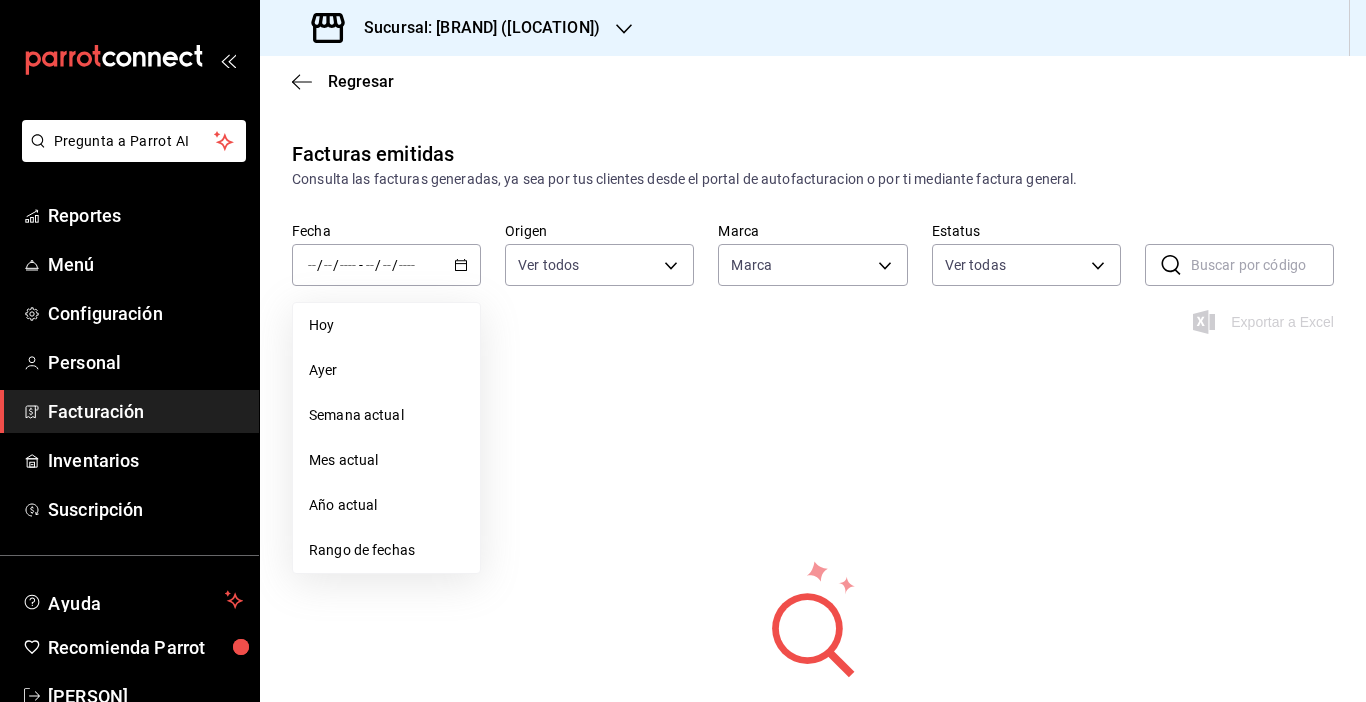 click on "Exportar a Excel" at bounding box center (813, 334) 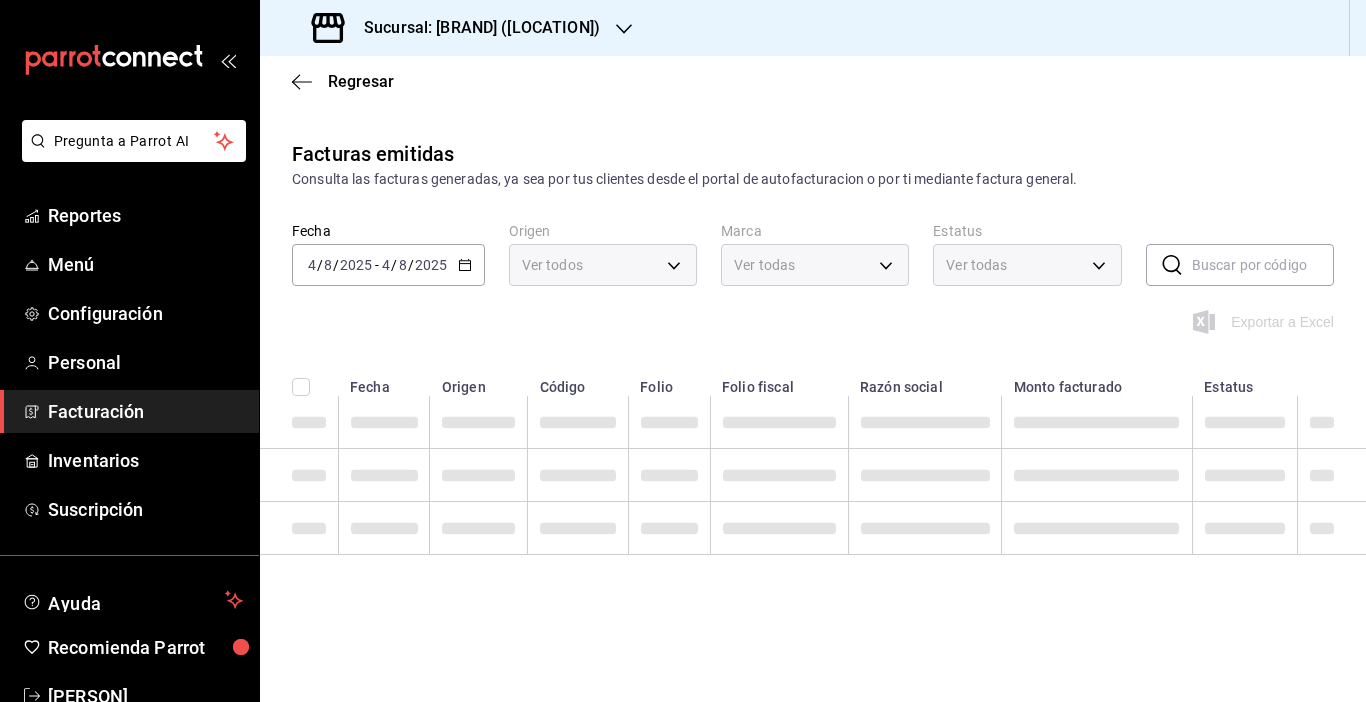 type on "[UUID]" 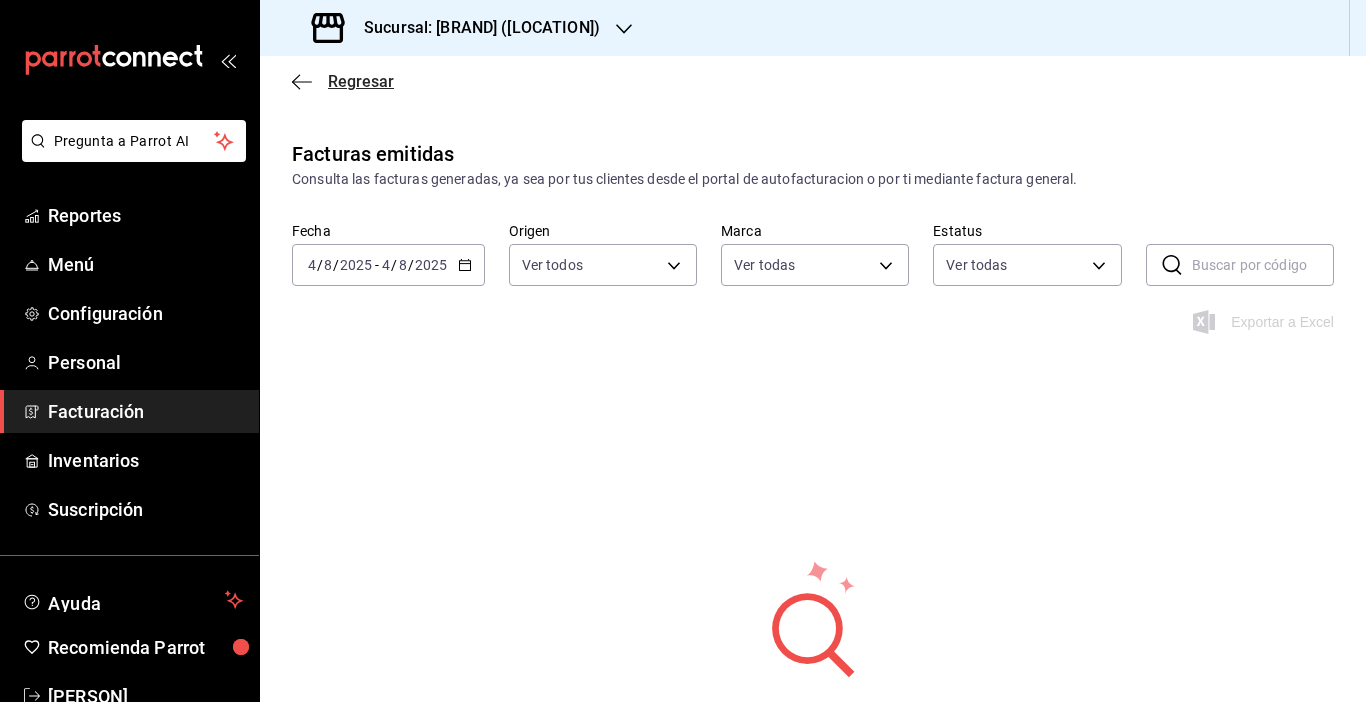 click 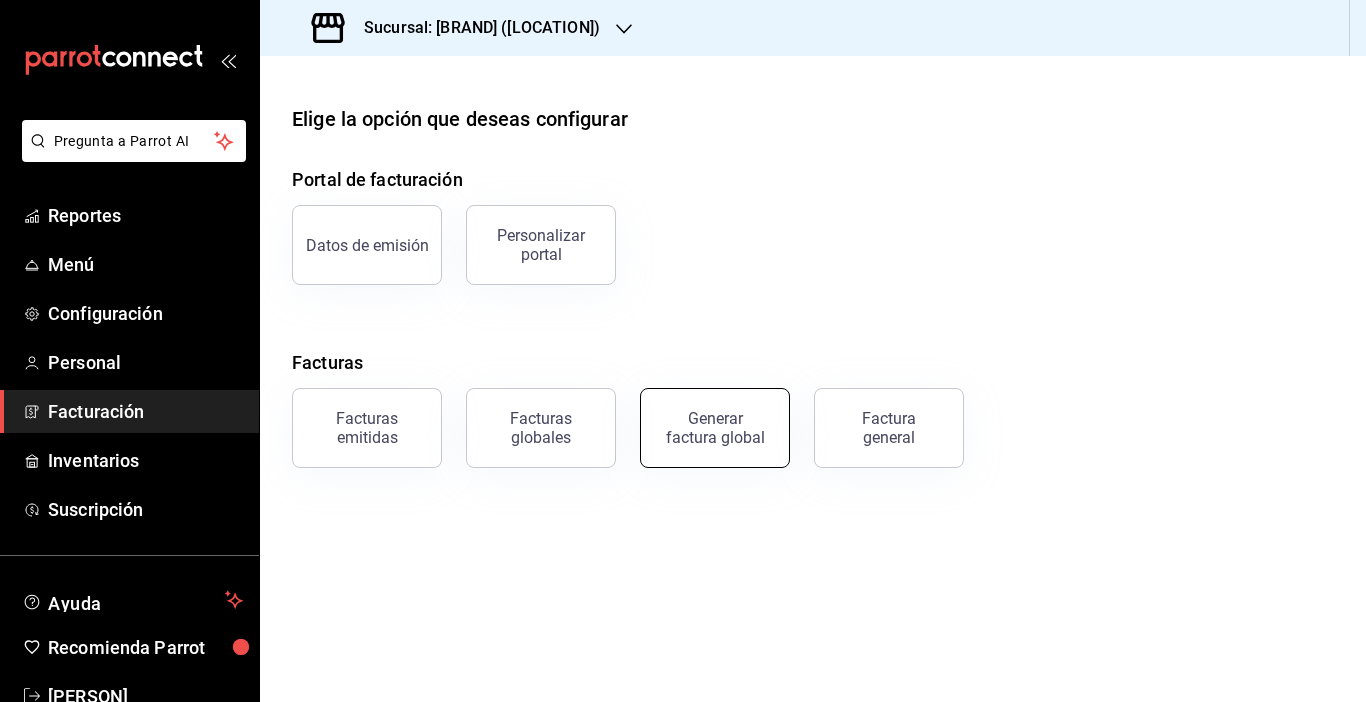 click on "Generar factura global" at bounding box center (715, 428) 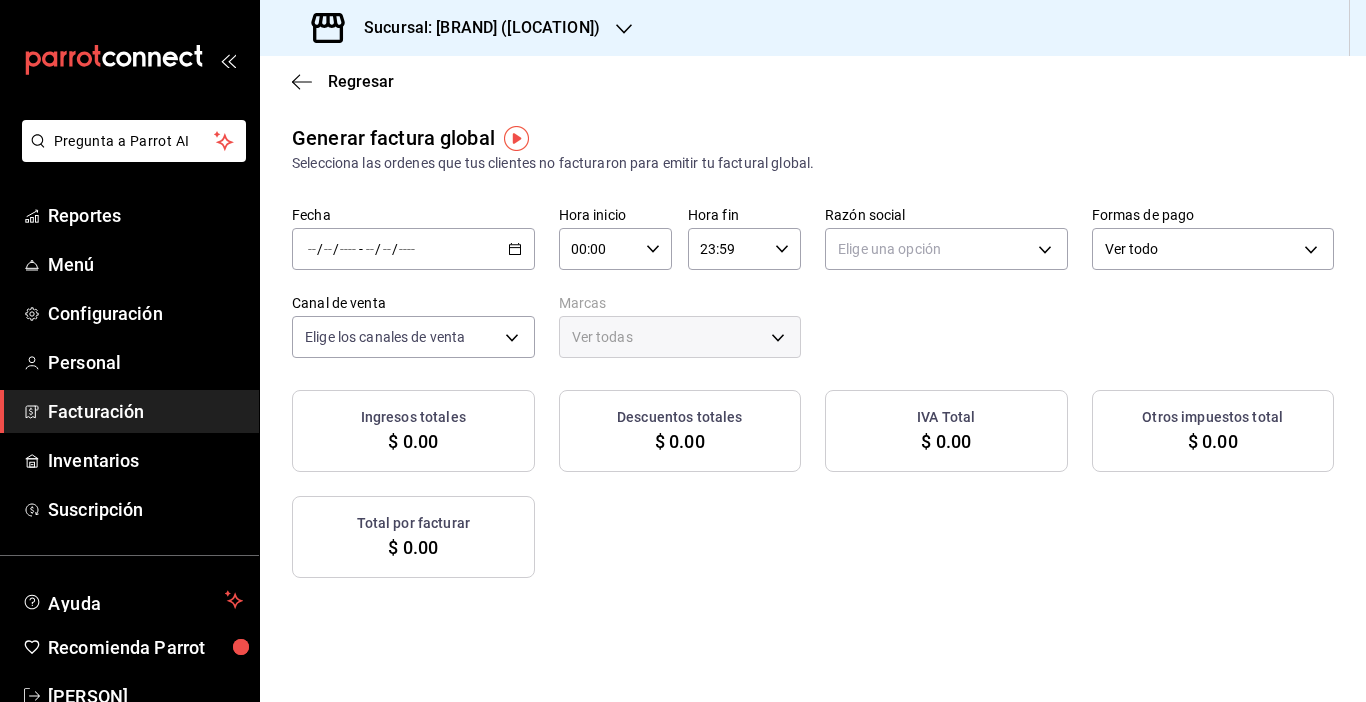 type on "PARROT,UBER_EATS,RAPPI,DIDI_FOOD,ONLINE" 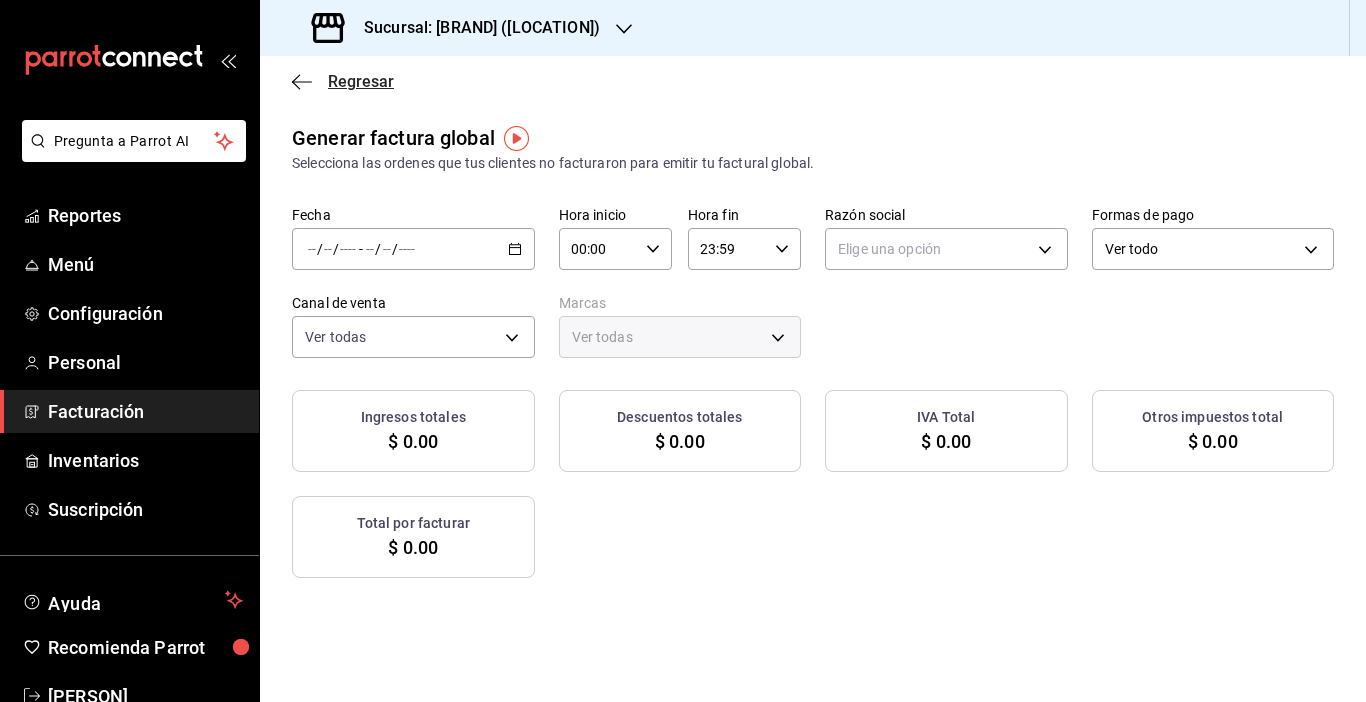 click 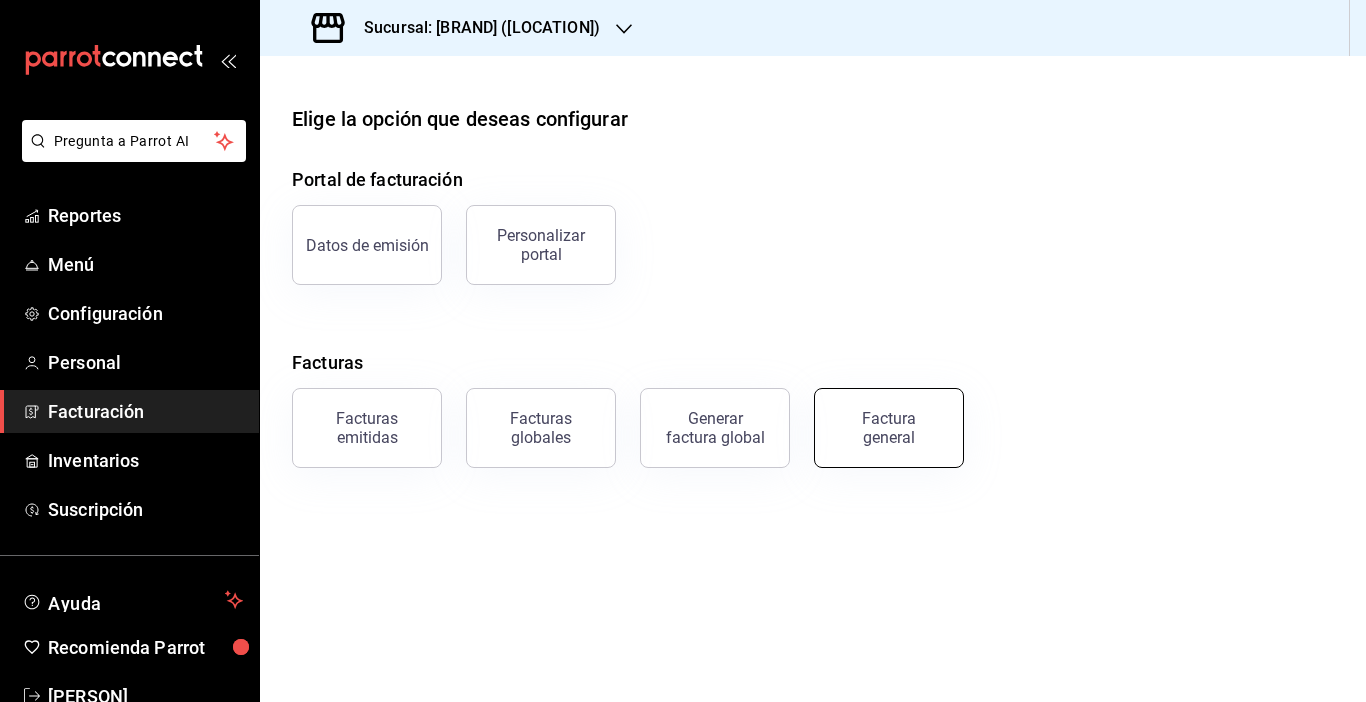 click on "Factura general" at bounding box center [889, 428] 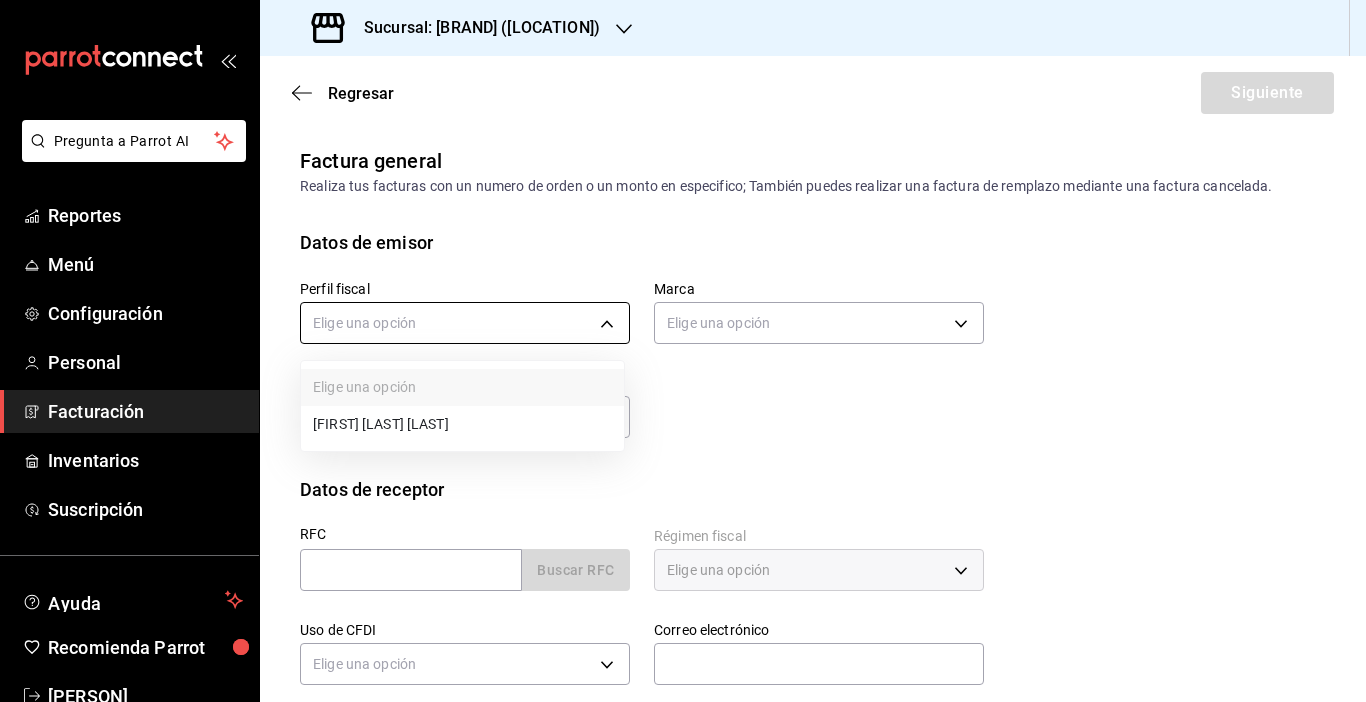 click on "Pregunta a Parrot AI Reportes   Menú   Configuración   Personal   Facturación   Inventarios   Suscripción   Ayuda Recomienda Parrot   [PERSON]   Sugerir nueva función   Sucursal: [BRAND] ([LOCATION]) Regresar Siguiente Factura general Realiza tus facturas con un numero de orden o un monto en especifico; También puedes realizar una factura de remplazo mediante una factura cancelada. Datos de emisor Perfil fiscal Elige una opción Marca Elige una opción Tipo de comprobante Ingreso I Datos de receptor RFC Buscar RFC Régimen fiscal Elige una opción Uso de CFDI Elige una opción Correo electrónico Dirección Calle # exterior # interior Código postal [POSTAL_CODE] Estado ​ Municipio ​ Colonia ​ GANA 1 MES GRATIS EN TU SUSCRIPCIÓN AQUÍ ¿Recuerdas cómo empezó tu restaurante?
Hoy puedes ayudar a un colega a tener el mismo cambio que tú viviste.
Recomienda Parrot directamente desde tu Portal Administrador.
Es fácil y rápido.
🎁 Por cada restaurante que se una, ganas 1 mes gratis. Reportes   Menú" at bounding box center [683, 351] 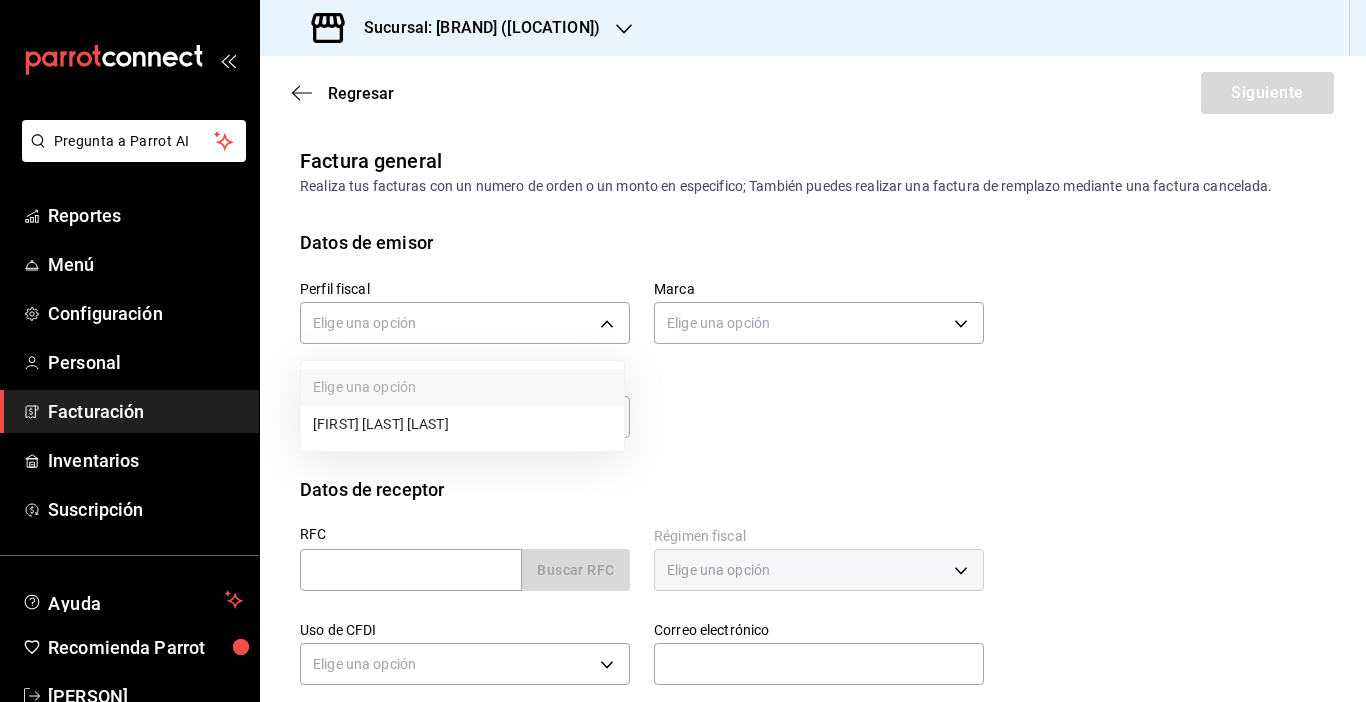 click on "[FIRST] [LAST] [LAST]" at bounding box center (462, 424) 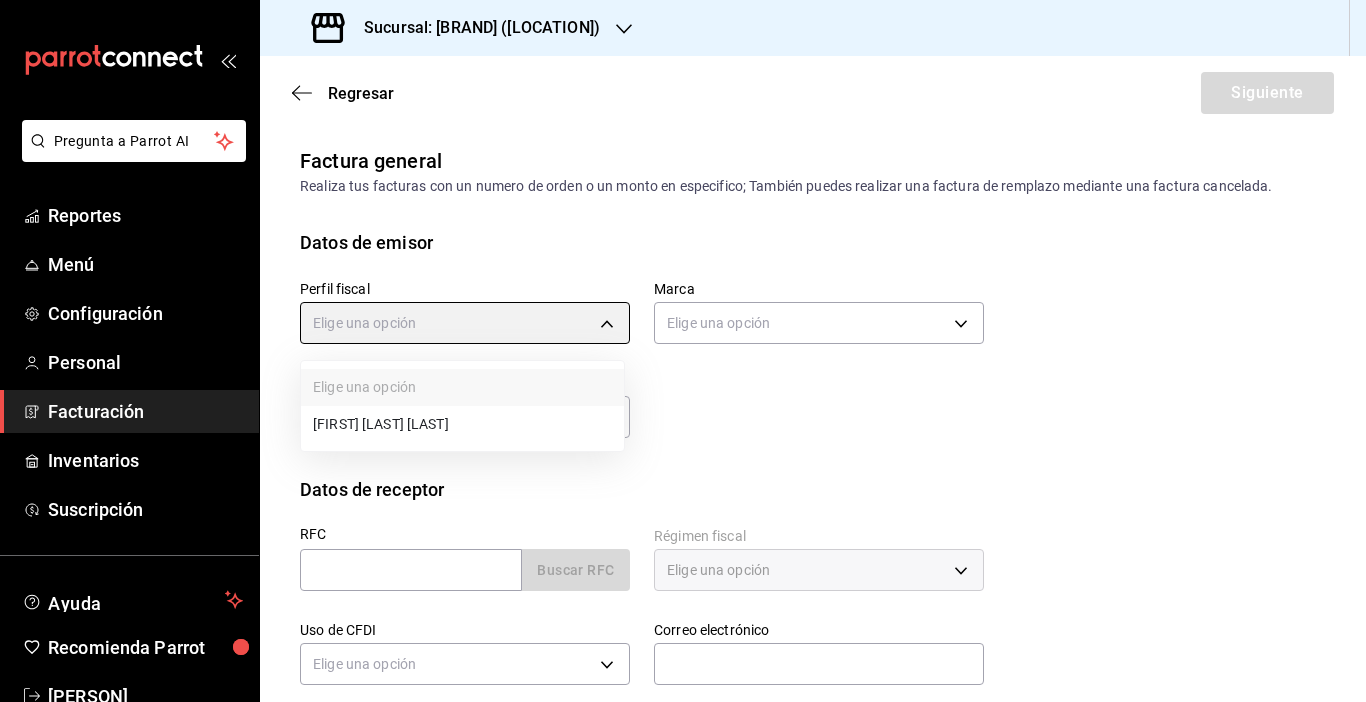 type on "[UUID]" 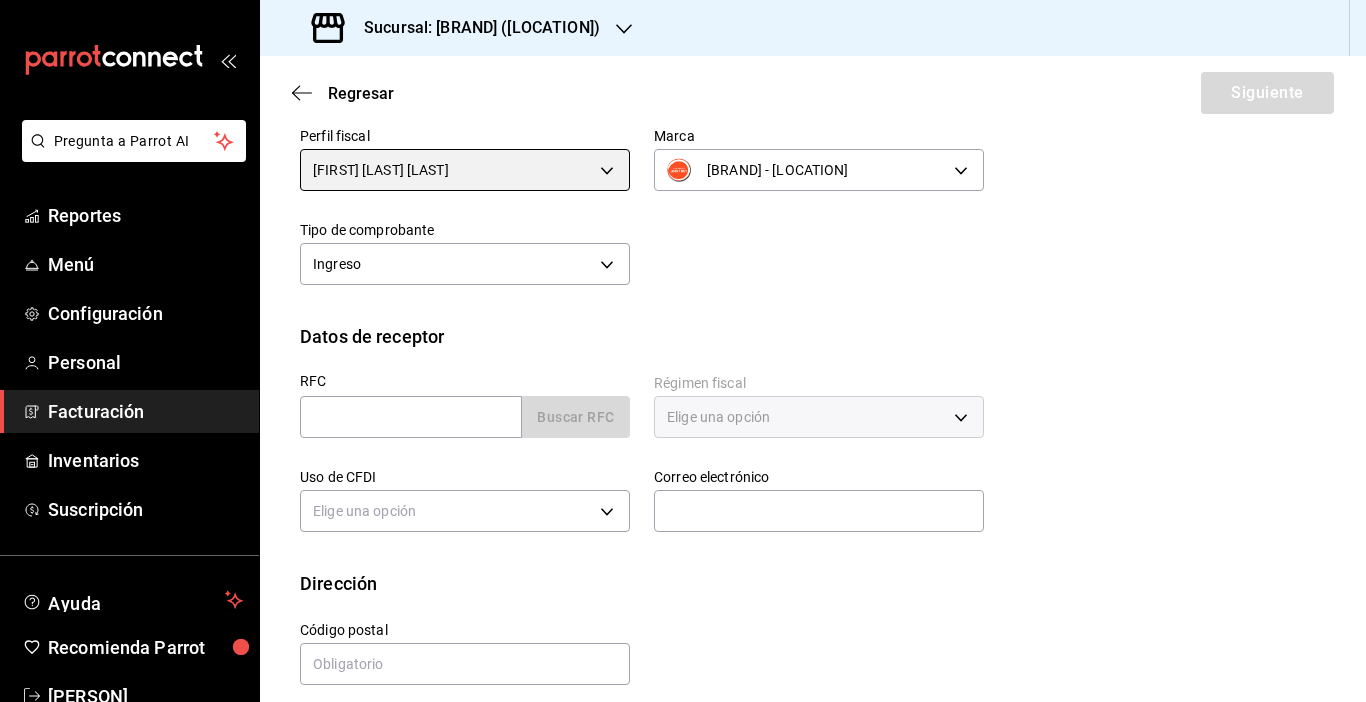 scroll, scrollTop: 171, scrollLeft: 0, axis: vertical 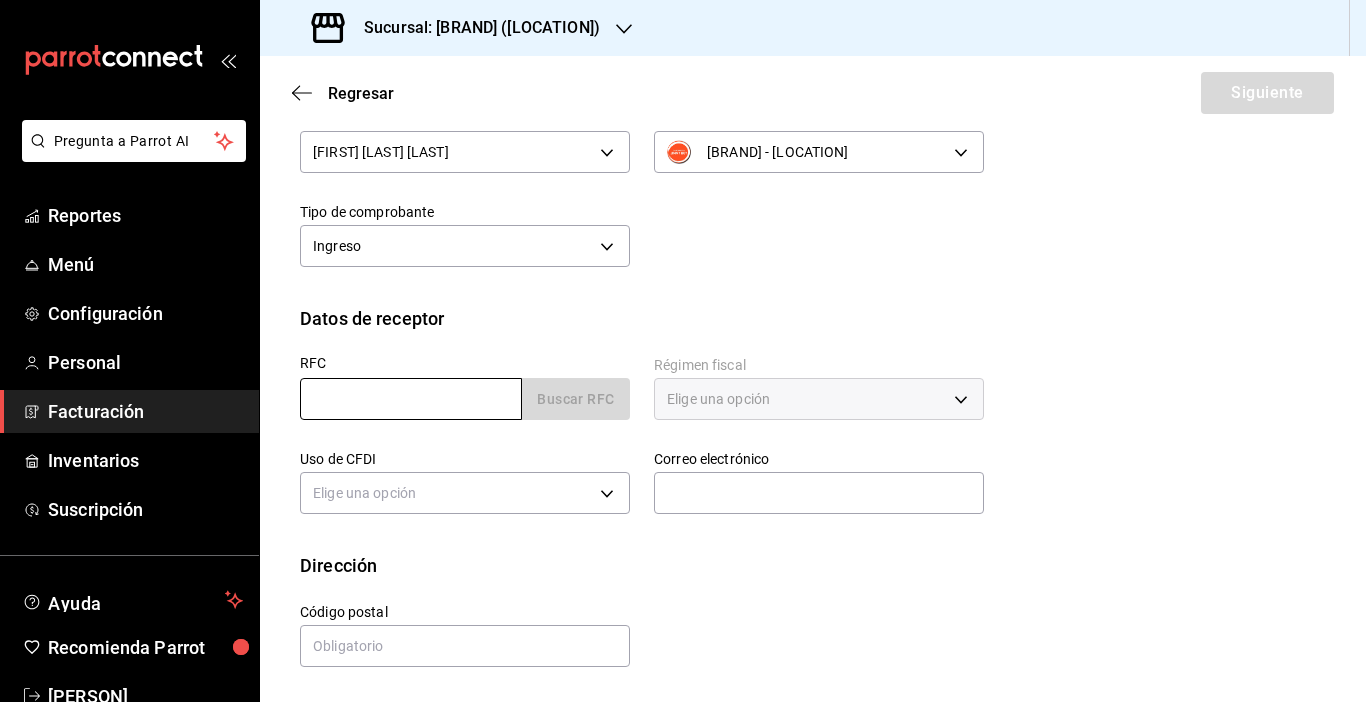 click at bounding box center [411, 399] 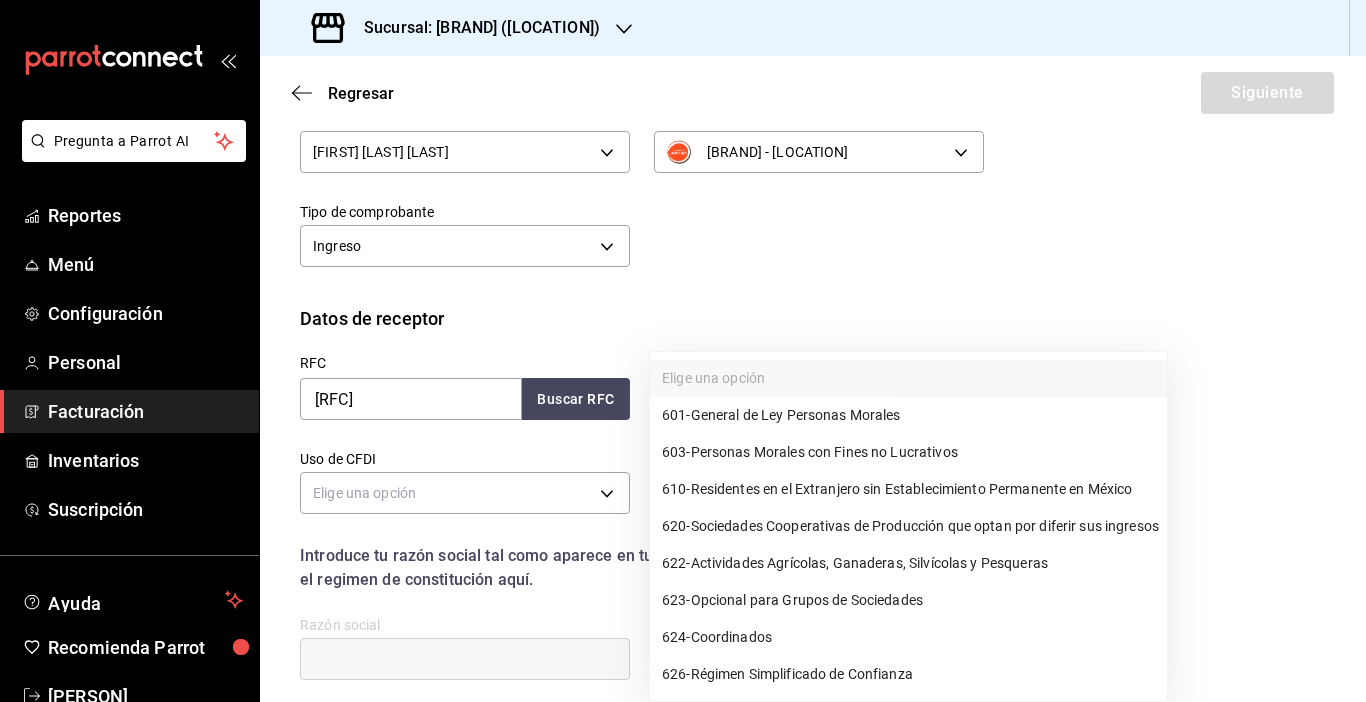 click on "Pregunta a Parrot AI Reportes   Menú   Configuración   Personal   Facturación   Inventarios   Suscripción   Ayuda Recomienda Parrot   [PERSON]   Sugerir nueva función   Sucursal: [BRAND] ([LOCATION]) Regresar Siguiente Factura general Realiza tus facturas con un numero de orden o un monto en especifico; También puedes realizar una factura de remplazo mediante una factura cancelada. Datos de emisor Perfil fiscal [FIRST] [LAST] [LAST] [UUID] Marca [BRAND] - [LOCATION] [UUID] Tipo de comprobante Ingreso I Datos de receptor RFC [RFC] Buscar RFC Régimen fiscal Elige una opción Uso de CFDI Elige una opción Correo electrónico Introduce tu razón social tal como aparece en tu ćedula fiscal. es importante que no escribas el regimen de constitución aquí. company Razón social Dirección Calle # exterior # interior Código postal [POSTAL_CODE] Estado ​ Municipio ​ Colonia ​ GANA 1 MES GRATIS EN TU SUSCRIPCIÓN AQUÍ Pregunta a Parrot AI Reportes" at bounding box center [683, 351] 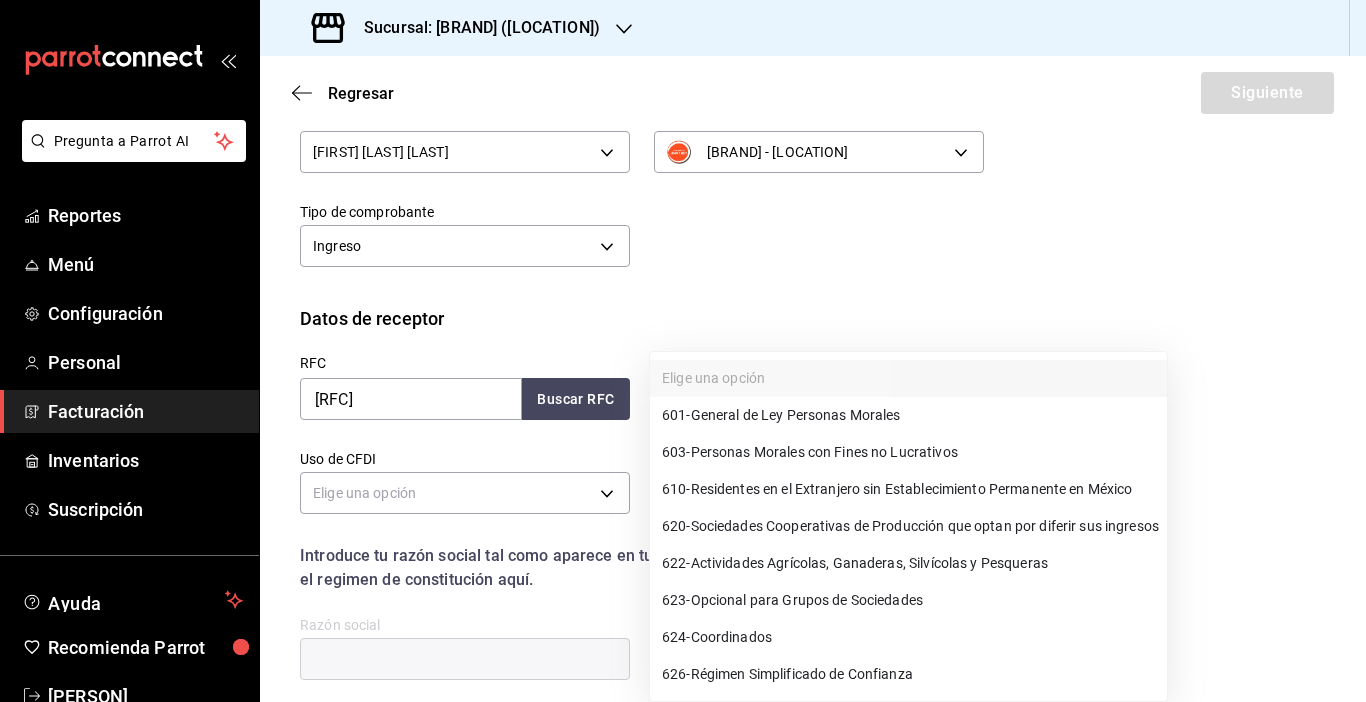 click on "601  -  General de Ley Personas Morales" at bounding box center (781, 415) 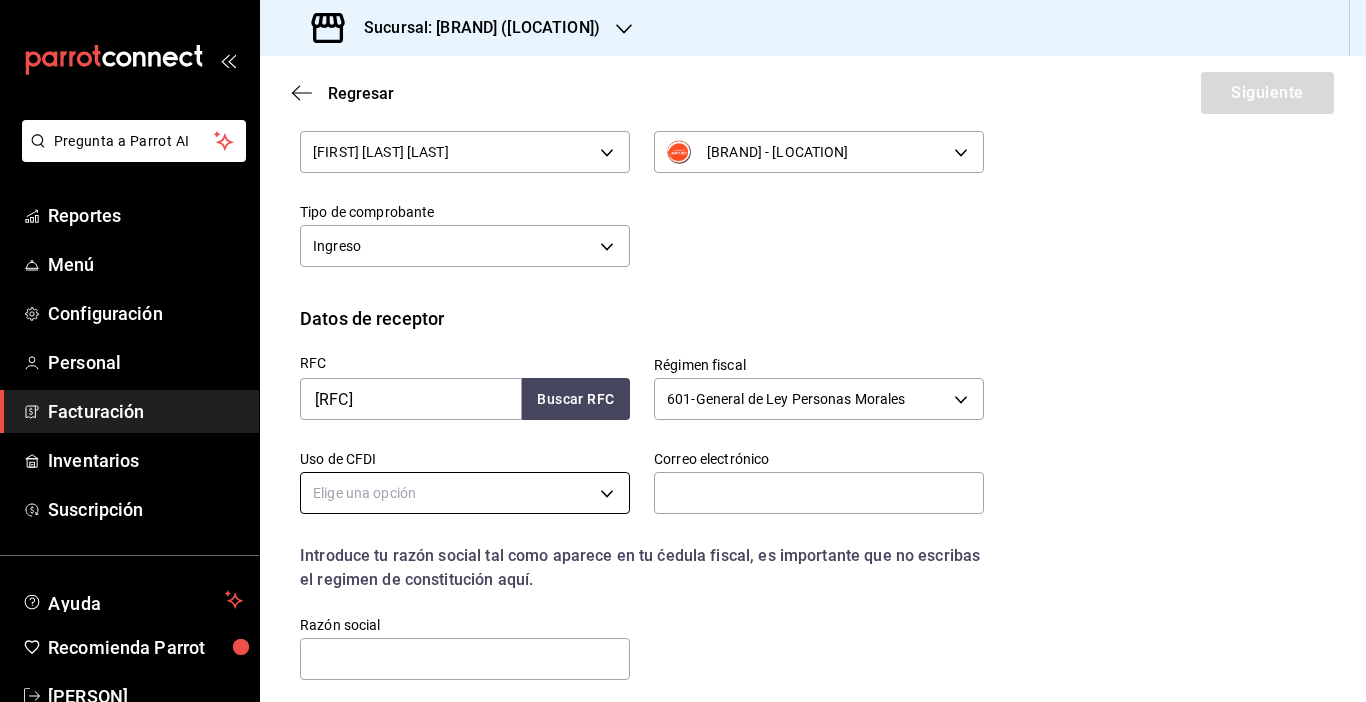 click on "Pregunta a Parrot AI Reportes   Menú   Configuración   Personal   Facturación   Inventarios   Suscripción   Ayuda Recomienda Parrot   [PERSON]   Sugerir nueva función   Sucursal: [BRAND] ([LOCATION]) Regresar Siguiente Factura general Realiza tus facturas con un numero de orden o un monto en especifico; También puedes realizar una factura de remplazo mediante una factura cancelada. Datos de emisor Perfil fiscal [FIRST] [LAST] [LAST] [UUID] Marca [BRAND] - [LOCATION] [UUID] Tipo de comprobante Ingreso I Datos de receptor RFC [RFC] Buscar RFC Régimen fiscal 601  -  General de Ley Personas Morales 601 Uso de CFDI Elige una opción Correo electrónico Introduce tu razón social tal como aparece en tu ćedula fiscal. es importante que no escribas el regimen de constitución aquí. company Razón social Dirección Calle # exterior # interior Código postal [POSTAL_CODE] Estado ​ Municipio ​ Colonia ​ GANA 1 MES GRATIS EN TU SUSCRIPCIÓN AQUÍ   Menú" at bounding box center (683, 351) 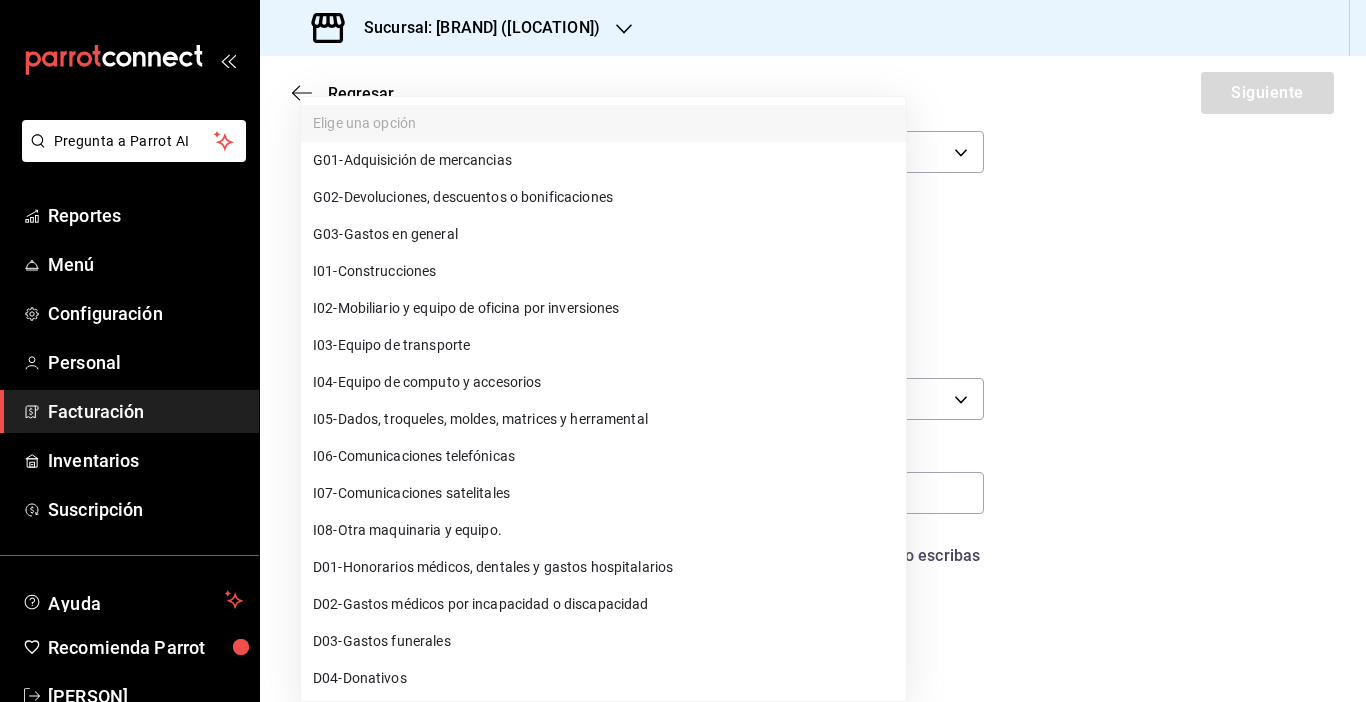 click on "G03  -  Gastos en general" at bounding box center (603, 234) 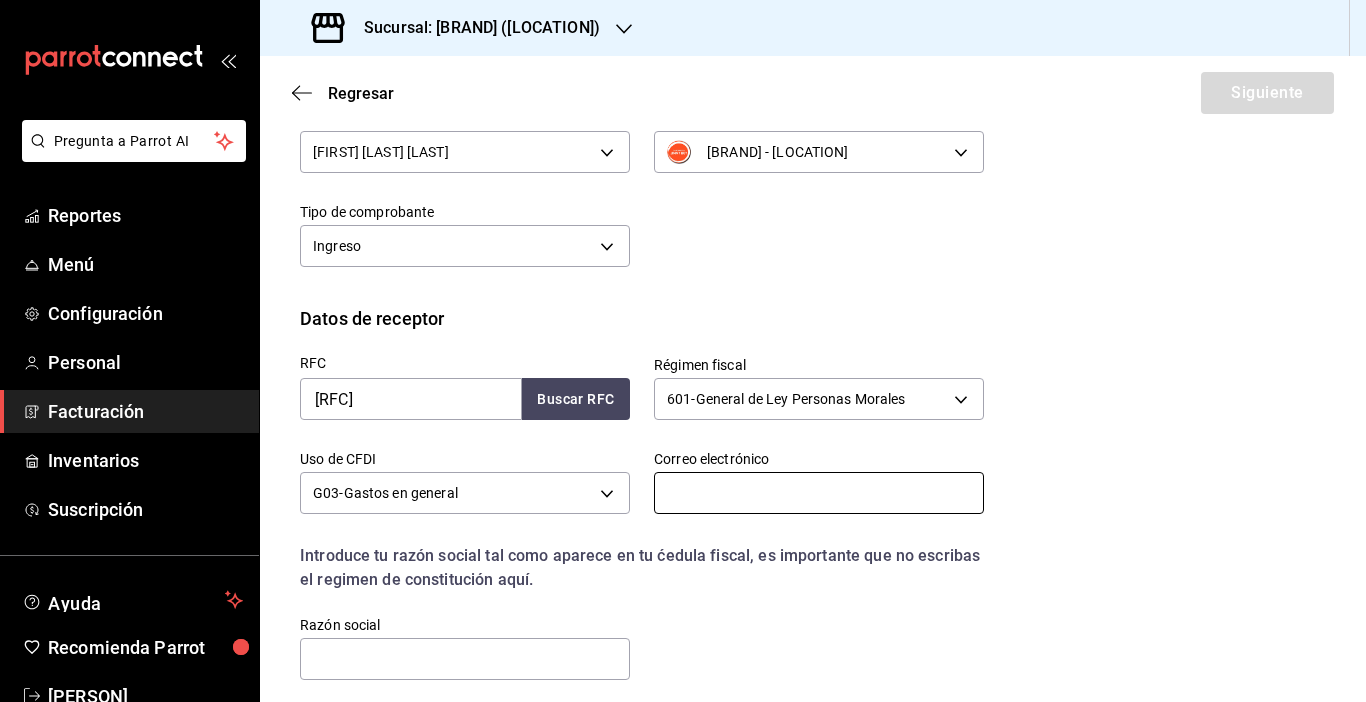 click at bounding box center (819, 493) 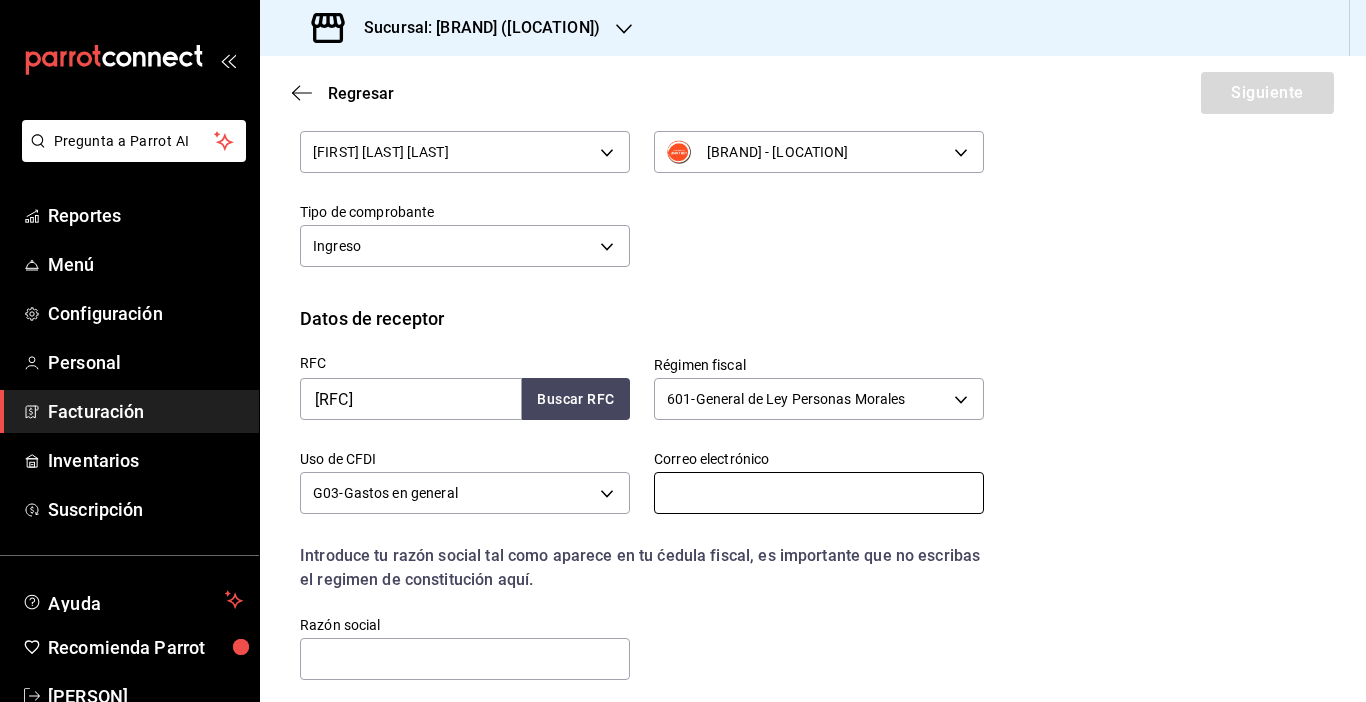 type on "[EMAIL]" 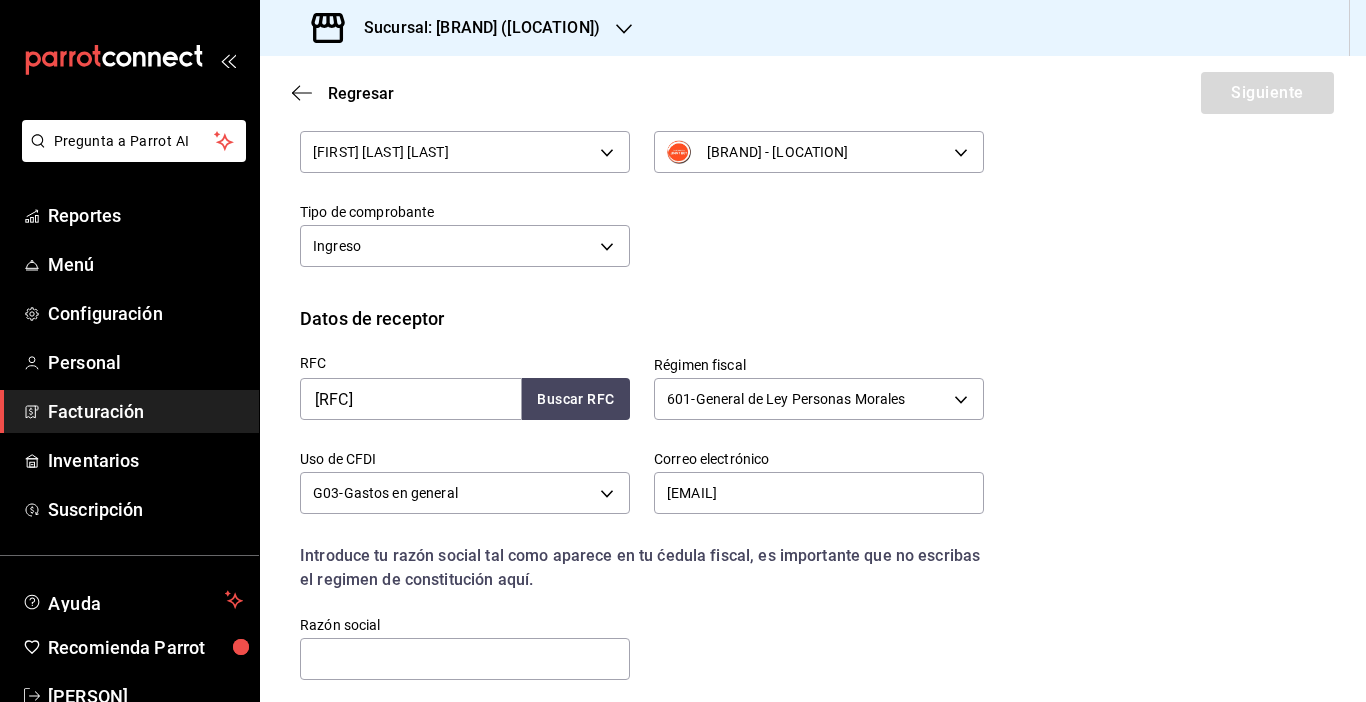 type on "11560" 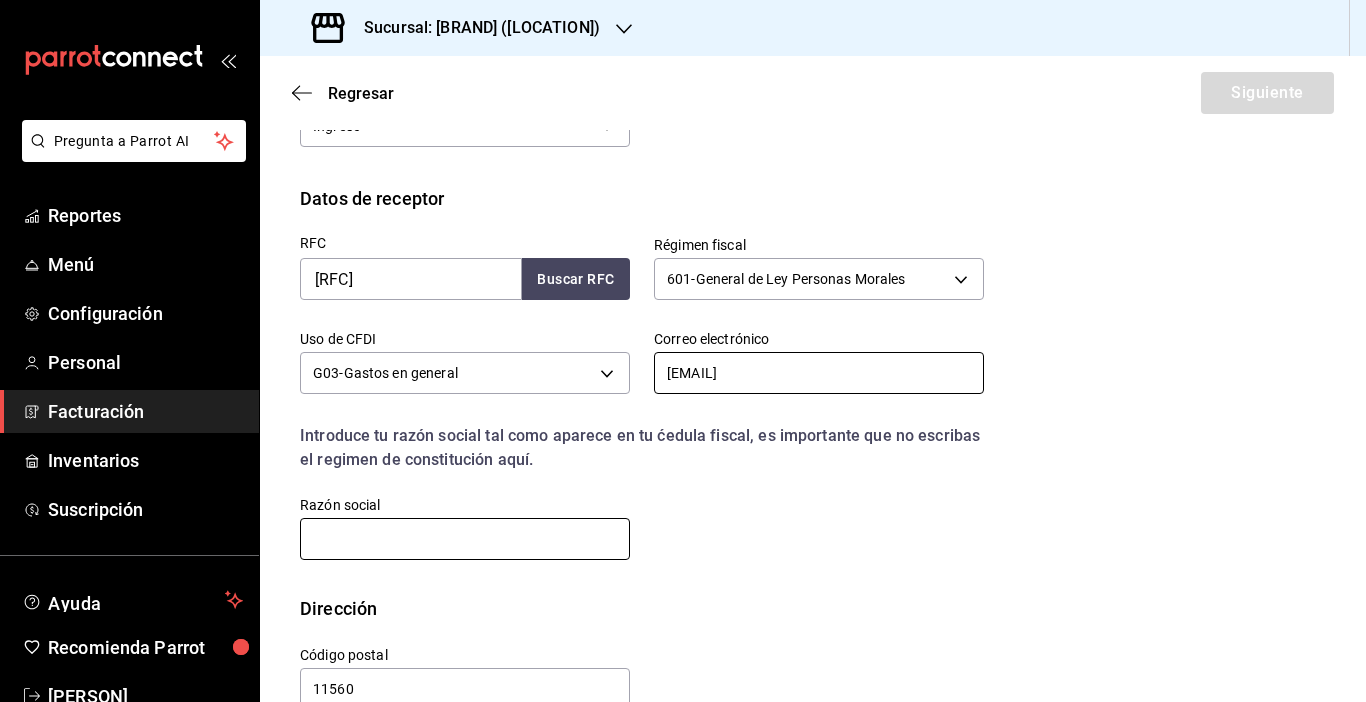 scroll, scrollTop: 334, scrollLeft: 0, axis: vertical 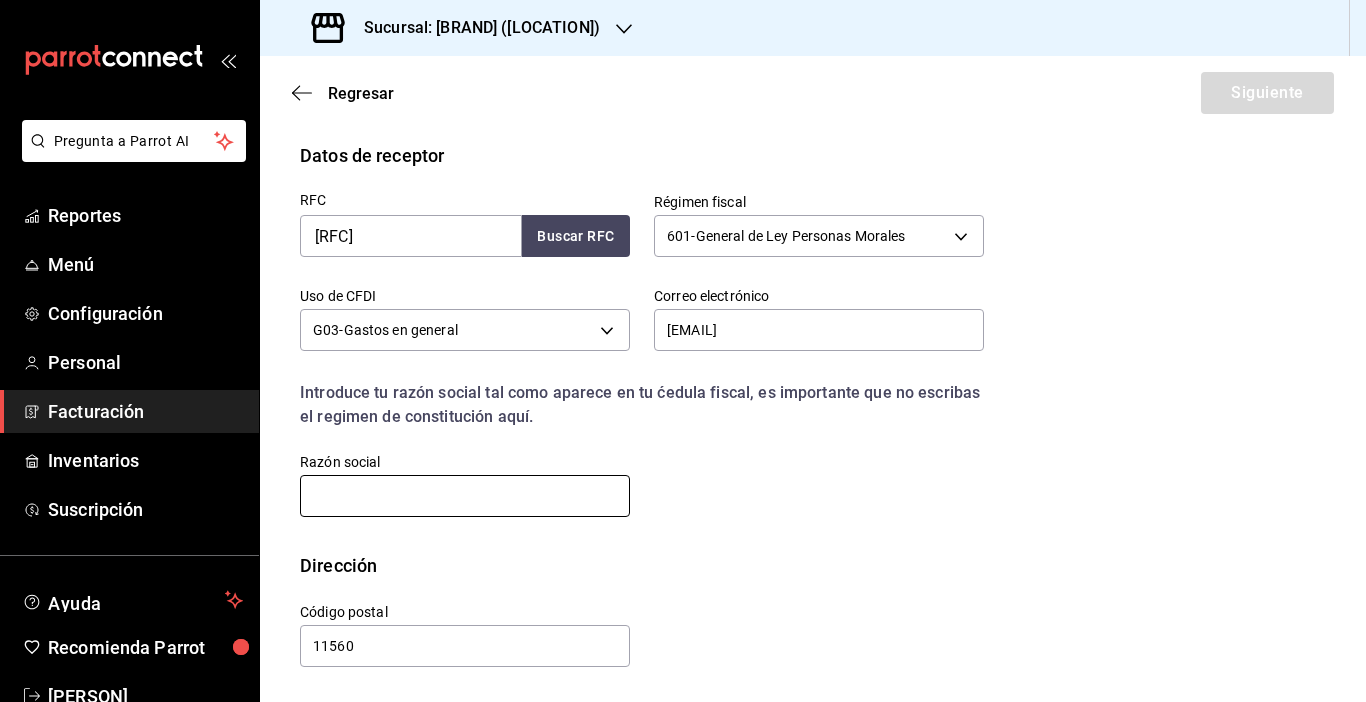 click at bounding box center [465, 496] 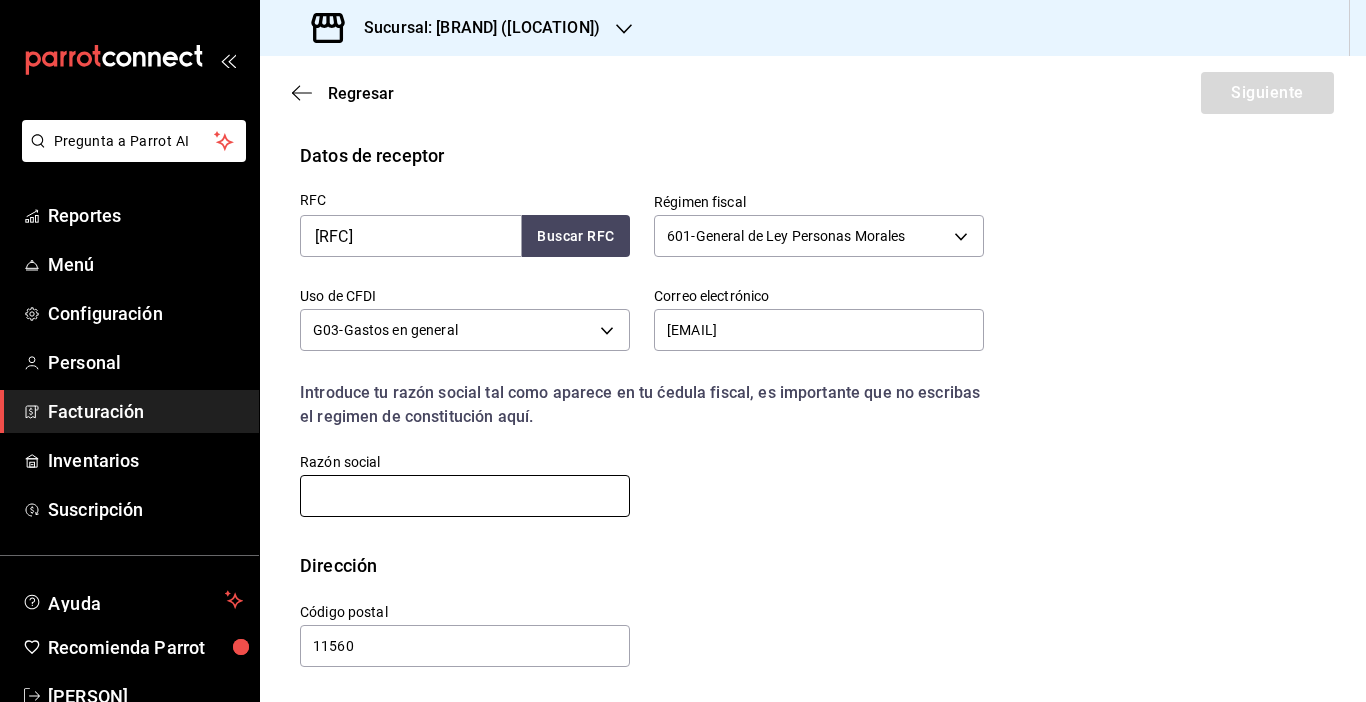 type on "[COMPANY_NAME]" 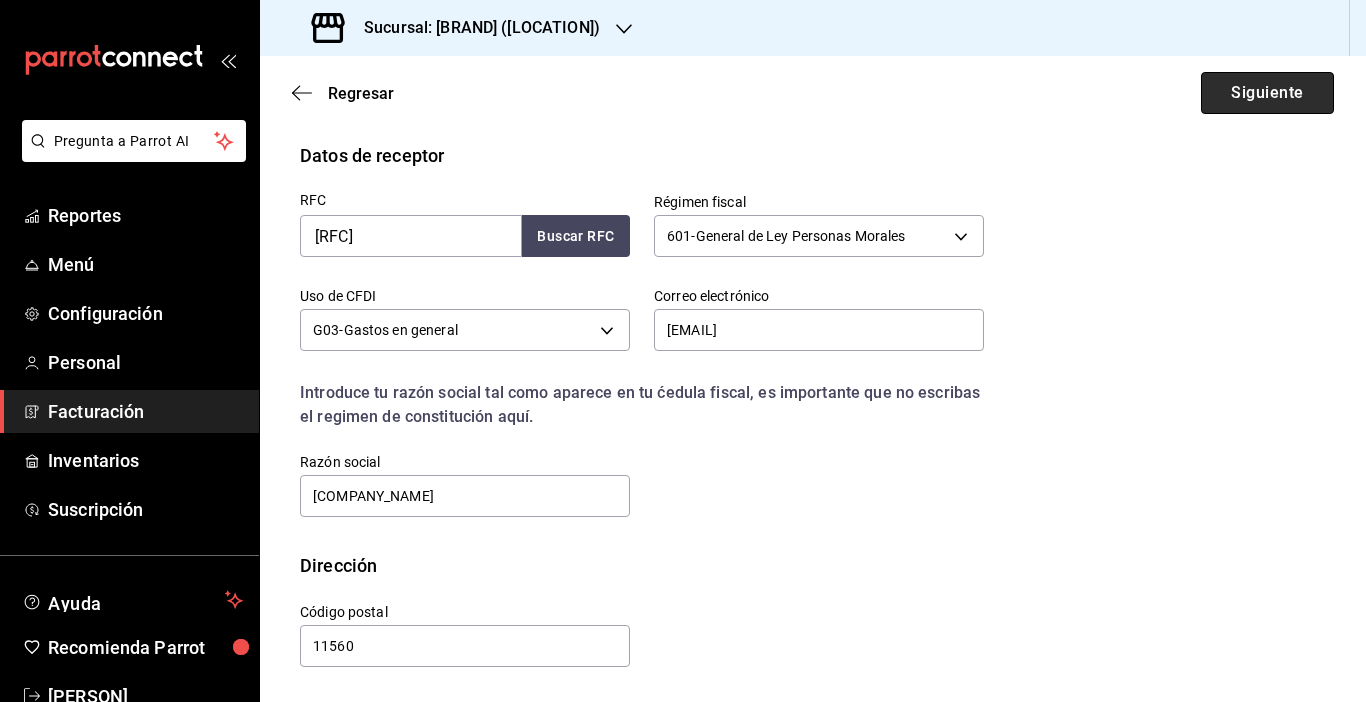 click on "Siguiente" at bounding box center (1267, 93) 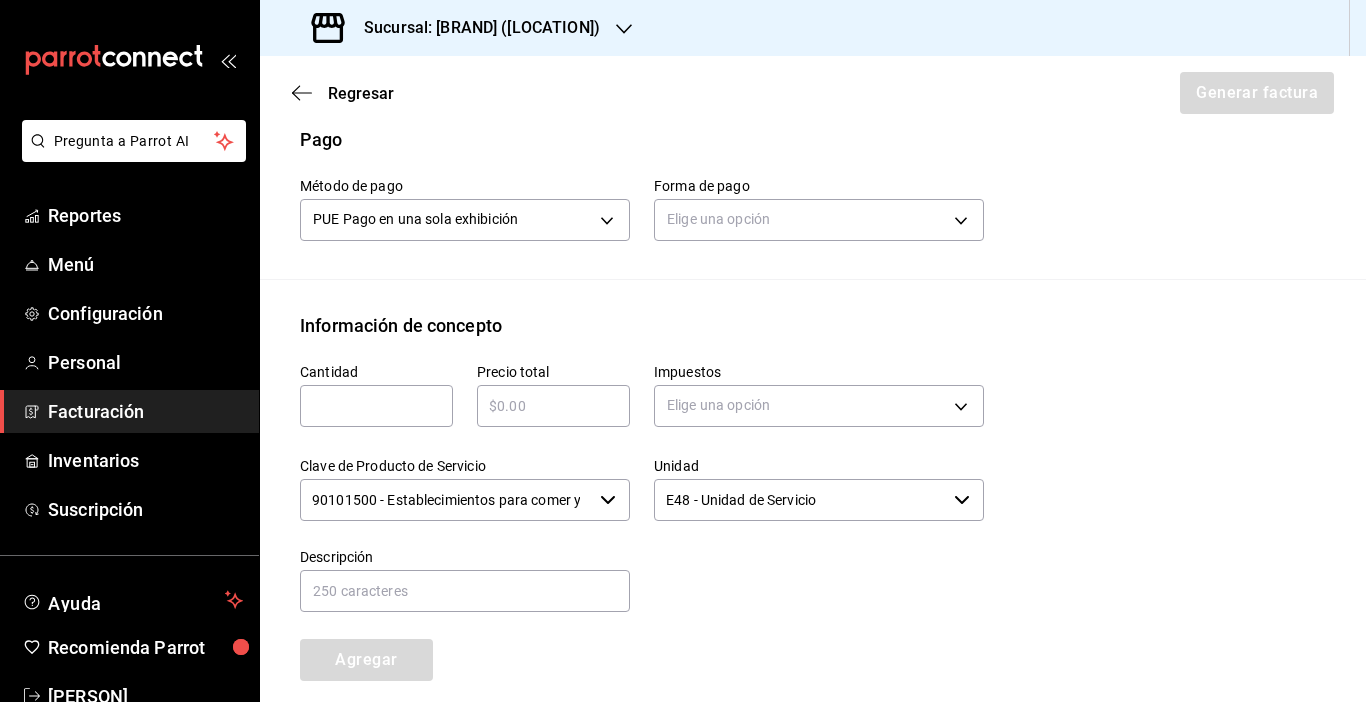 scroll, scrollTop: 634, scrollLeft: 0, axis: vertical 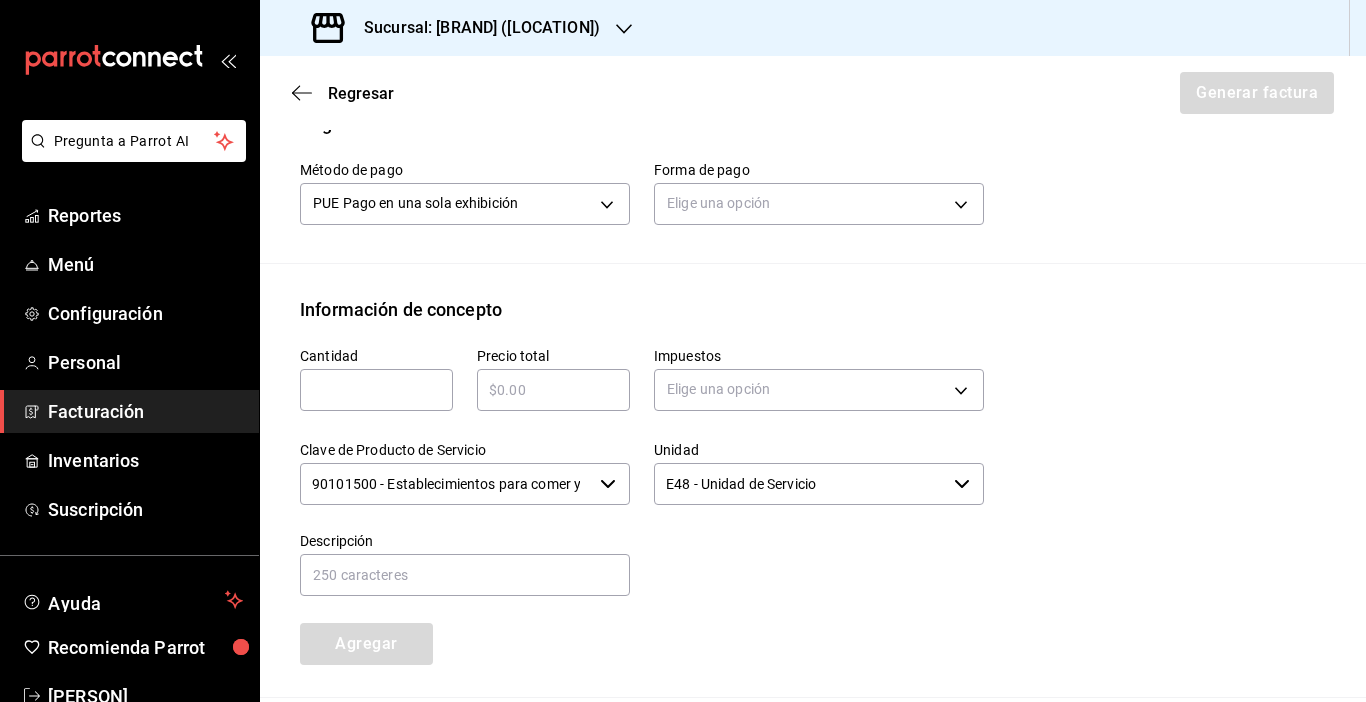 click at bounding box center (376, 390) 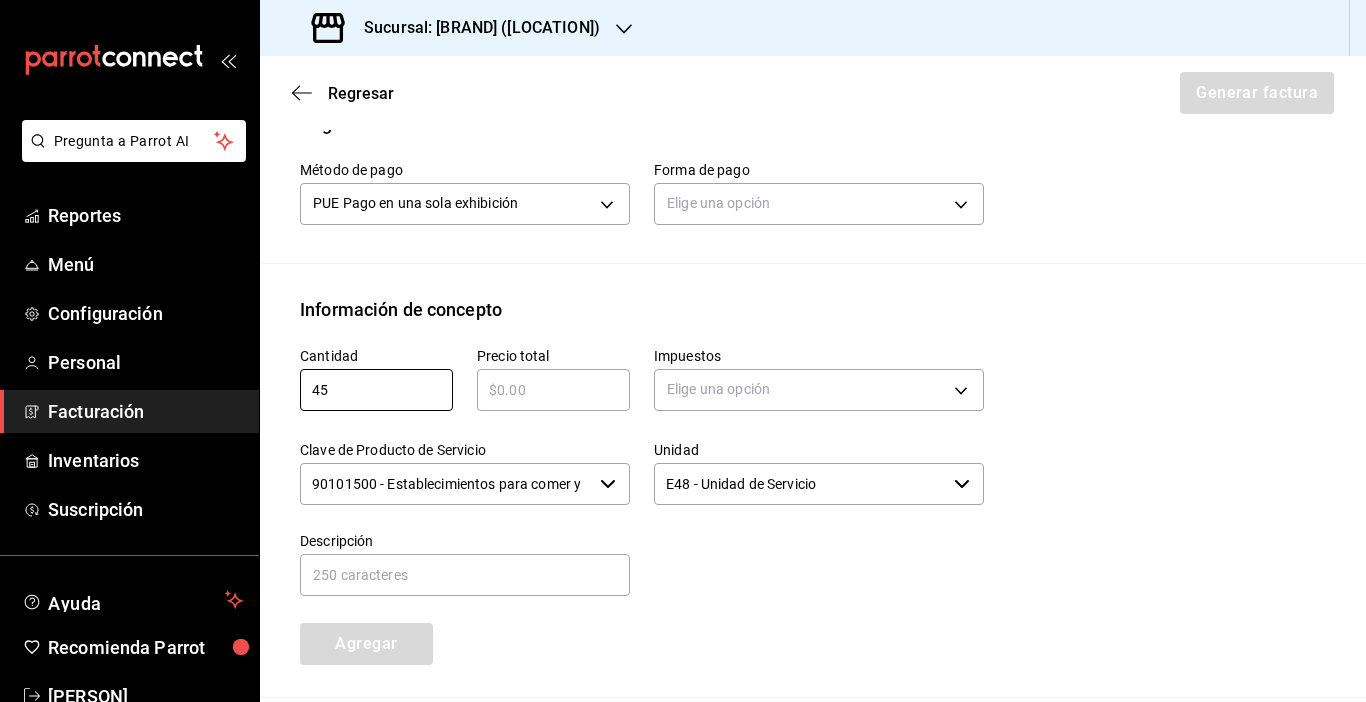 type on "4" 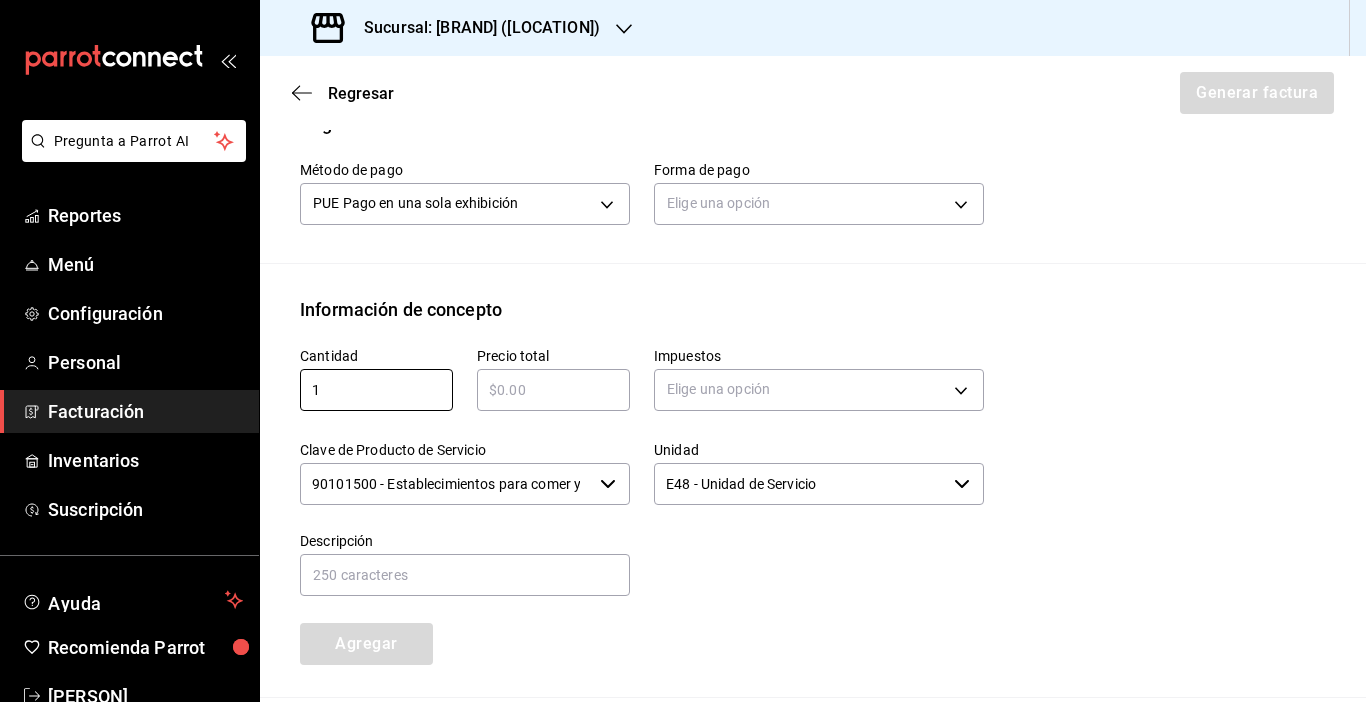 type on "1" 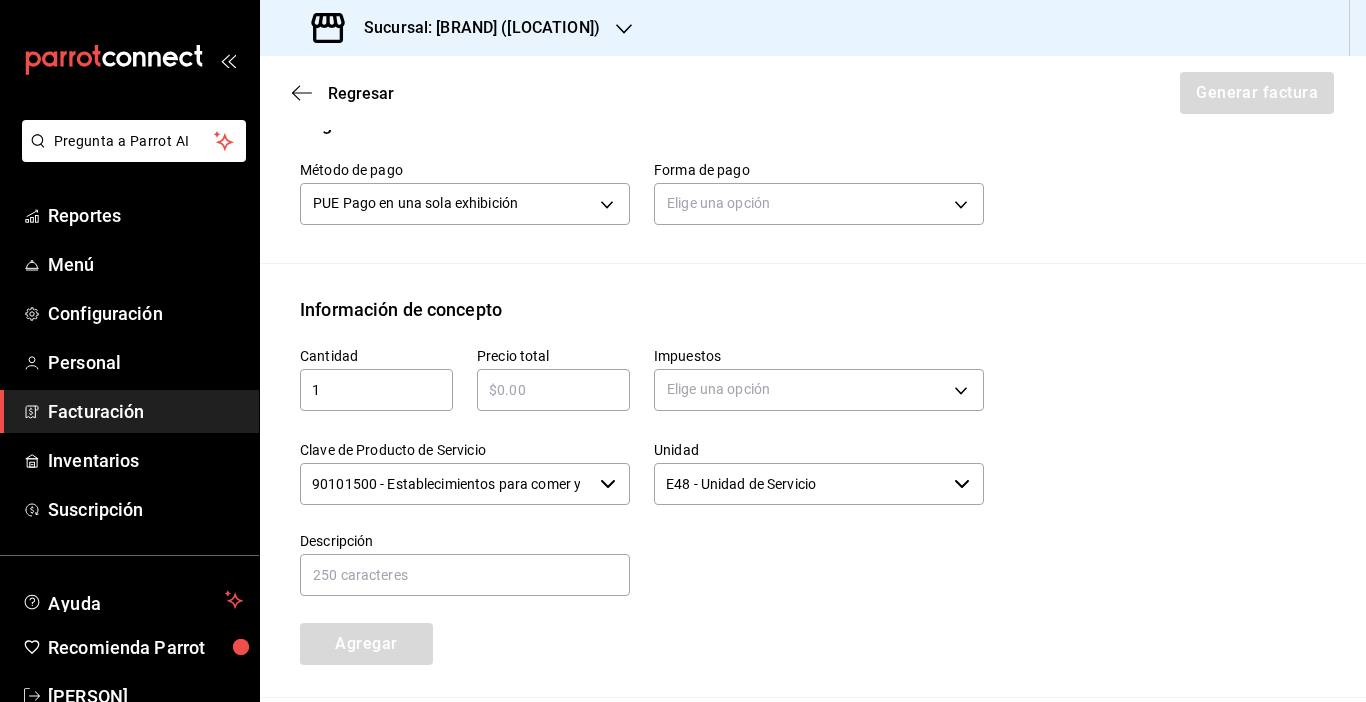 click at bounding box center [553, 390] 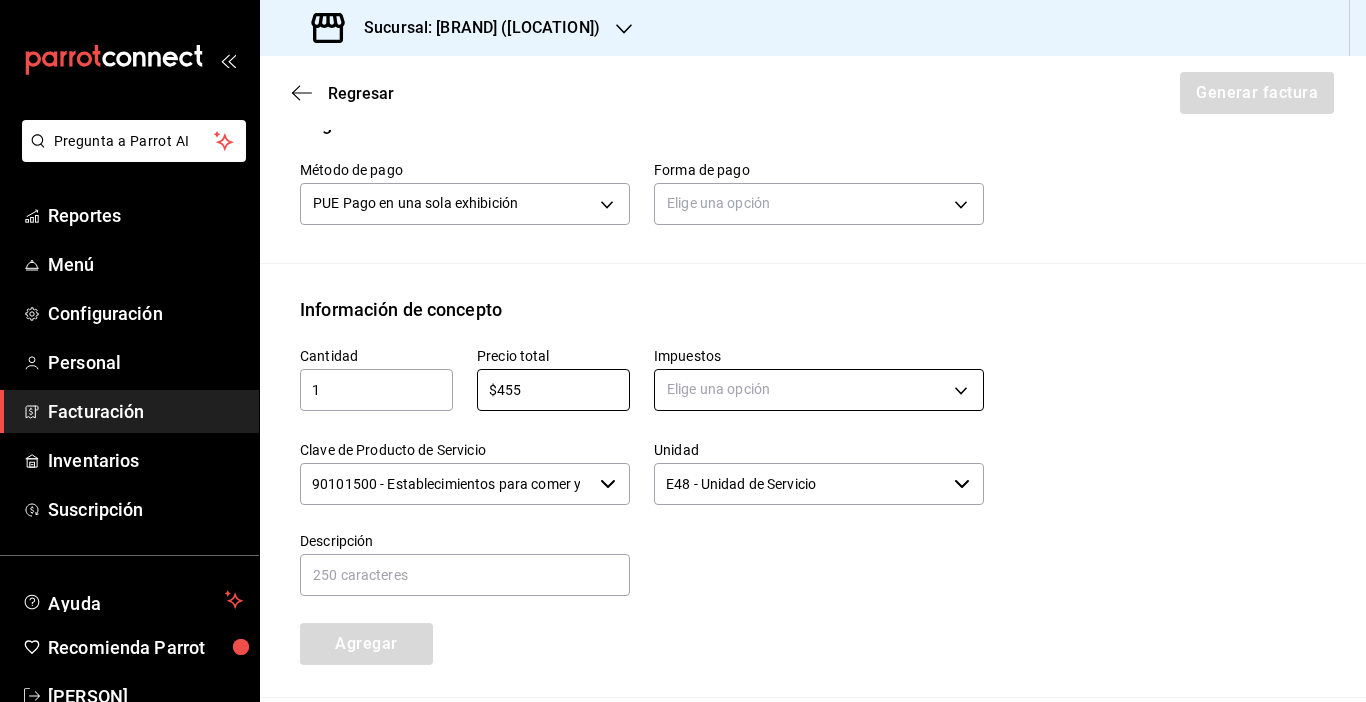 type on "$455" 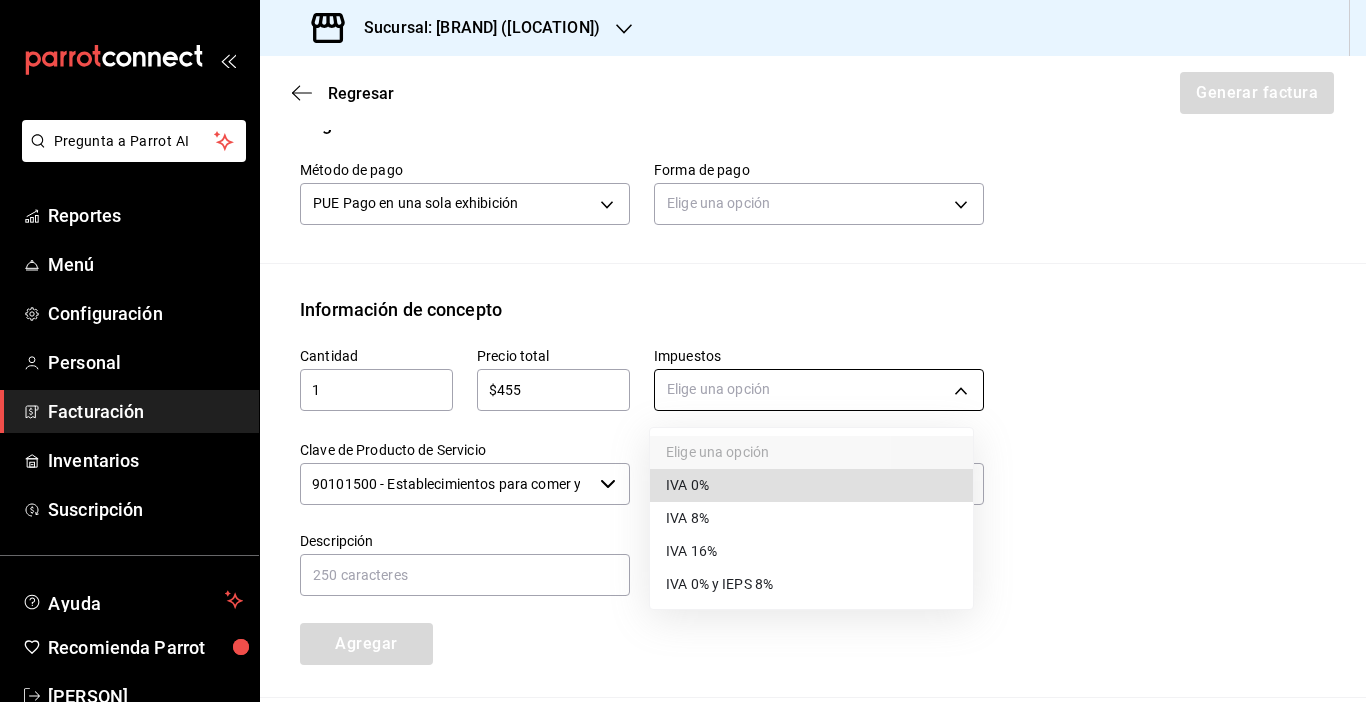 click on "Pregunta a Parrot AI Reportes   Menú   Configuración   Personal   Facturación   Inventarios   Suscripción   Ayuda Recomienda Parrot   [PERSON]   Sugerir nueva función   Sucursal: [BRAND] ([LOCATION]) Regresar Generar factura Emisor Perfil fiscal [FIRST] [LAST] [LAST] Tipo de comprobante Ingreso Receptor Nombre / Razón social [COMPANY_NAME] RFC Receptor [RFC] Régimen fiscal General de Ley Personas Morales Uso de CFDI G03: Gastos en general Correo electrónico [EMAIL] Elige cómo quieres agregar los conceptos a tu factura Manualmente Asociar orden Pago Método de pago PUE   Pago en una sola exhibición PUE Forma de pago Elige una opción Información de concepto Cantidad 1 ​ Precio total $455 ​ Impuestos Elige una opción Clave de Producto de Servicio 90101500 - Establecimientos para comer y beber ​ Unidad E48 - Unidad de Servicio ​ Descripción Agregar IVA Total $0.00 IEPS Total $0.00 Subtotal $0.00 Total $0.00 Orden Cantidad Clave Unidad Monto Impuesto Subtotal" at bounding box center [683, 351] 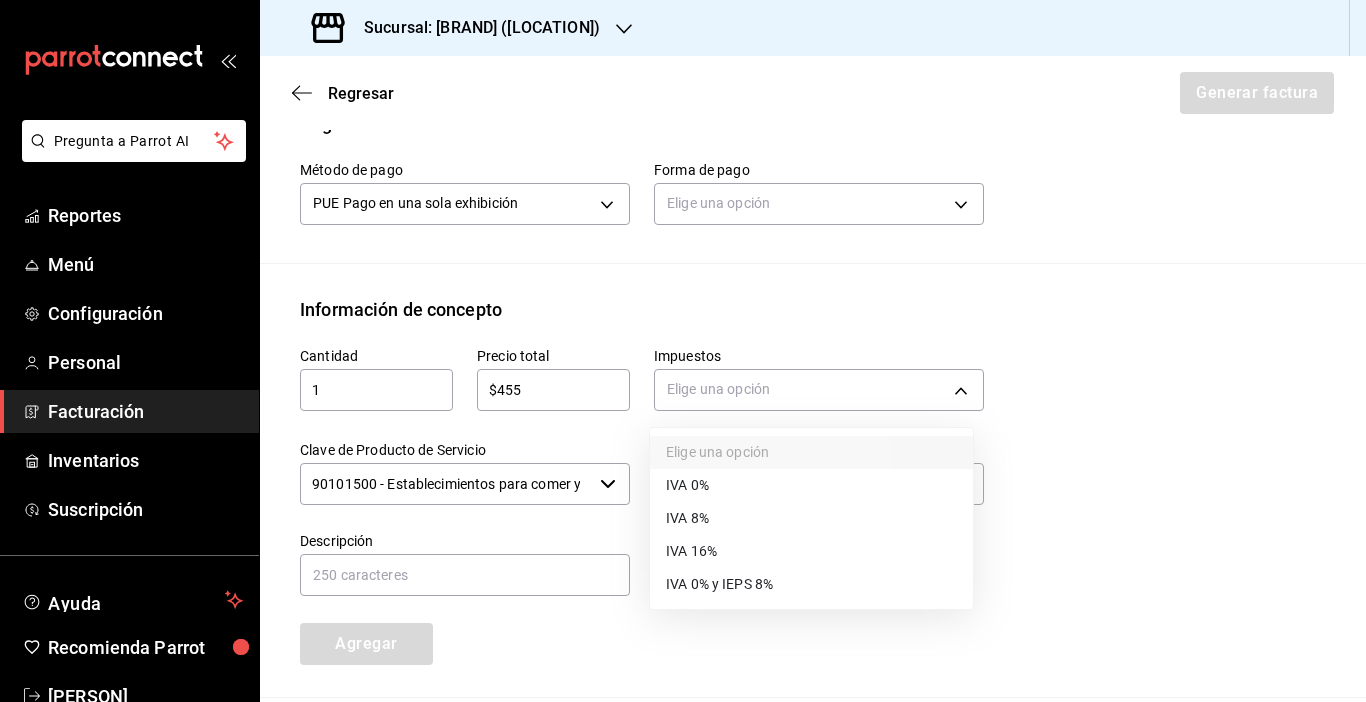 click on "IVA 16%" at bounding box center (691, 551) 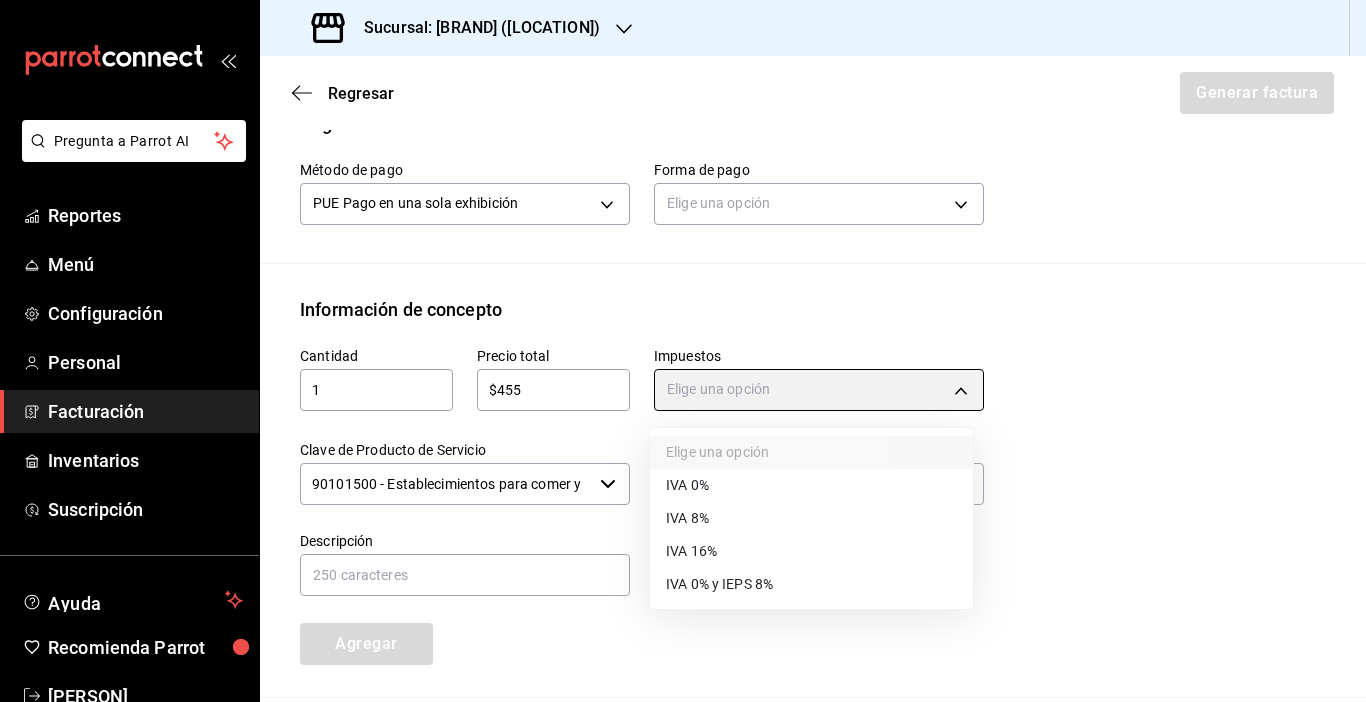type on "IVA_16" 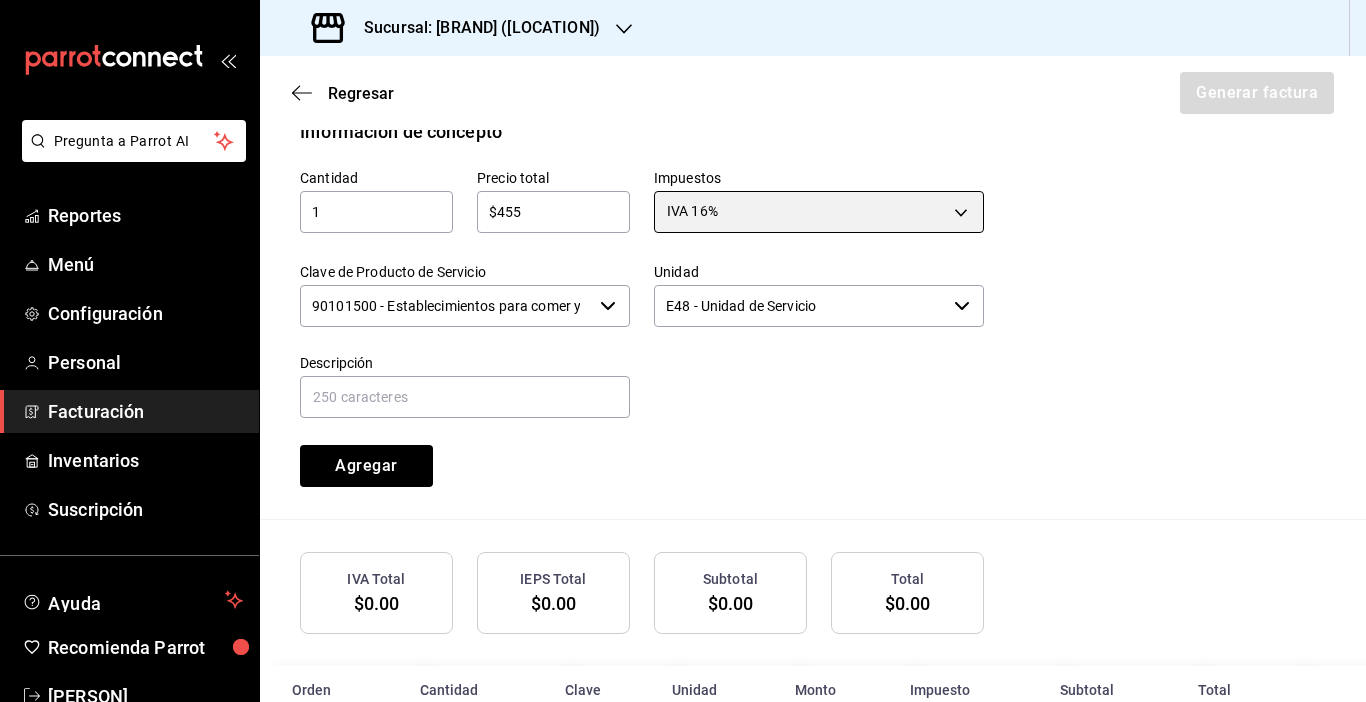 scroll, scrollTop: 834, scrollLeft: 0, axis: vertical 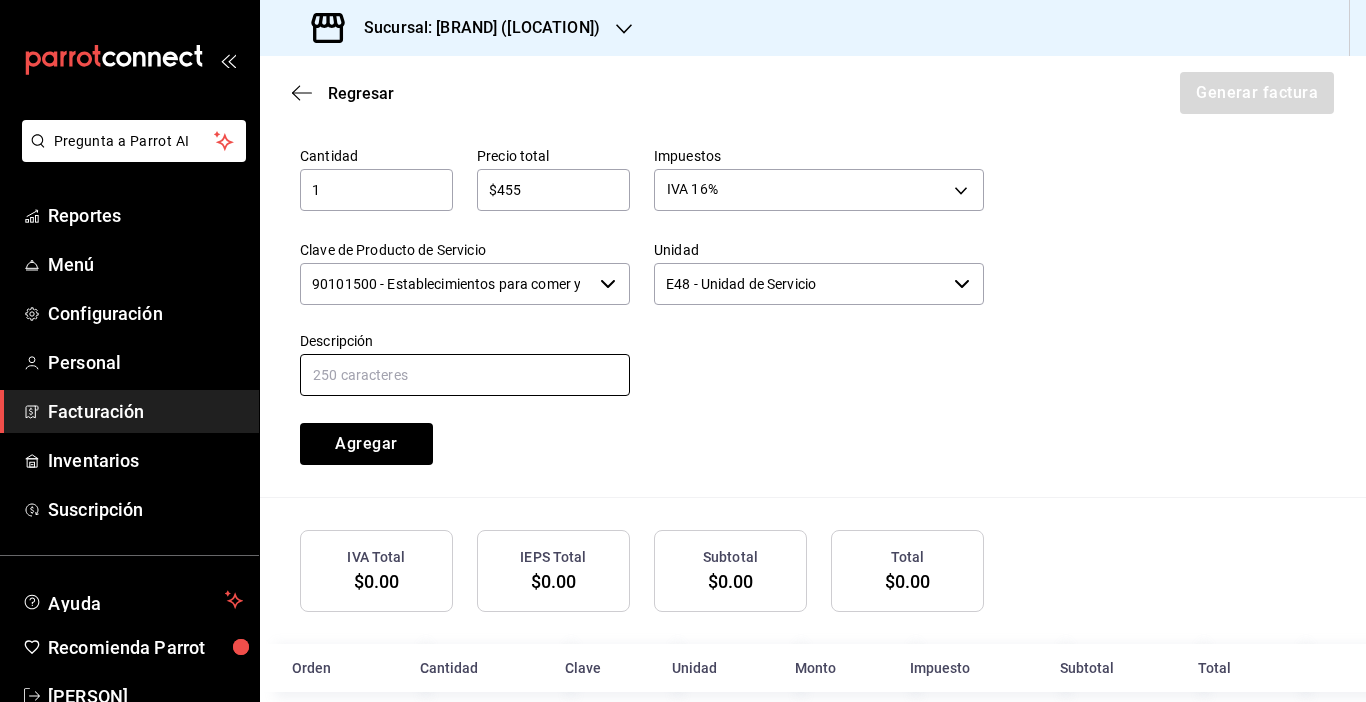 click at bounding box center [465, 375] 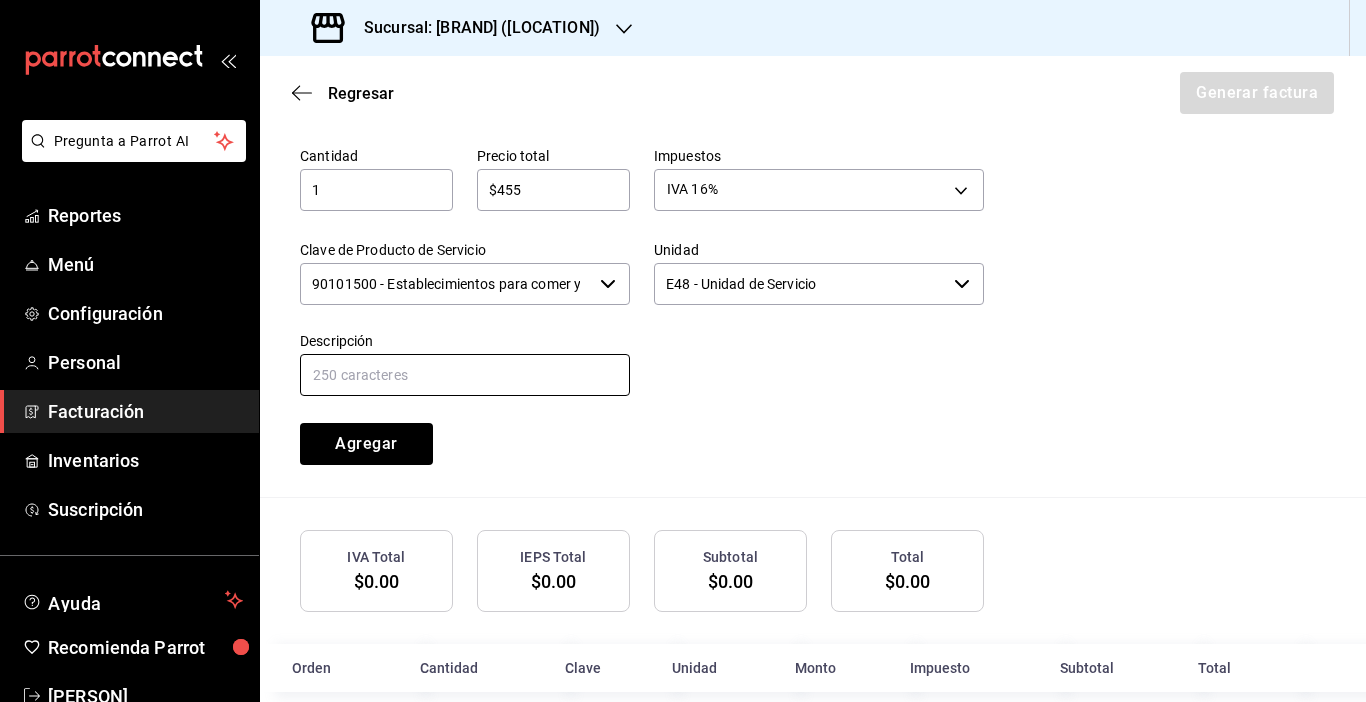 type on "Consumo de alimentos" 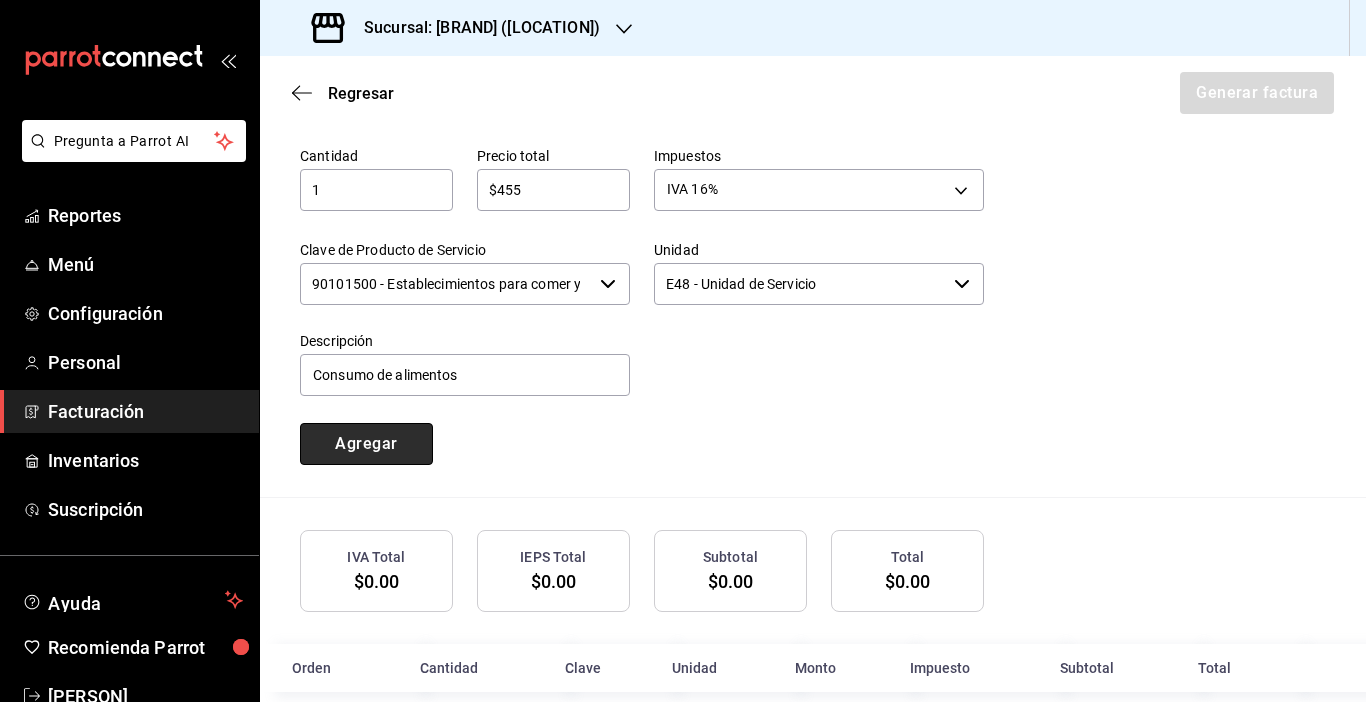 click on "Agregar" at bounding box center (366, 444) 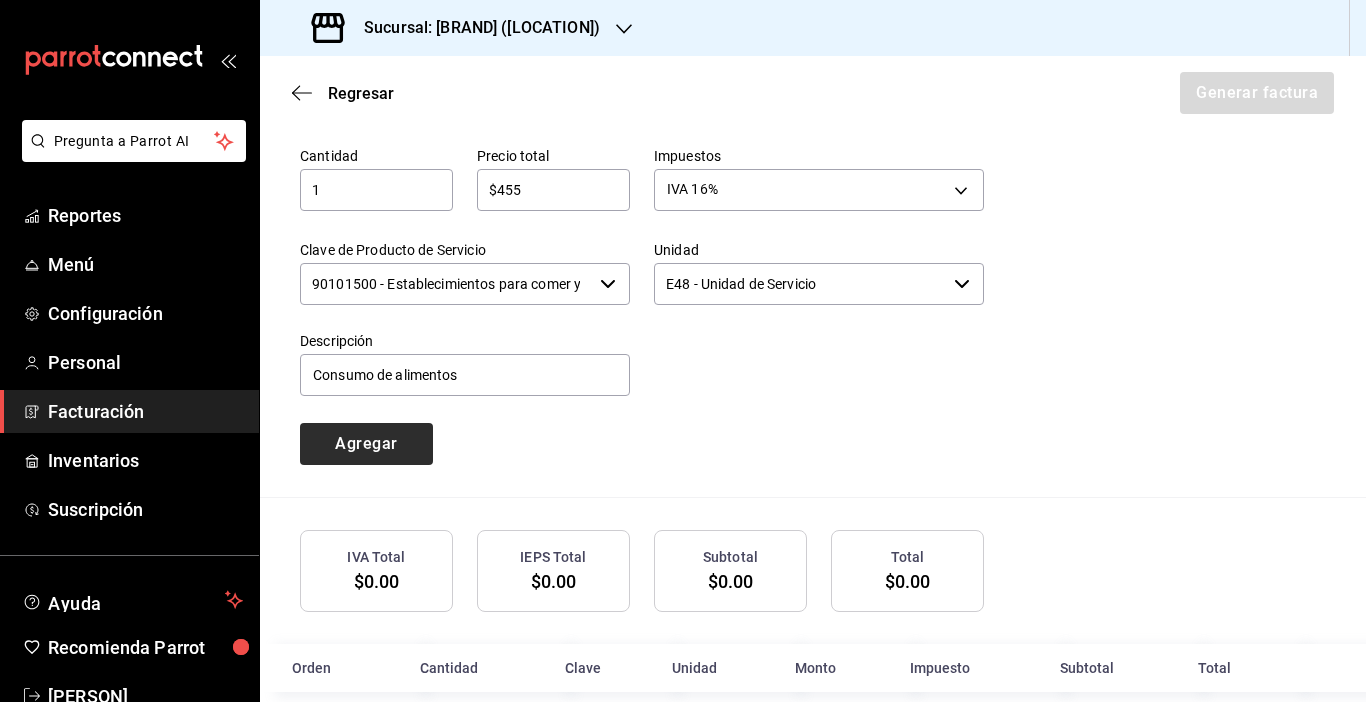 type 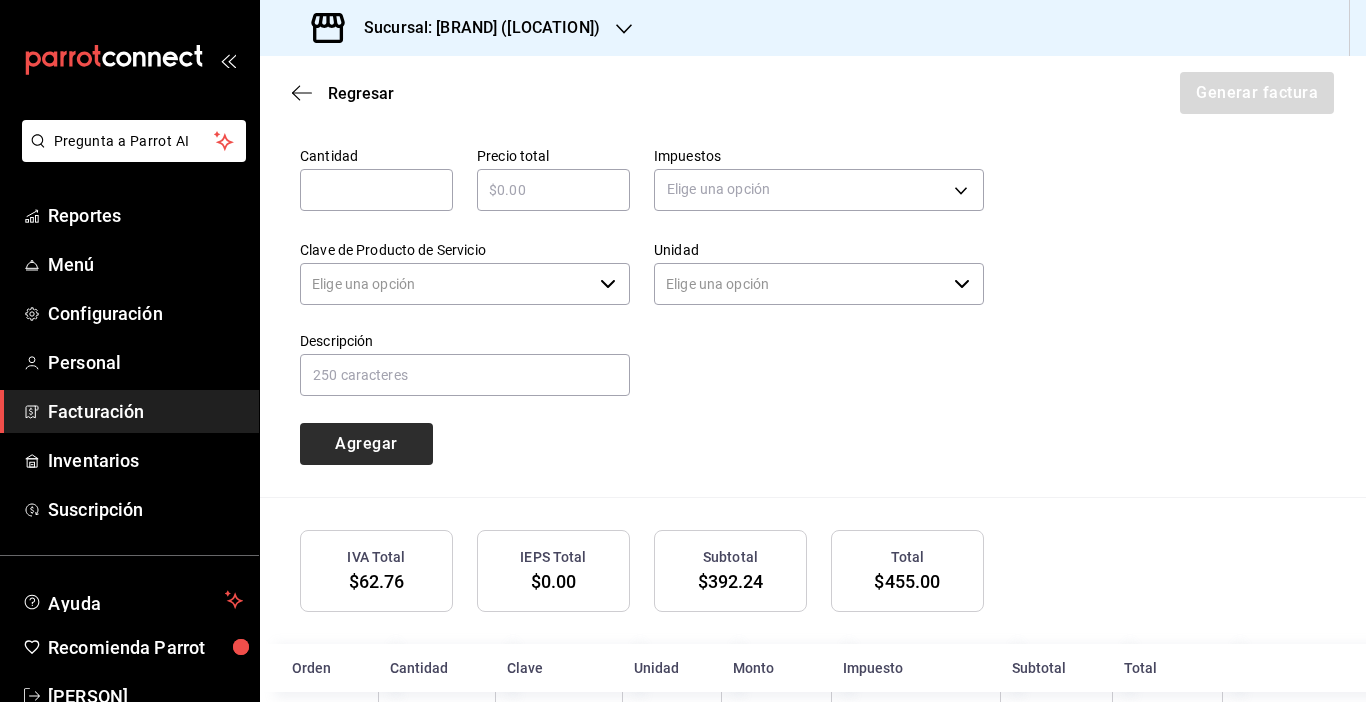 type on "90101500 - Establecimientos para comer y beber" 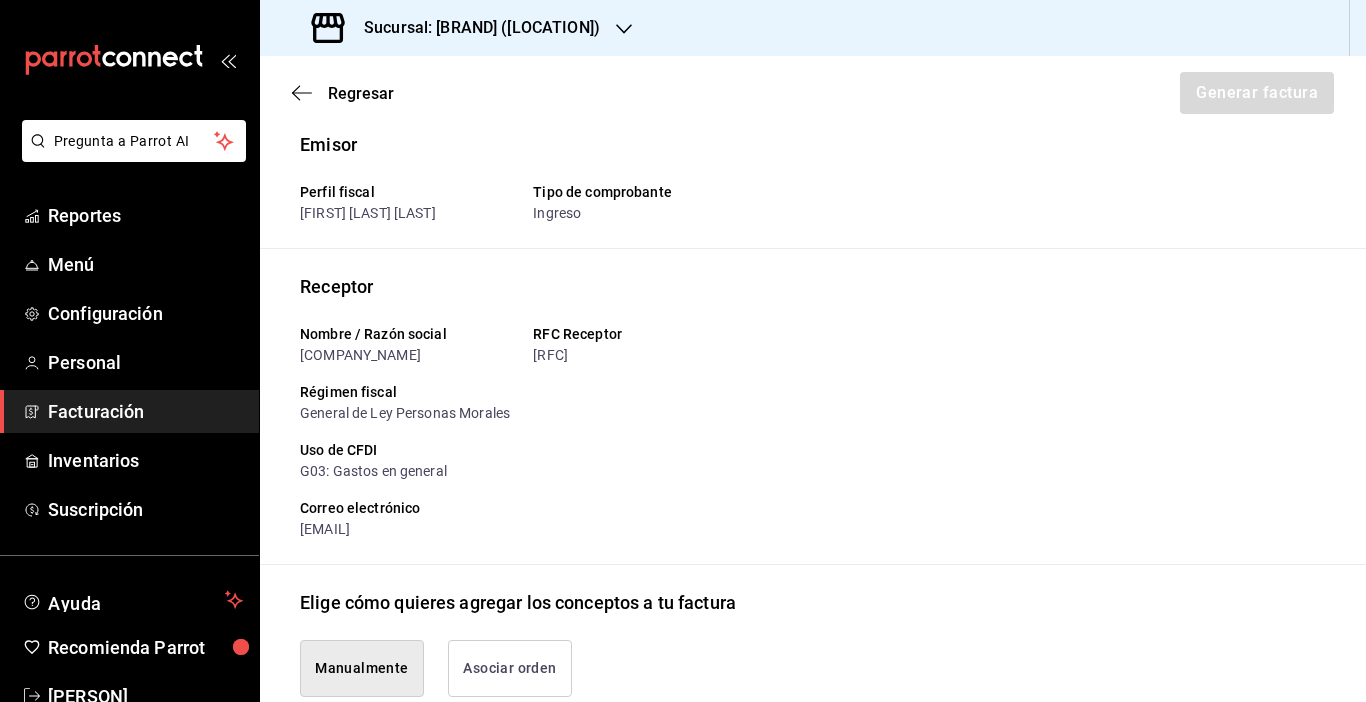 scroll, scrollTop: 0, scrollLeft: 0, axis: both 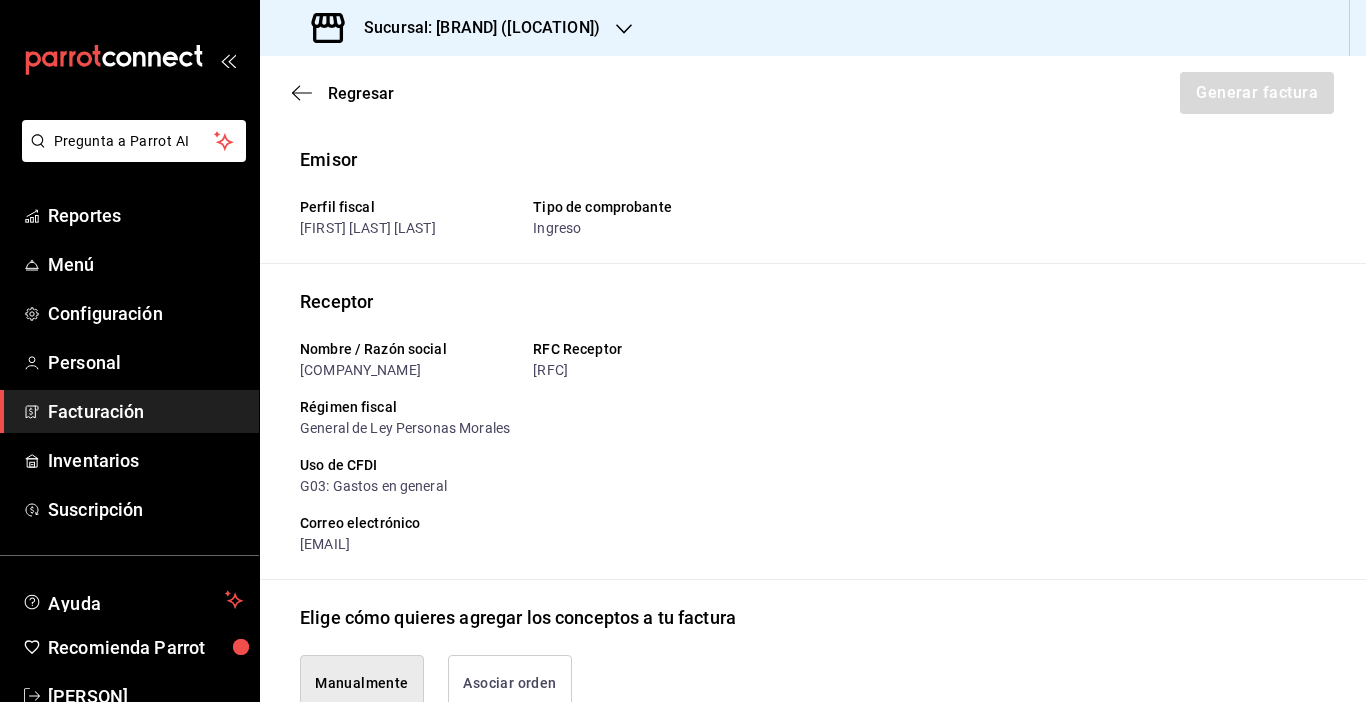 click on "Regresar Generar factura" at bounding box center [813, 93] 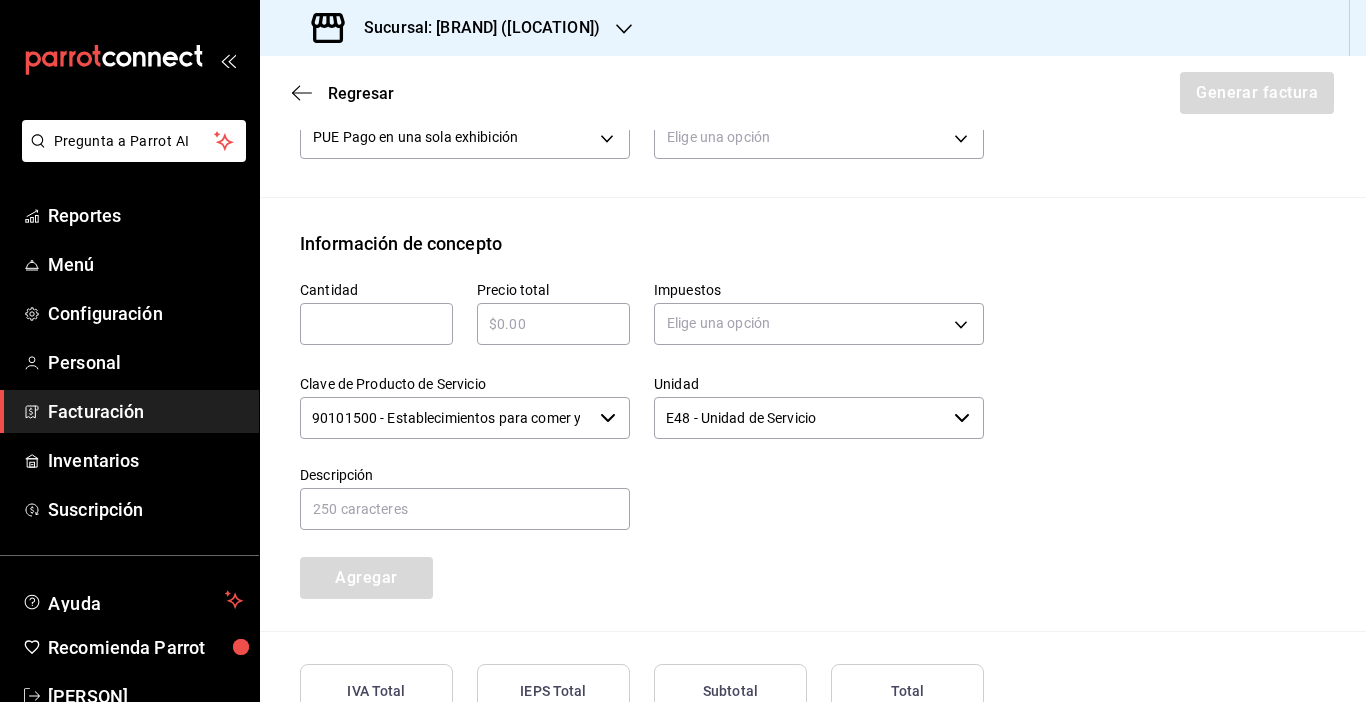 scroll, scrollTop: 915, scrollLeft: 0, axis: vertical 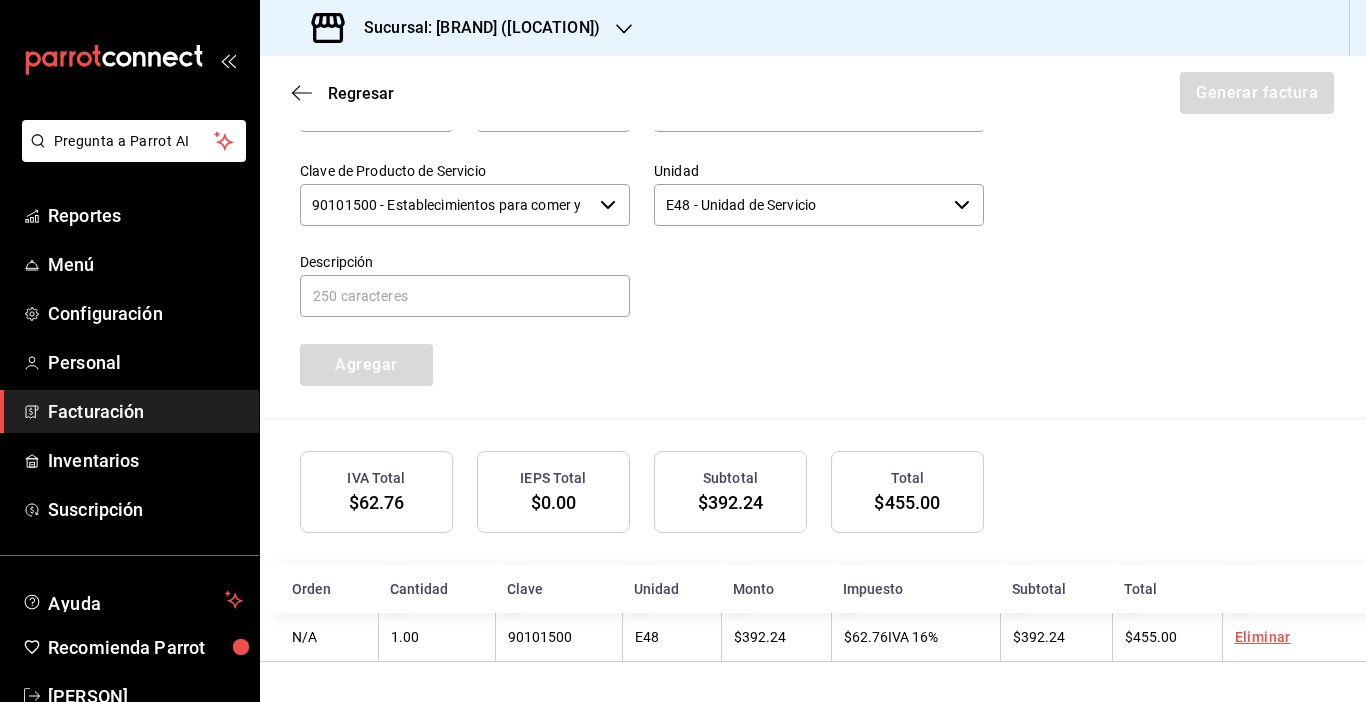 click on "IVA Total" at bounding box center (376, 478) 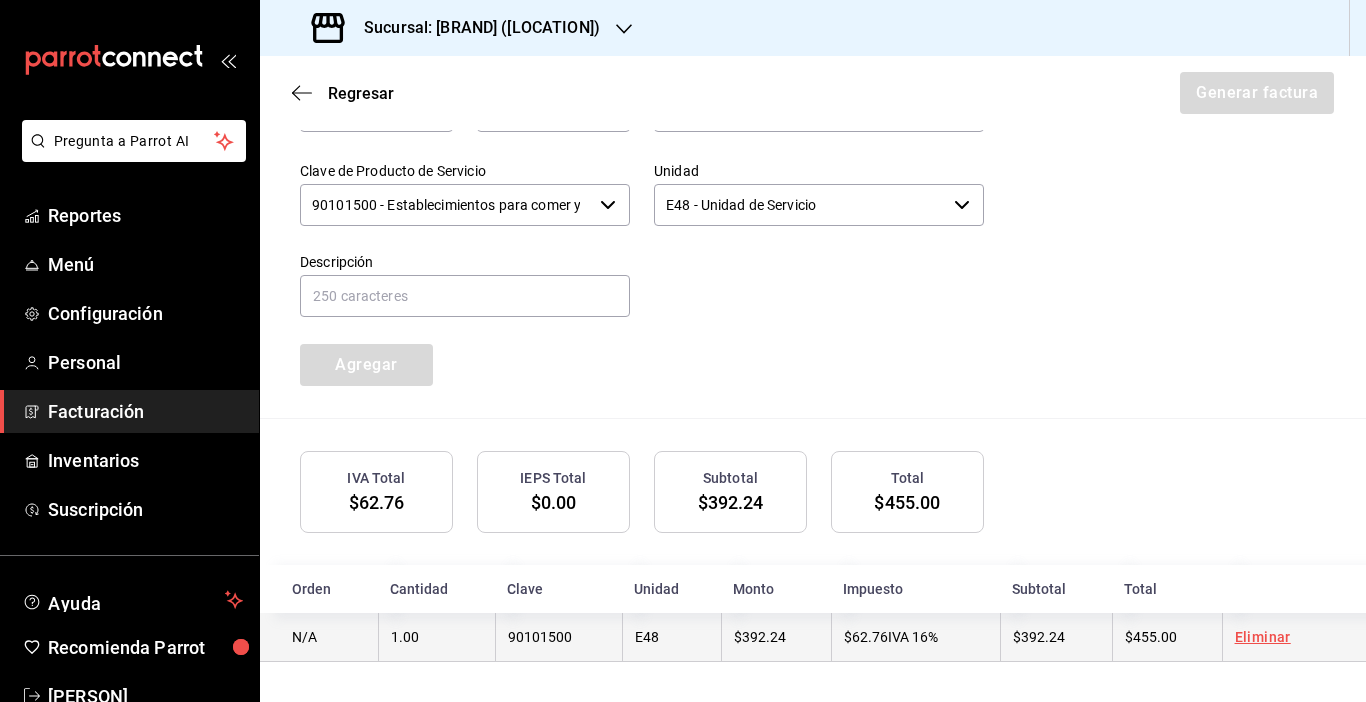 click on "N/A" at bounding box center (319, 637) 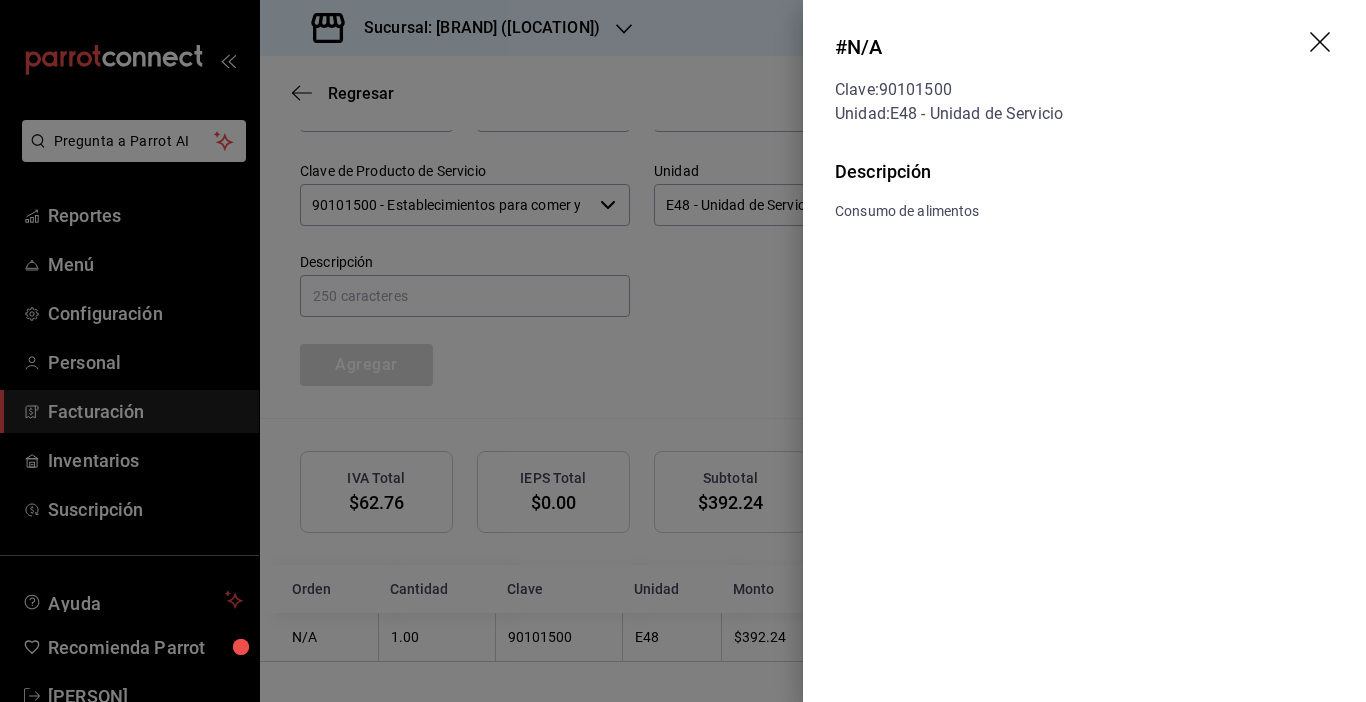 click 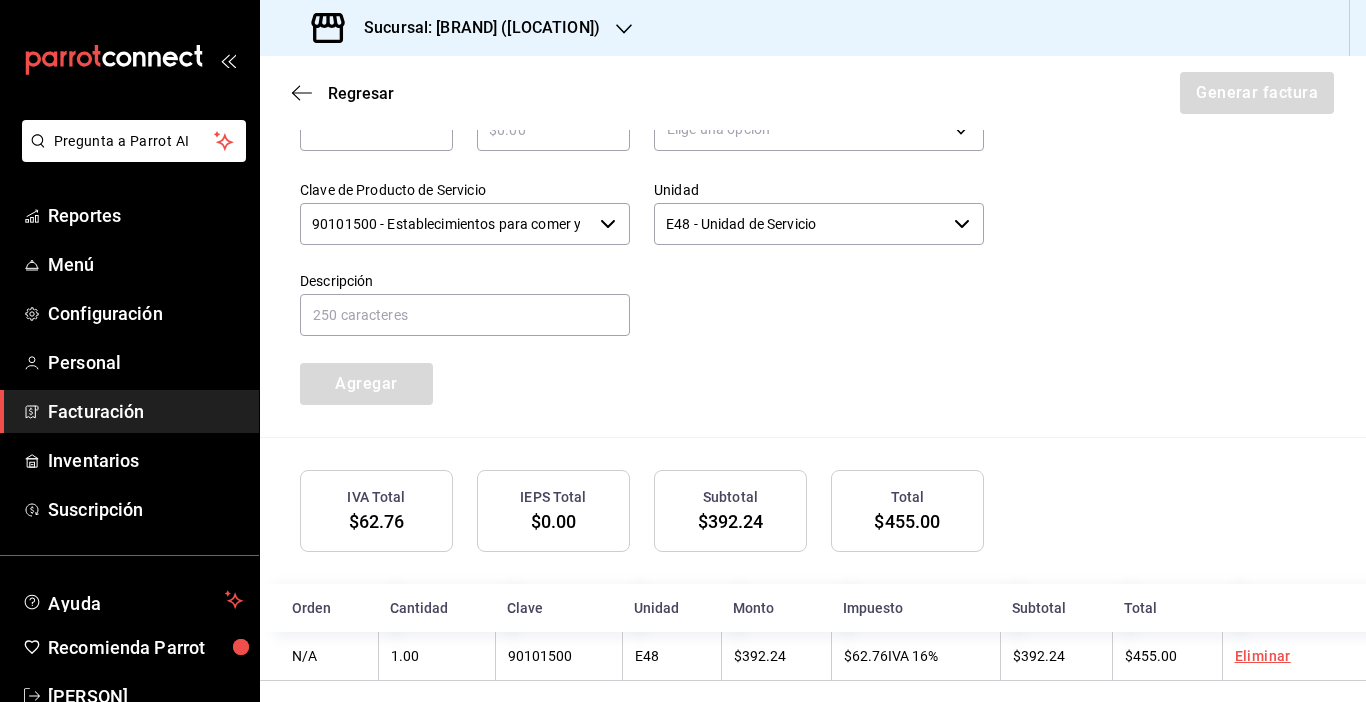 scroll, scrollTop: 915, scrollLeft: 0, axis: vertical 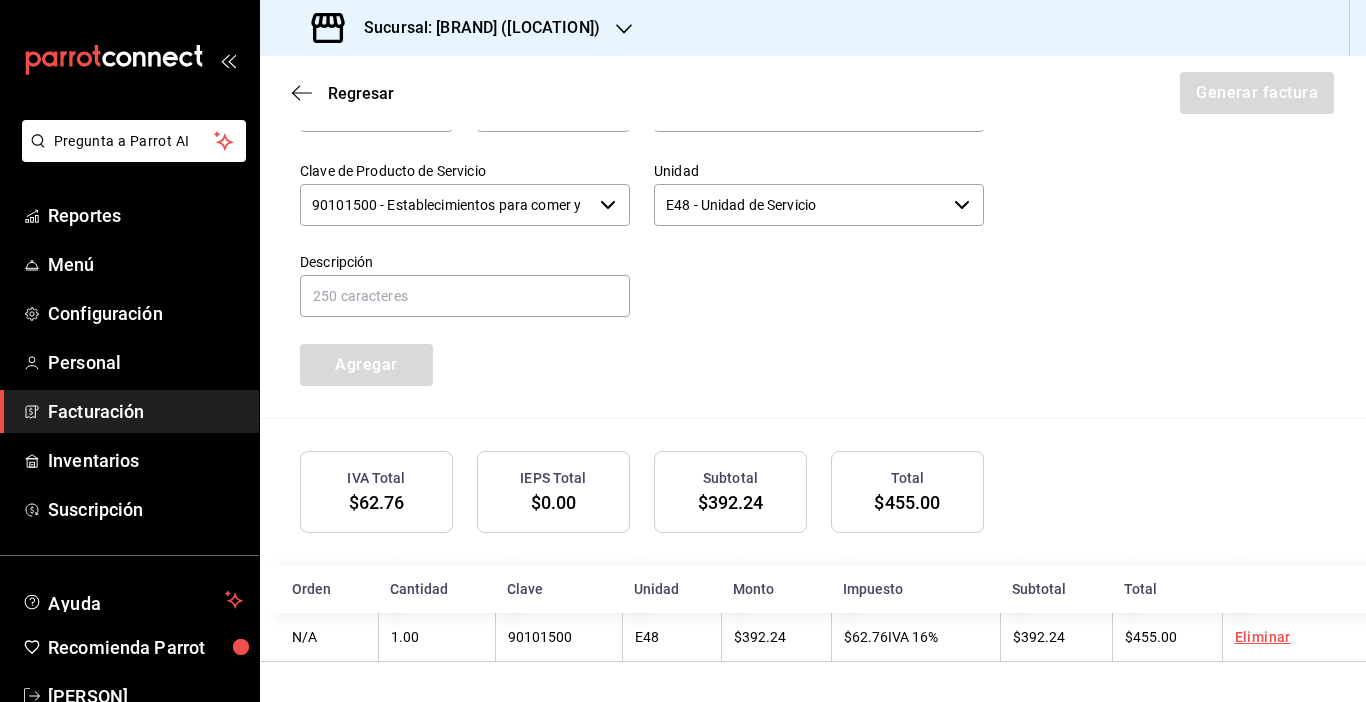 click on "Regresar Generar factura" at bounding box center [813, 93] 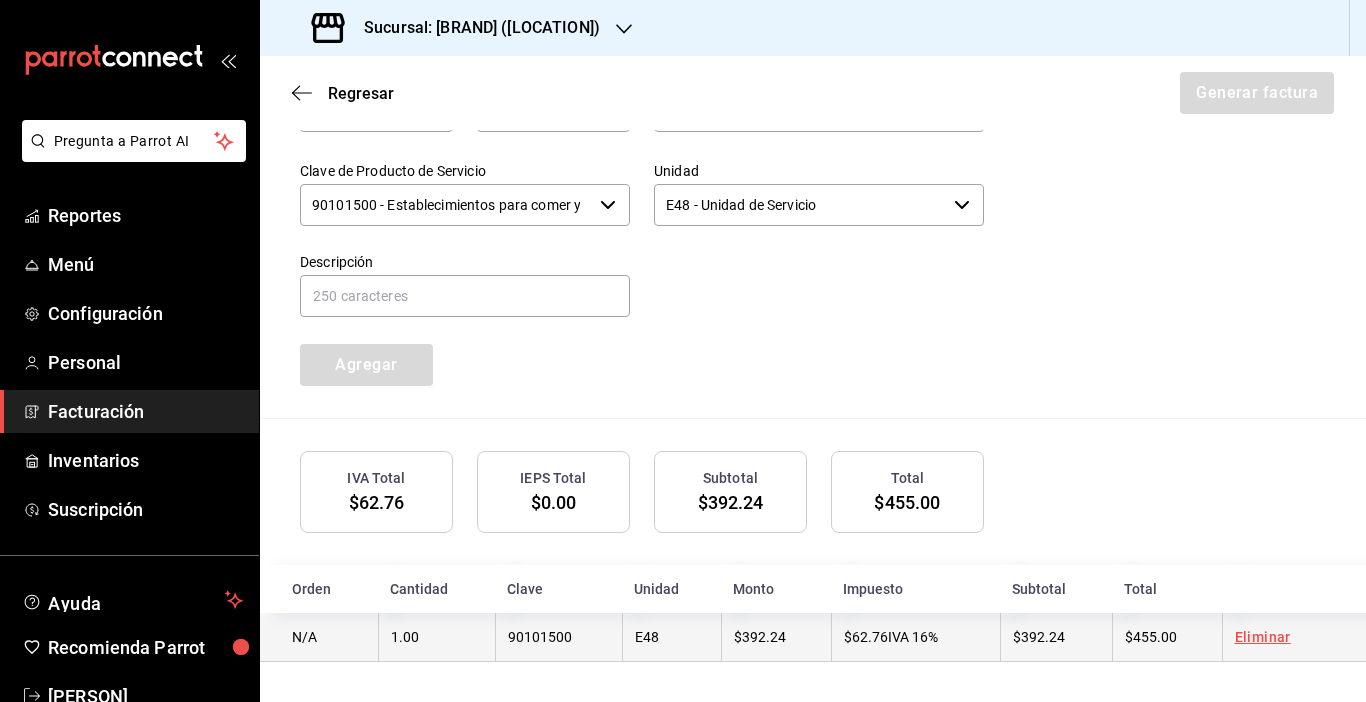 click on "$62.76  IVA 16%" at bounding box center (916, 637) 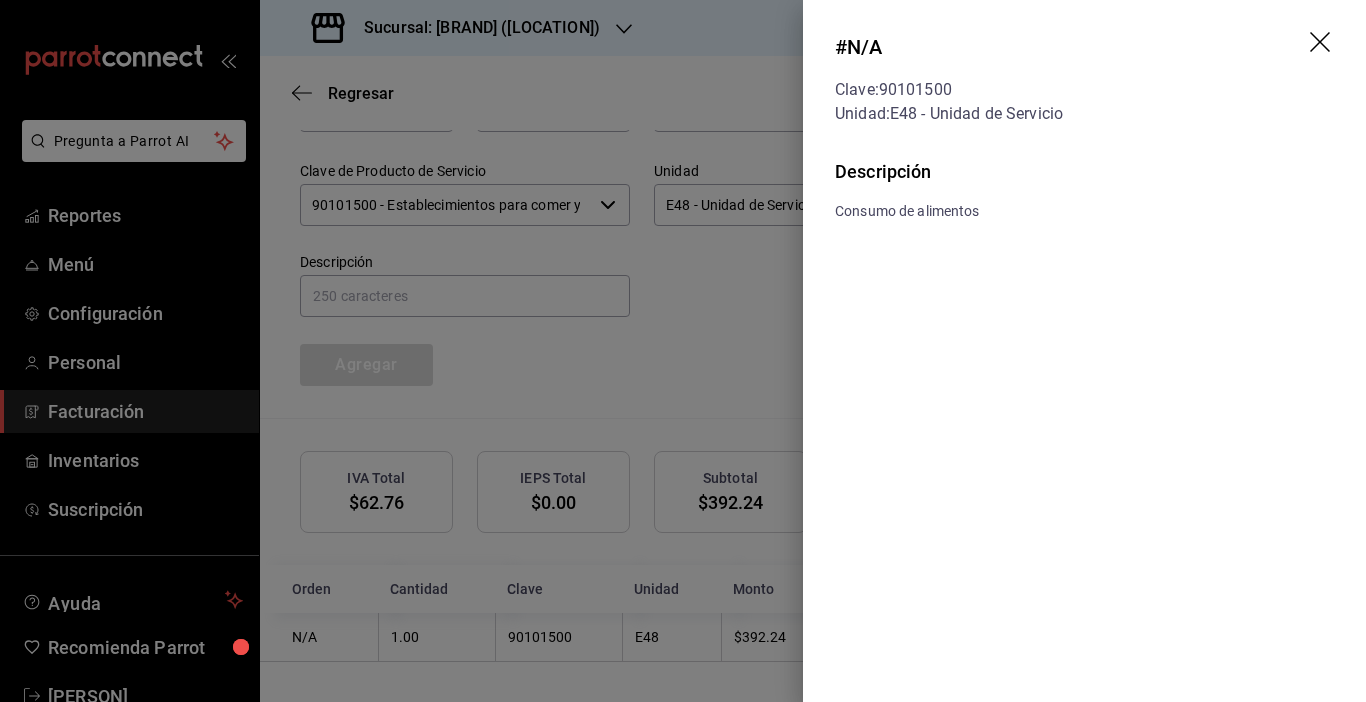 click 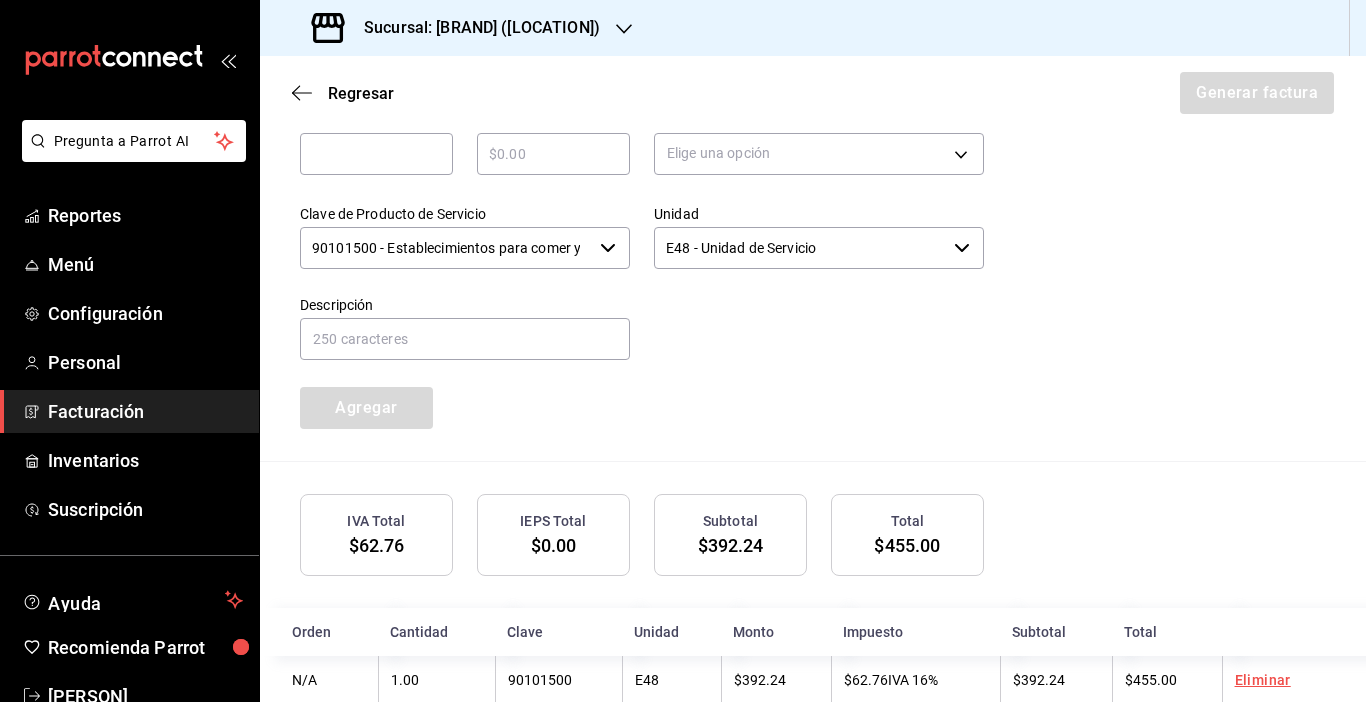 scroll, scrollTop: 915, scrollLeft: 0, axis: vertical 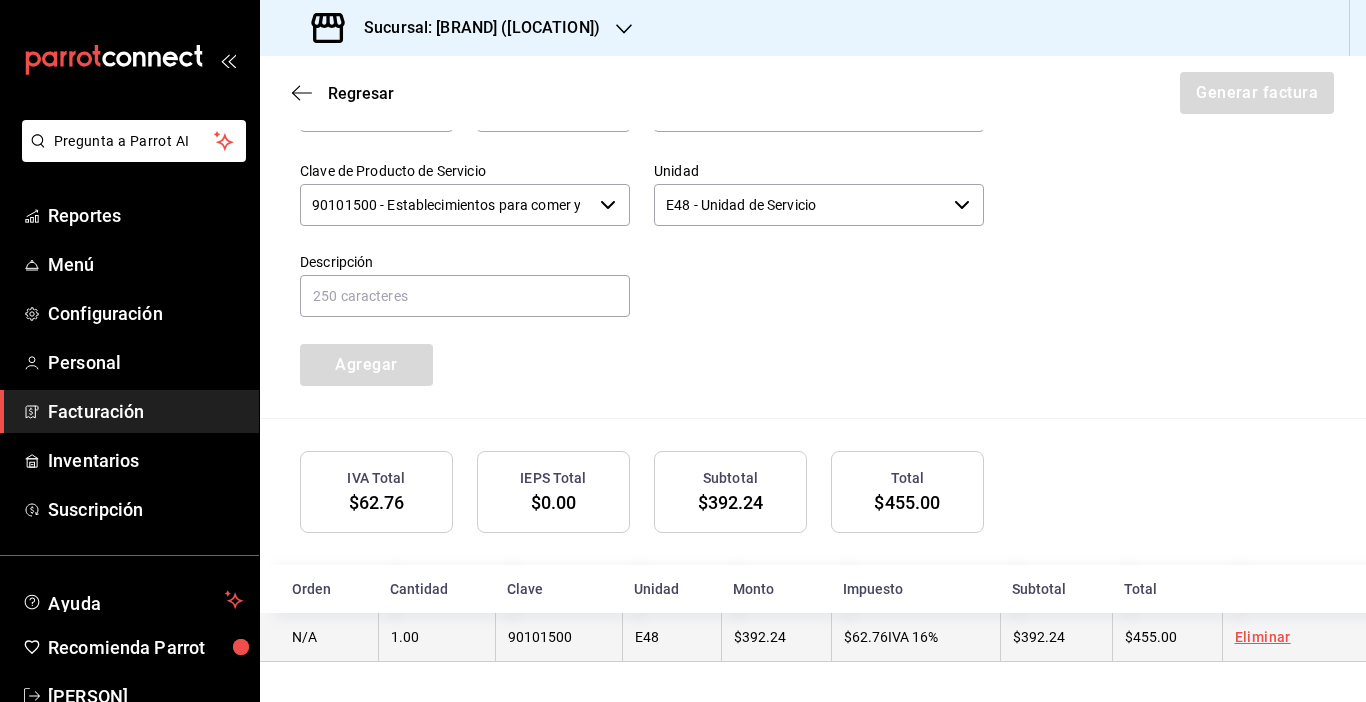 click on "Eliminar" at bounding box center (1263, 637) 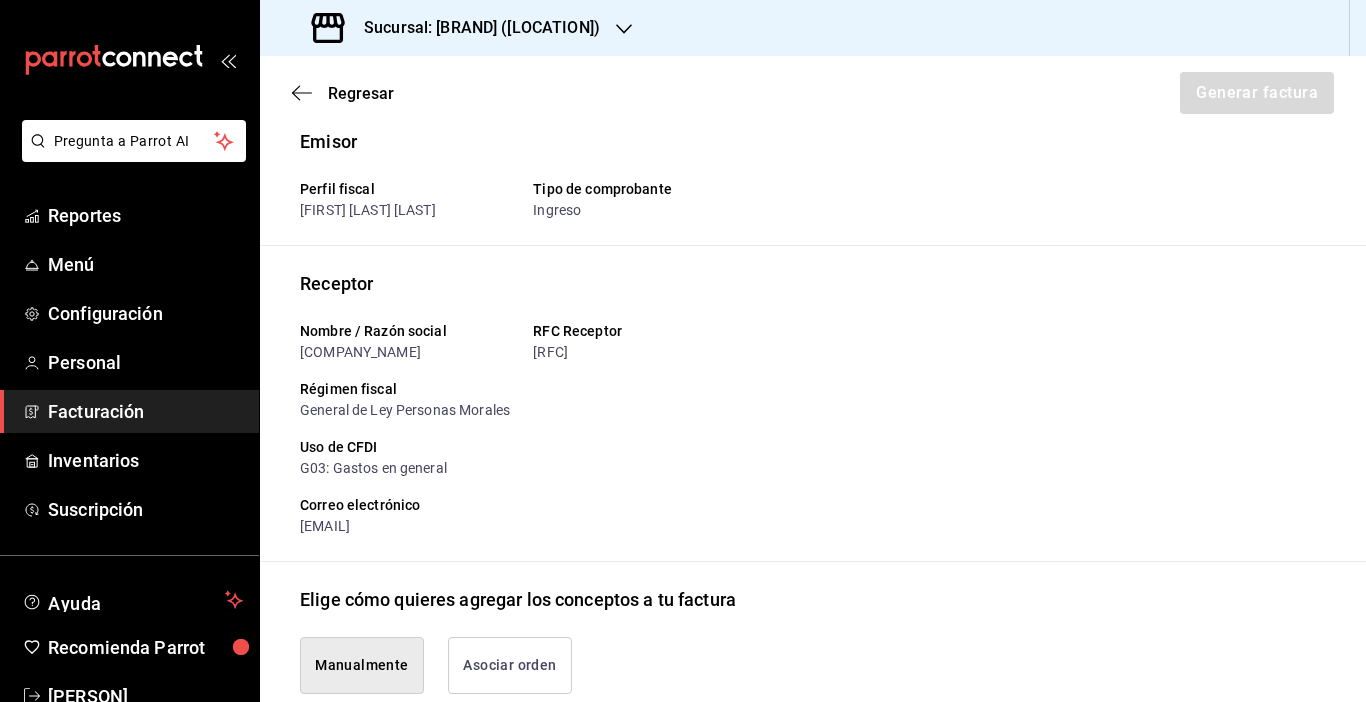 scroll, scrollTop: 0, scrollLeft: 0, axis: both 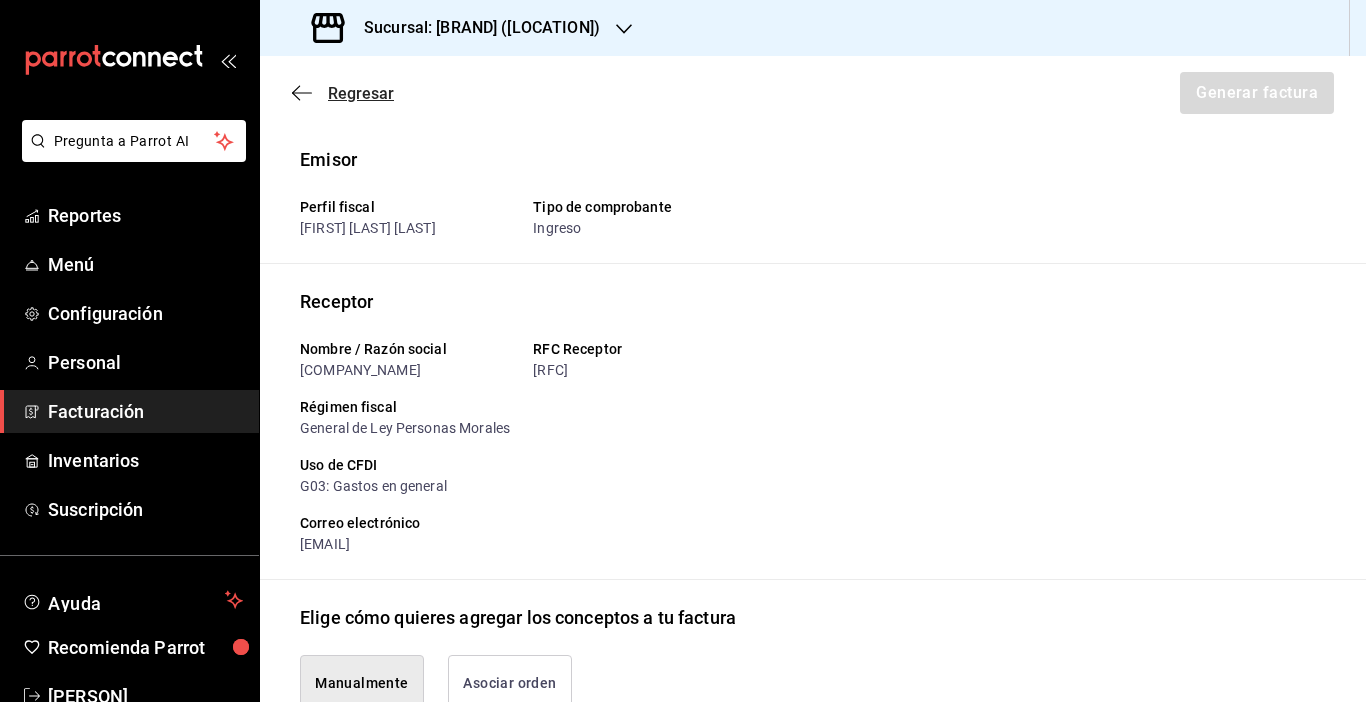 click 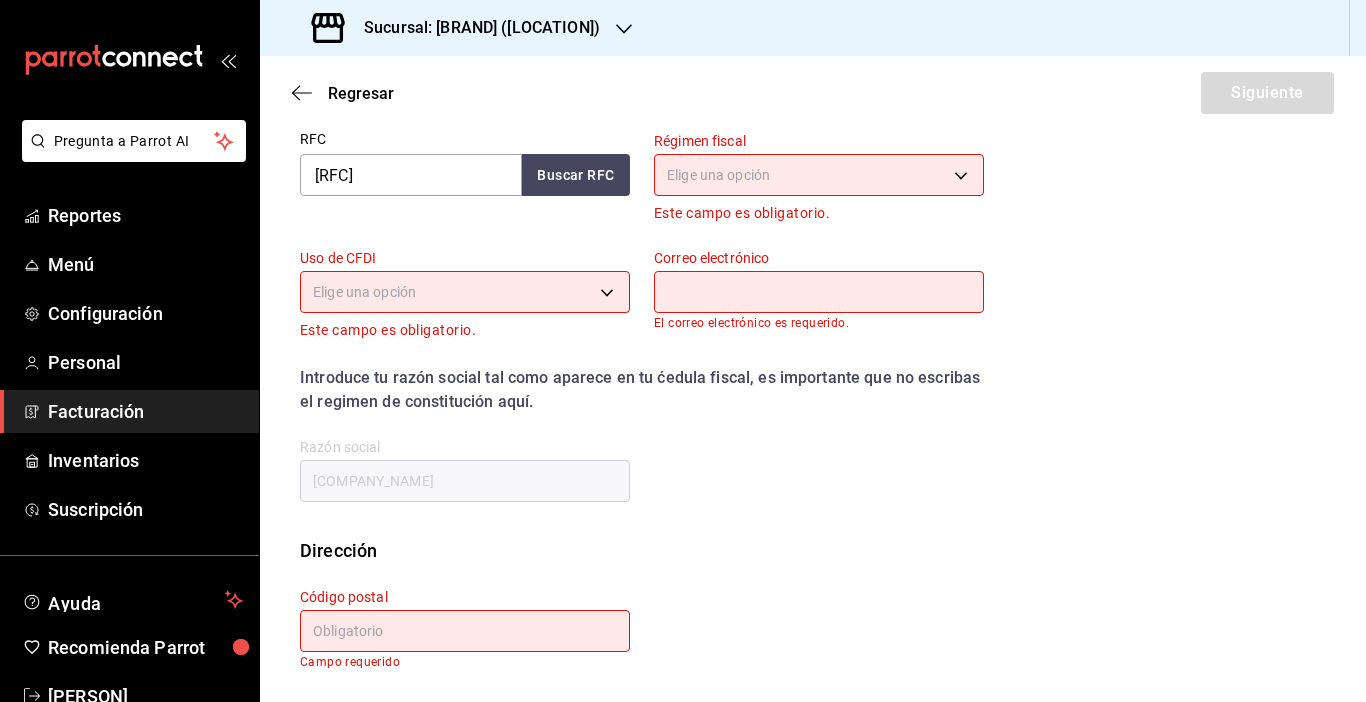 scroll, scrollTop: 0, scrollLeft: 0, axis: both 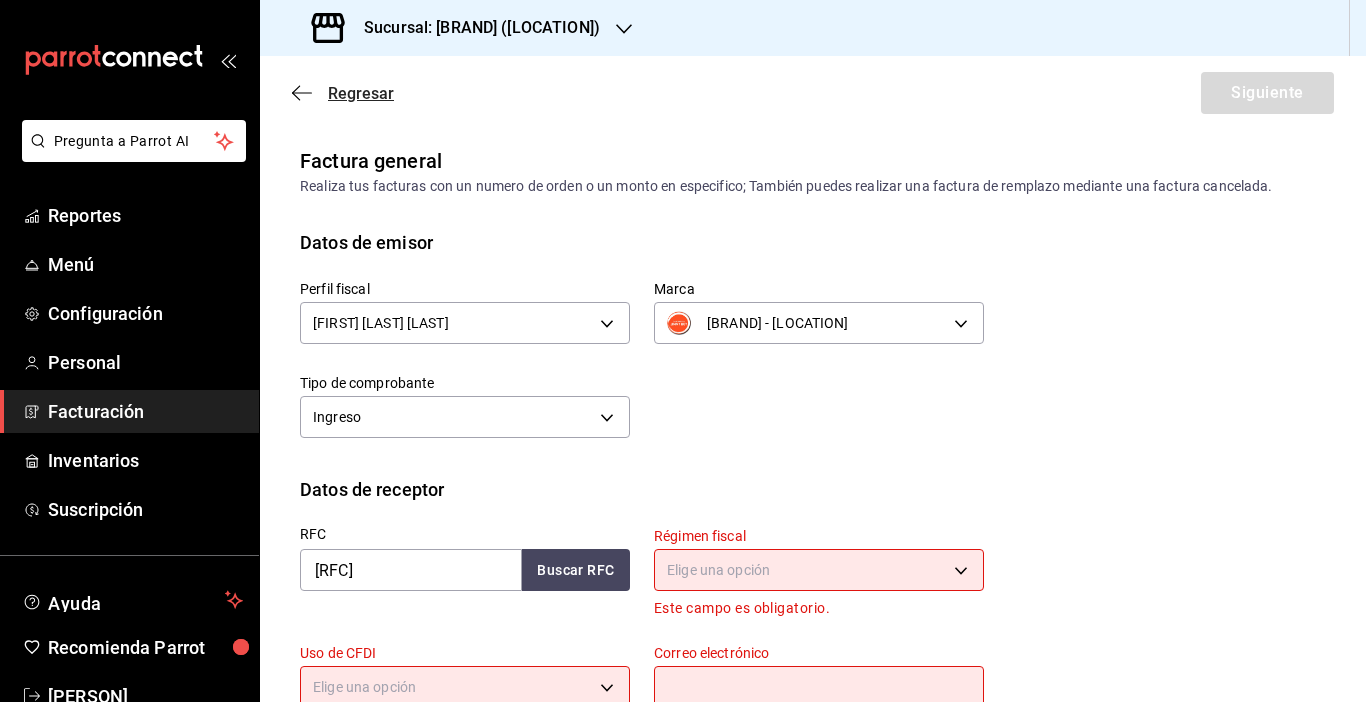 click 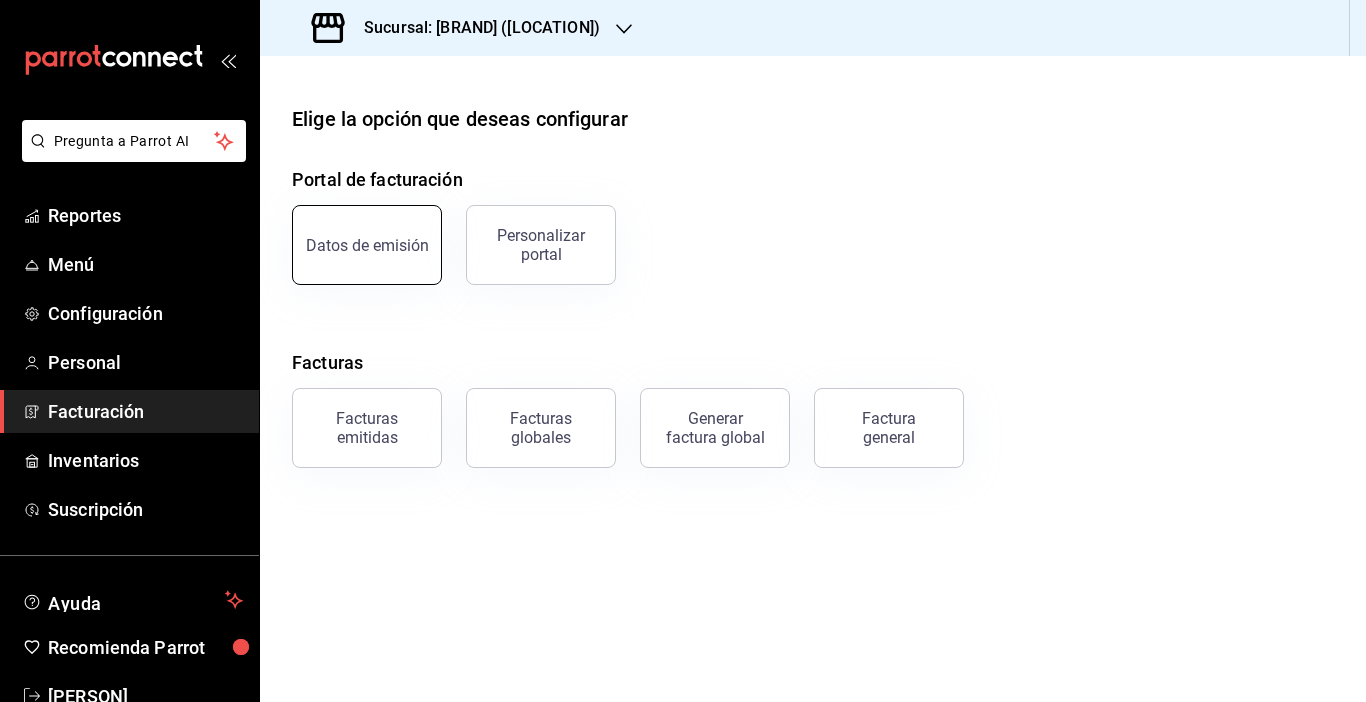 click on "Datos de emisión" at bounding box center [367, 245] 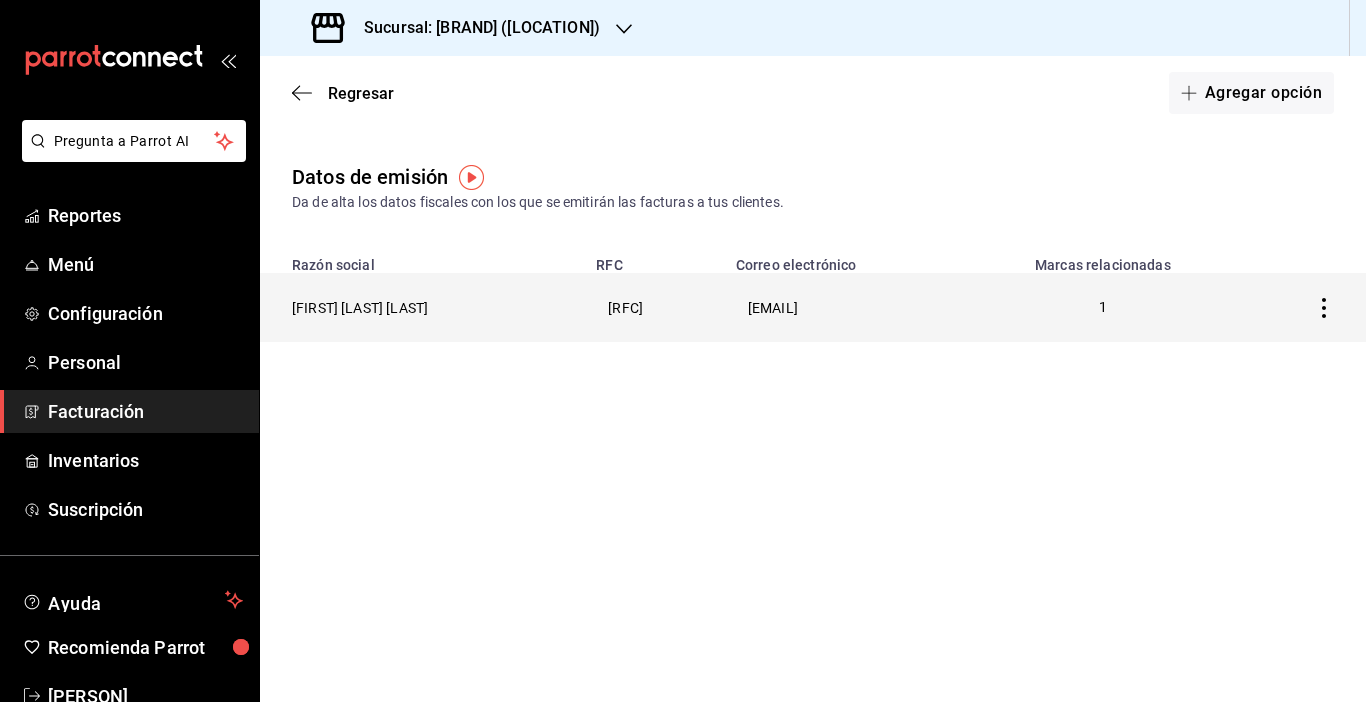 click on "[FIRST] [LAST] [LAST]" at bounding box center [422, 307] 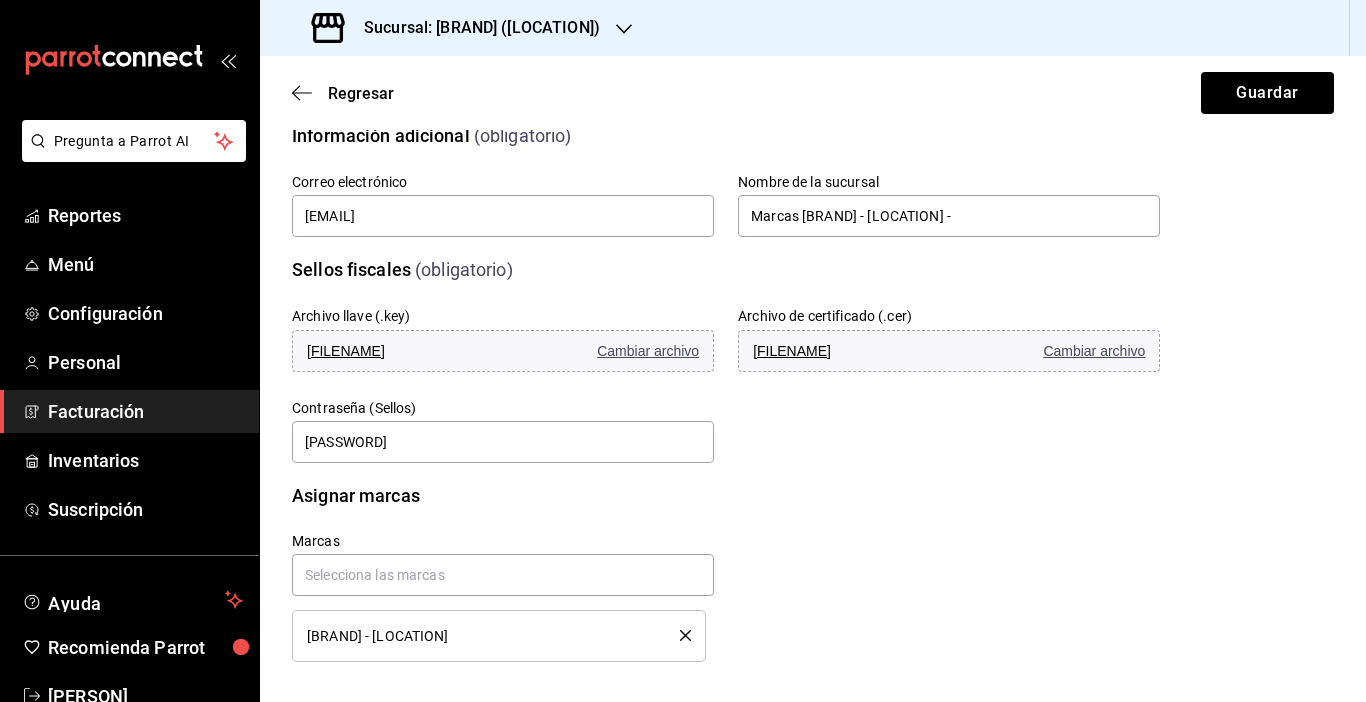 scroll, scrollTop: 542, scrollLeft: 0, axis: vertical 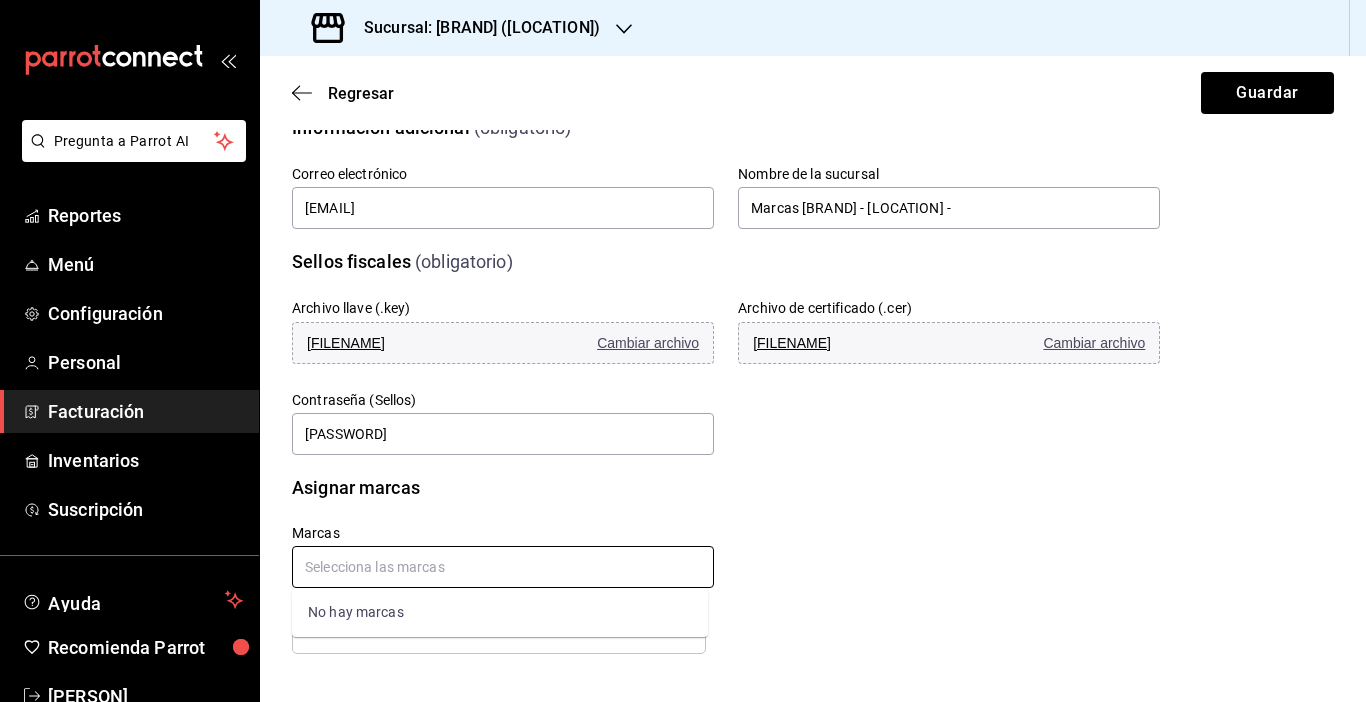 click at bounding box center [503, 567] 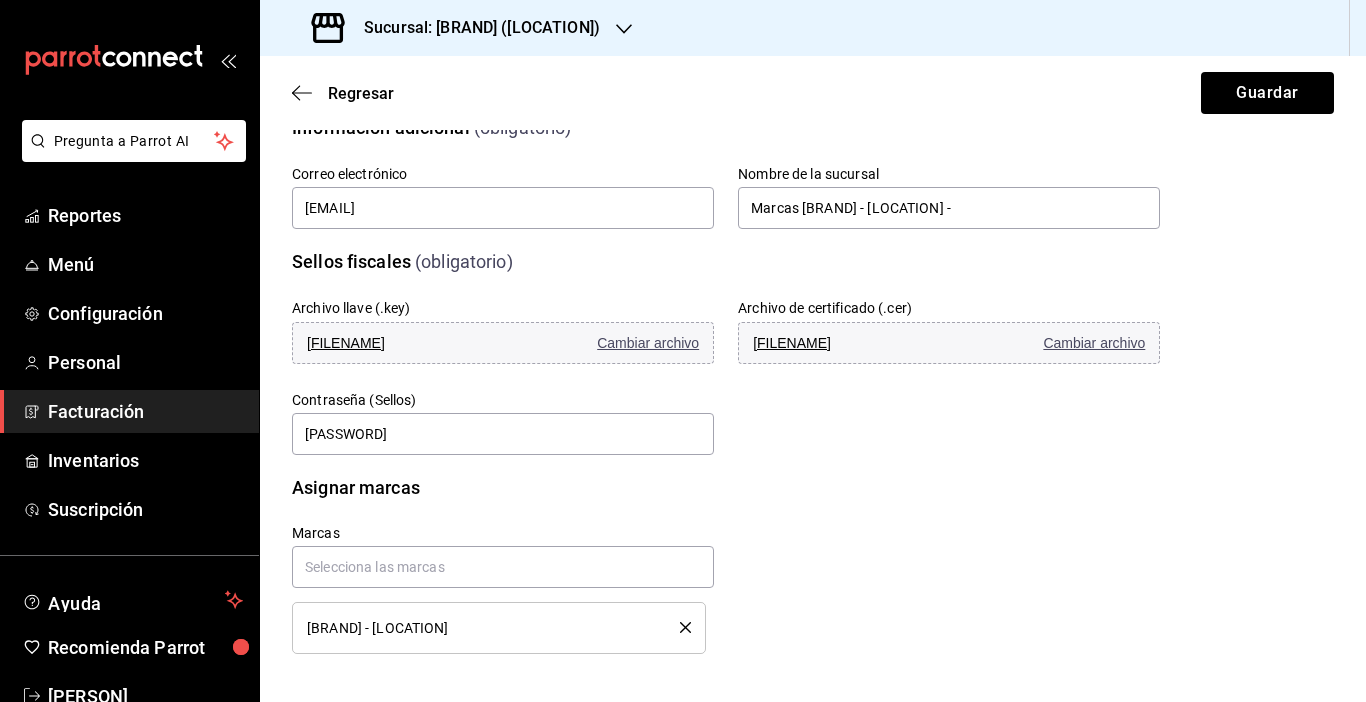 click on "Marcas [BRAND] - [LOCATION]" at bounding box center [491, 577] 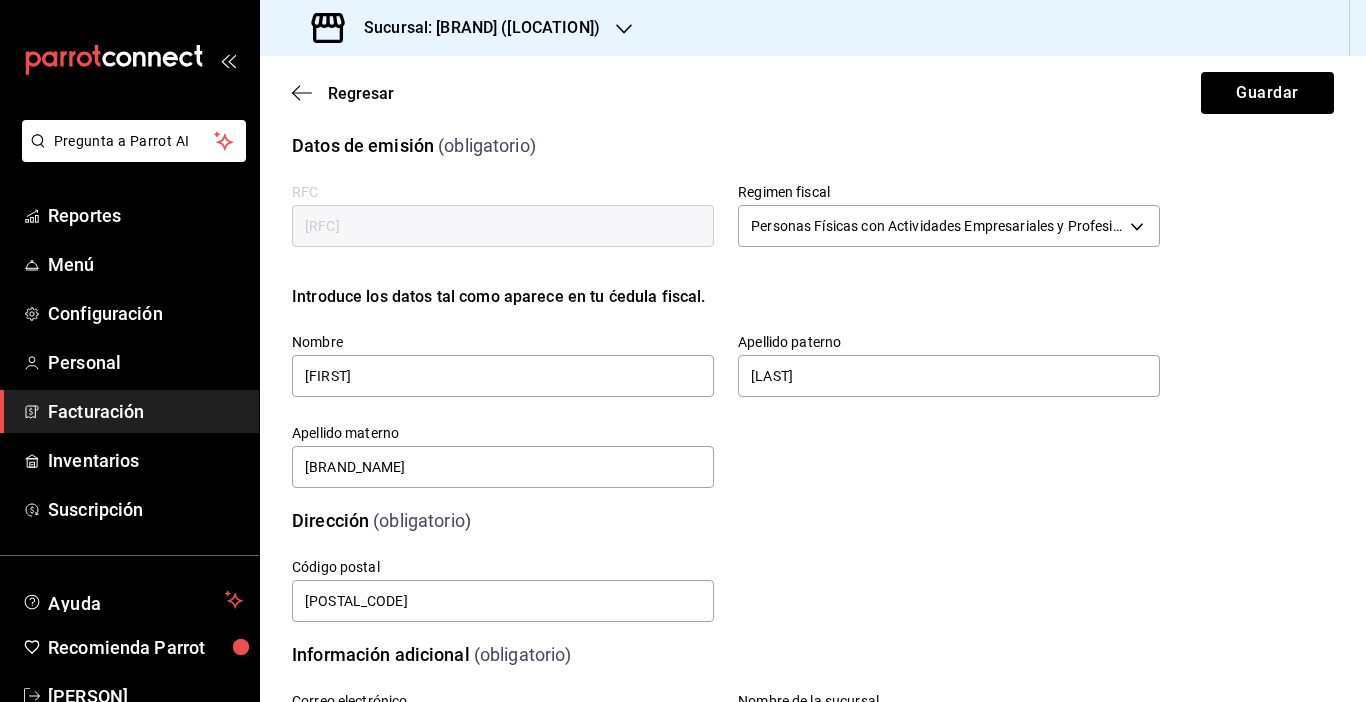 scroll, scrollTop: 0, scrollLeft: 0, axis: both 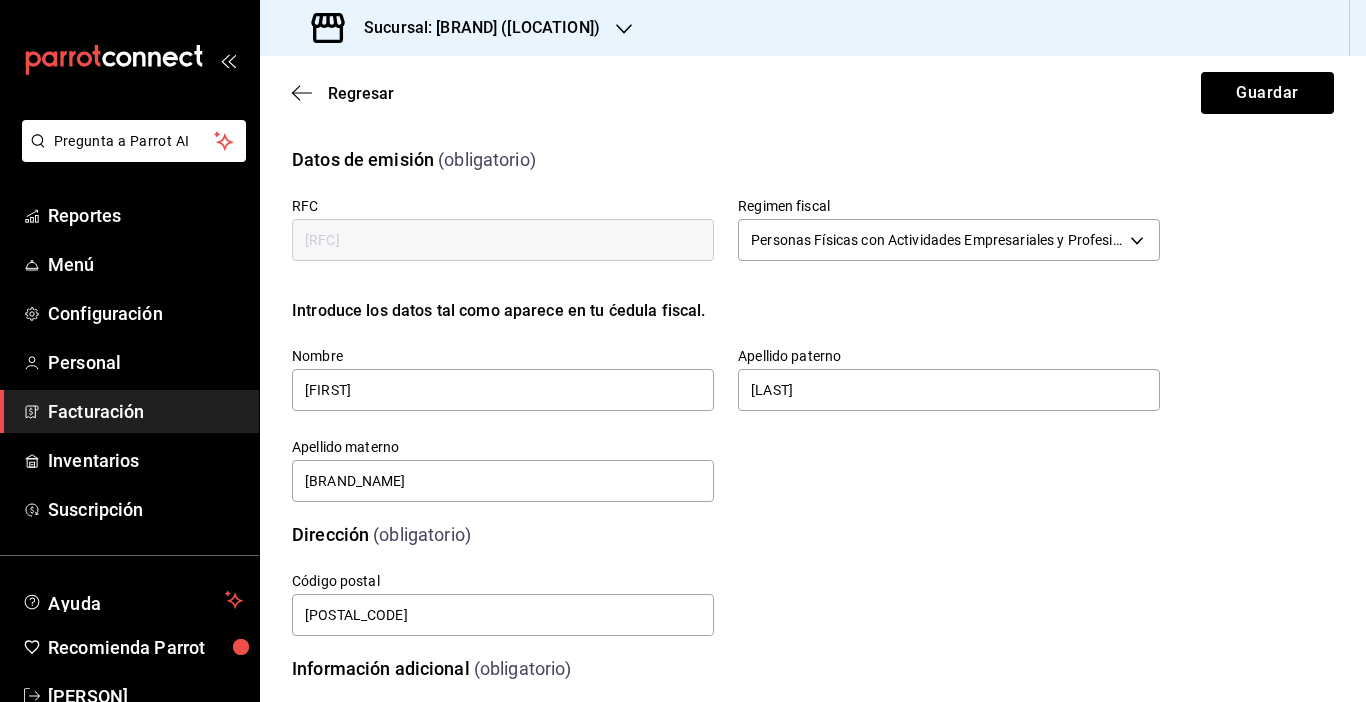 click on "[RFC]" at bounding box center (503, 240) 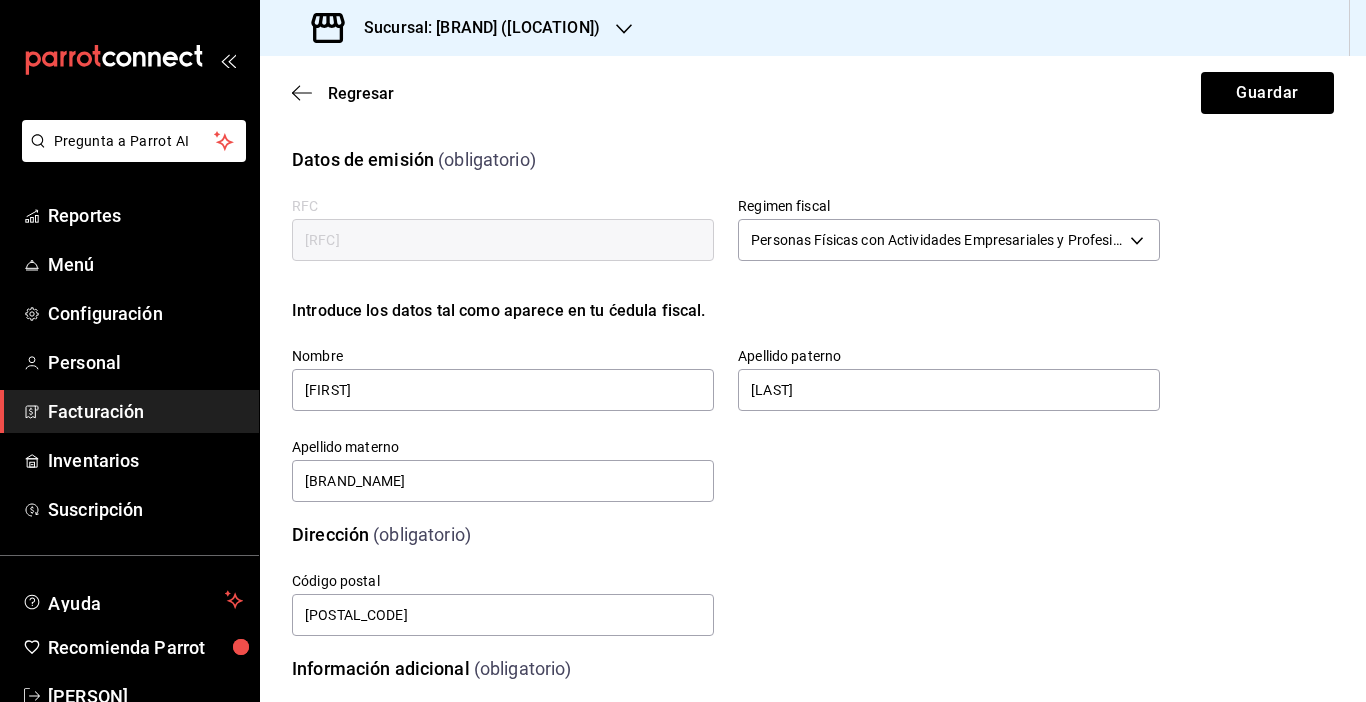 click on "Regresar Guardar" at bounding box center [813, 93] 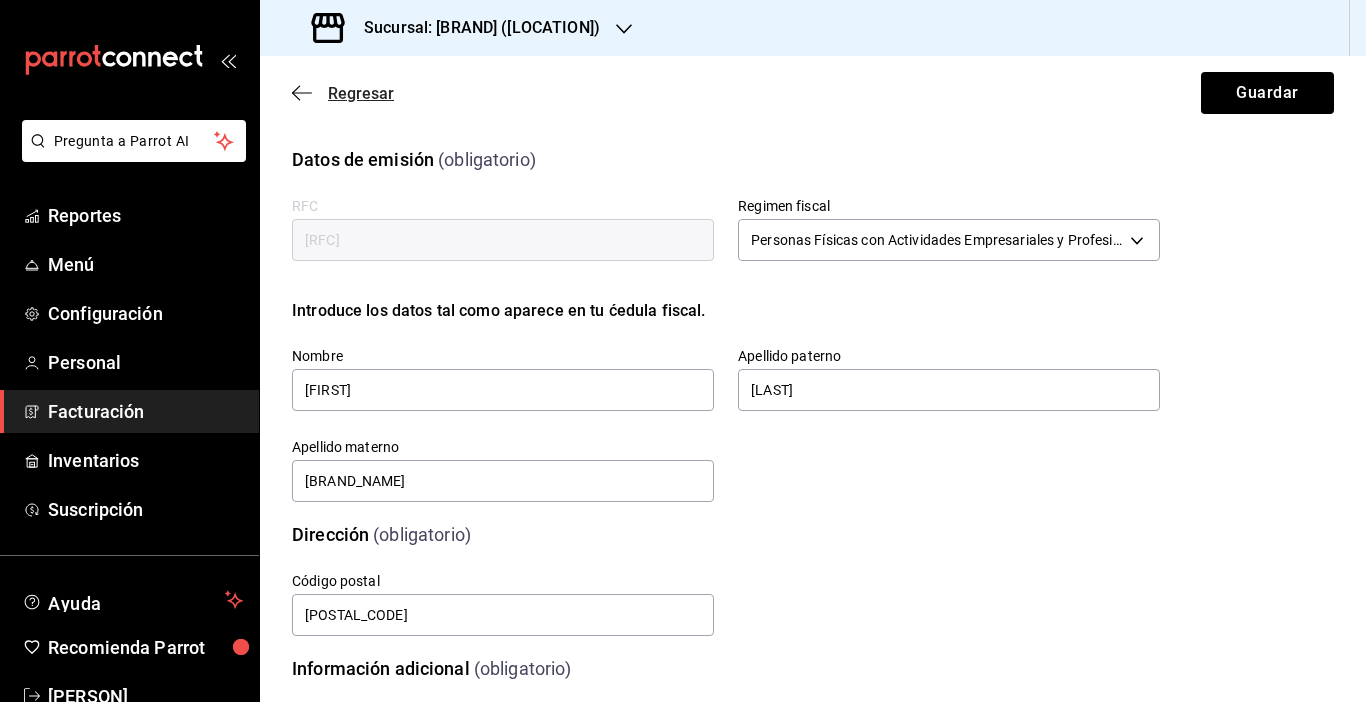 click 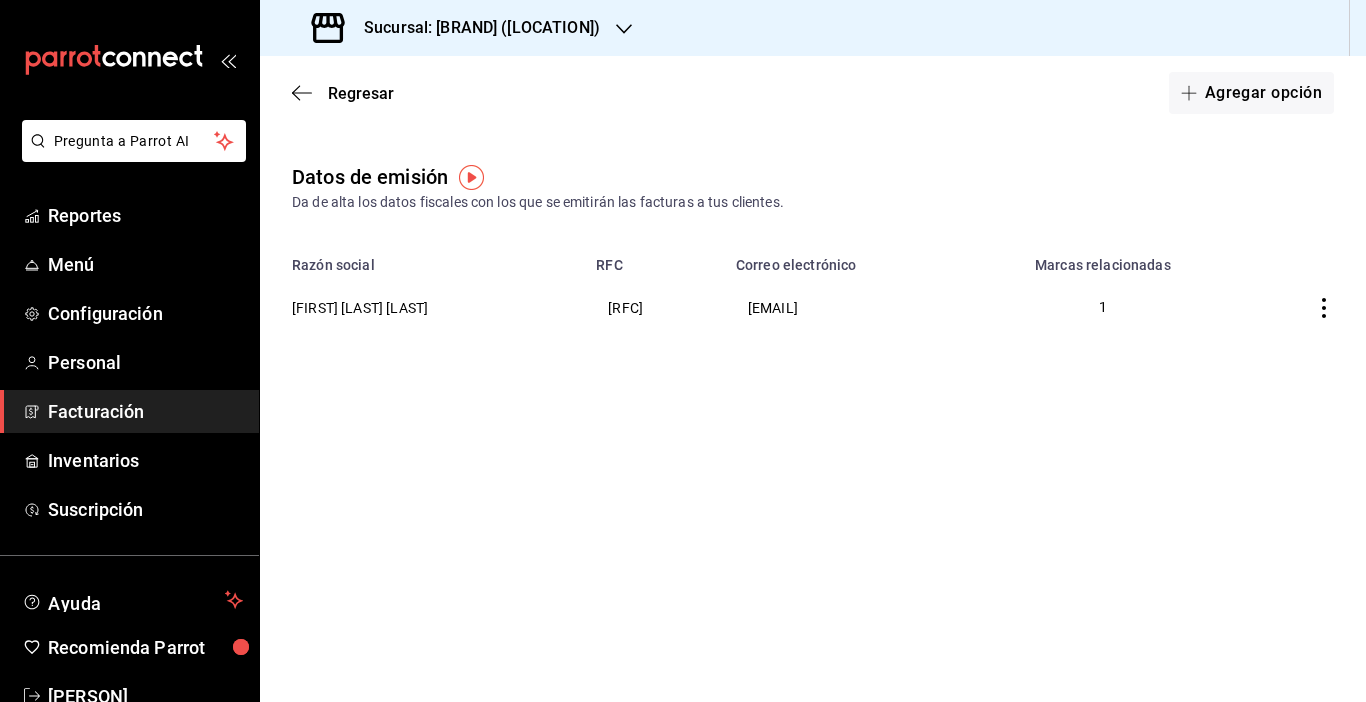 click at bounding box center [471, 177] 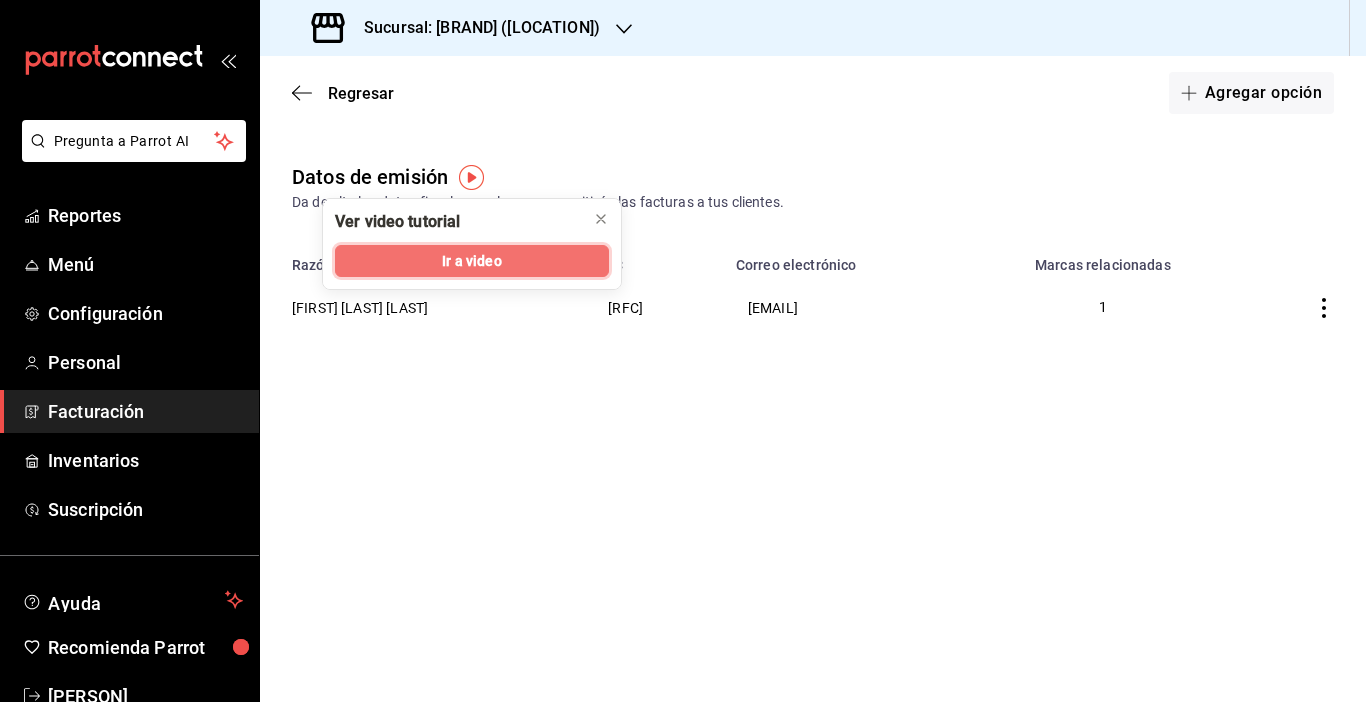 click on "Ir a video" at bounding box center [471, 261] 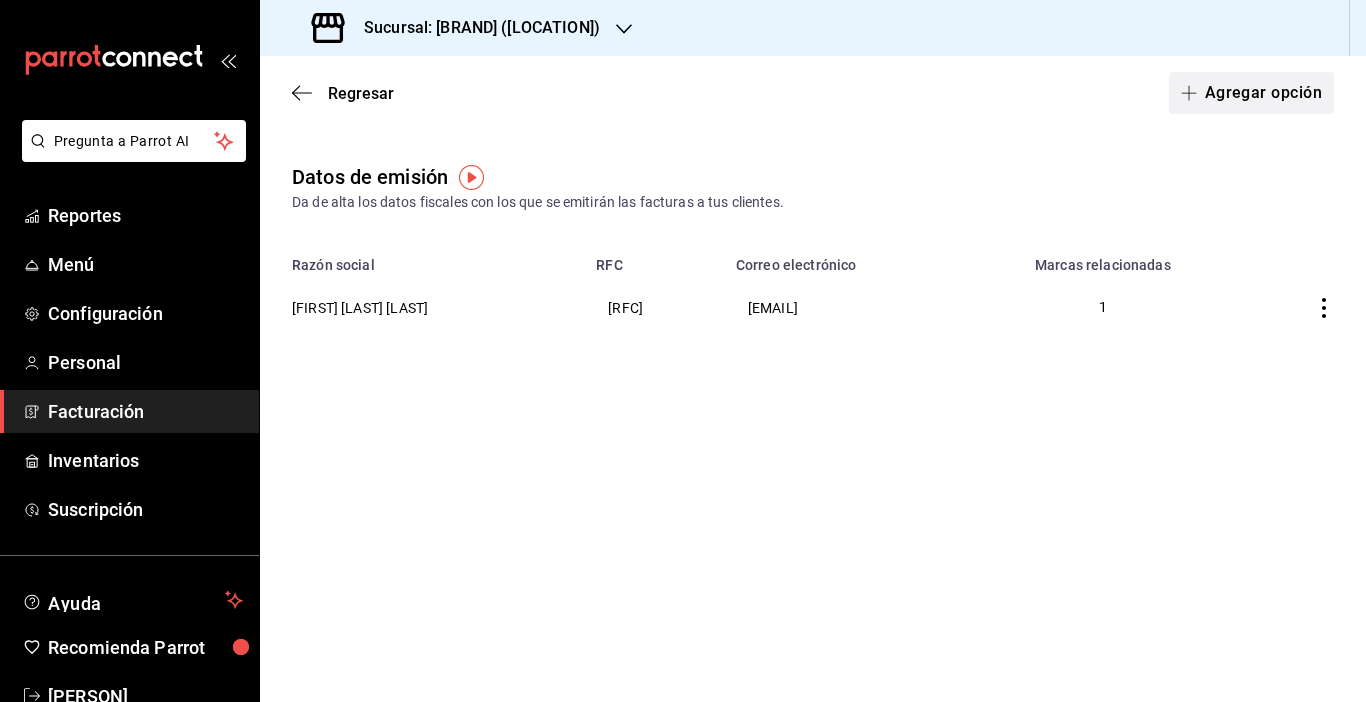 click on "Agregar opción" at bounding box center (1251, 93) 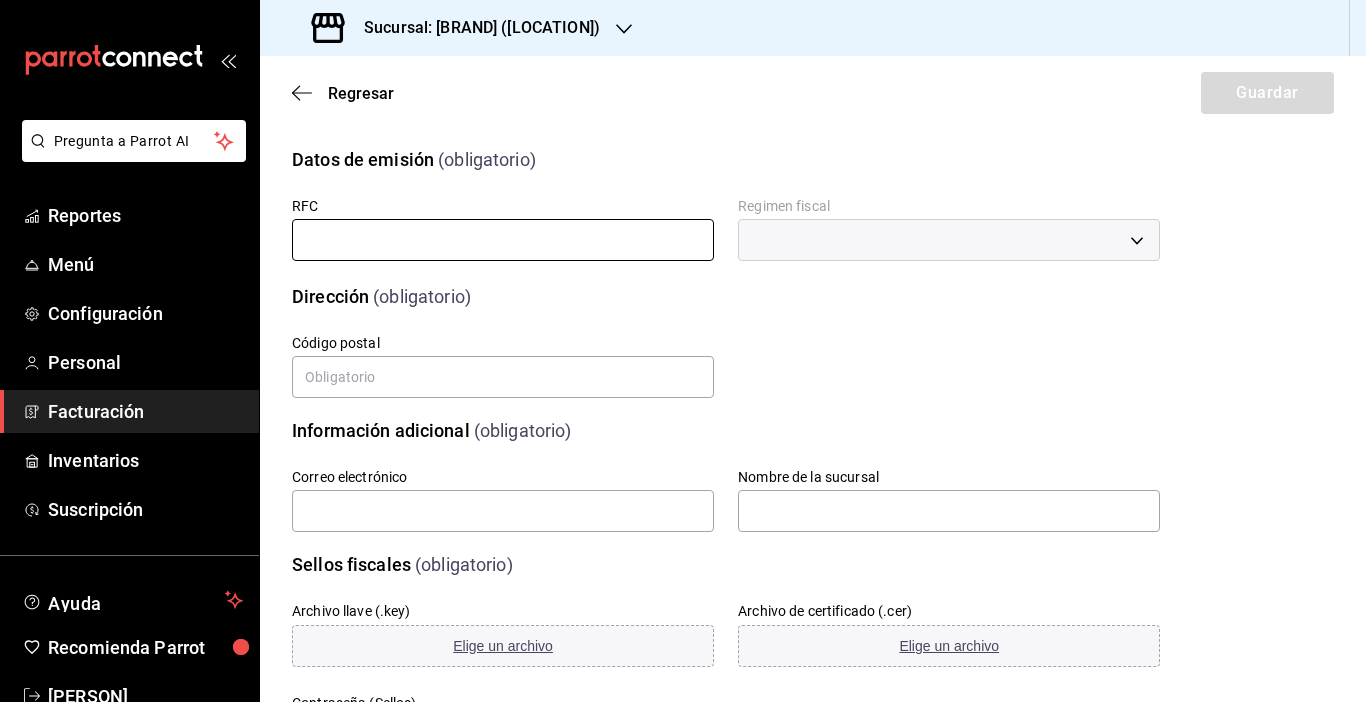 click at bounding box center (503, 240) 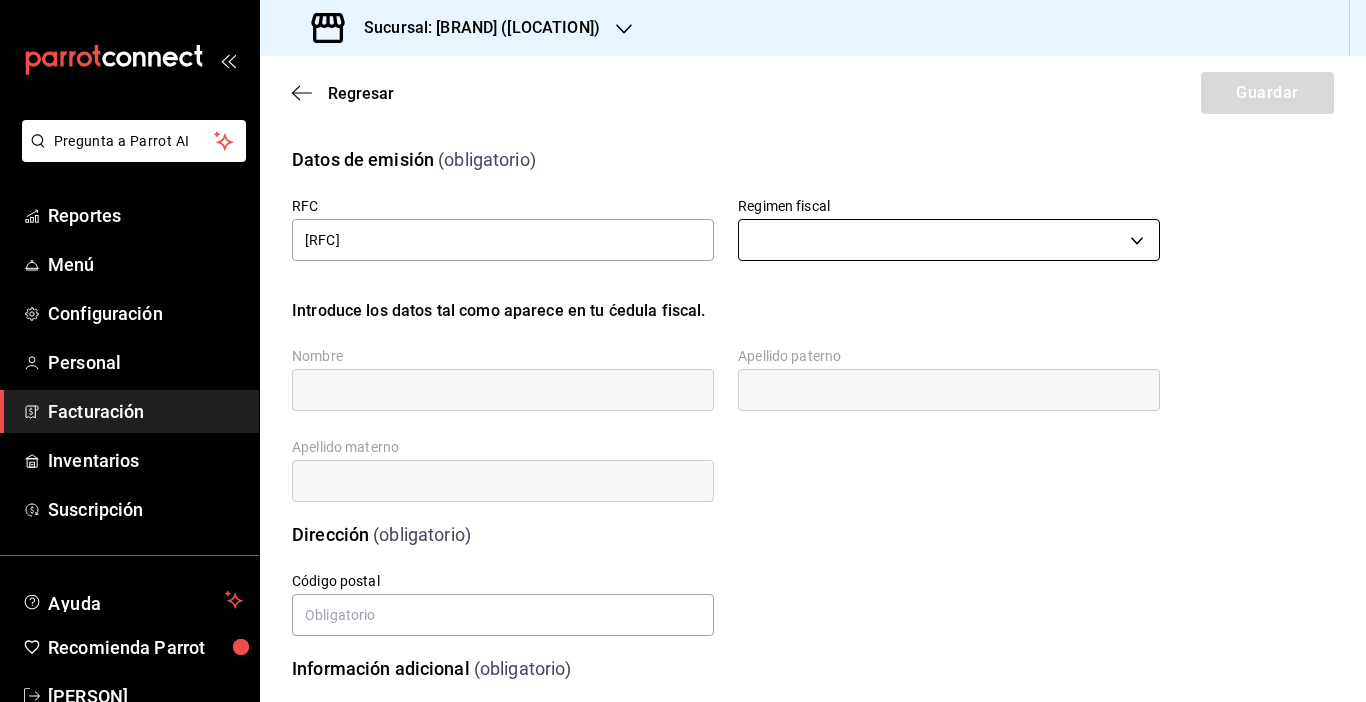 click on "Pregunta a Parrot AI Reportes   Menú   Configuración   Personal   Facturación   Inventarios   Suscripción   Ayuda Recomienda Parrot   [PERSON]   Sugerir nueva función   Sucursal: [BRAND] ([LOCATION]) Regresar Guardar Datos de emisión (obligatorio) RFC [RFC] Regimen fiscal ​ Introduce los datos tal como aparece en tu ćedula fiscal. Nombre Apellido paterno Apellido materno Dirección (obligatorio) Calle # exterior # interior Código postal [POSTAL_CODE] Estado Elige una opción 0 Municipio Elige una opción 0 Colonia Elige una opción 0 Información adicional (obligatorio) Correo electrónico Nombre de la sucursal [BRAND] - [LOCATION] Sellos fiscales (obligatorio) Archivo llave (.key) Elige un archivo Archivo de certificado (.cer) Elige un archivo Contraseña (Sellos) Asignar marcas Marcas GANA 1 MES GRATIS EN TU SUSCRIPCIÓN AQUÍ Ver video tutorial Ir a video Pregunta a Parrot AI Reportes   Menú   Configuración   Personal   Facturación   Inventarios   Suscripción   Ayuda Recomienda Parrot   [PERSON]" at bounding box center [683, 351] 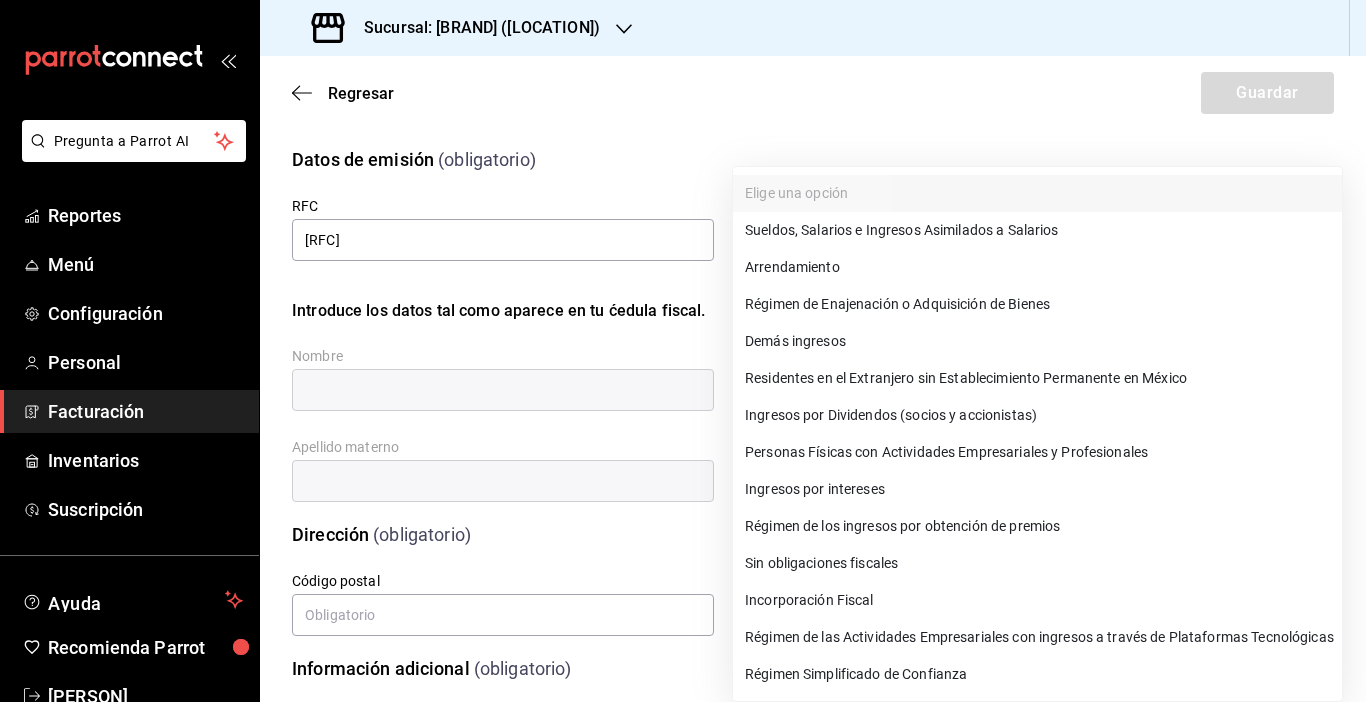 click on "Personas Físicas con Actividades Empresariales y Profesionales" at bounding box center [1037, 452] 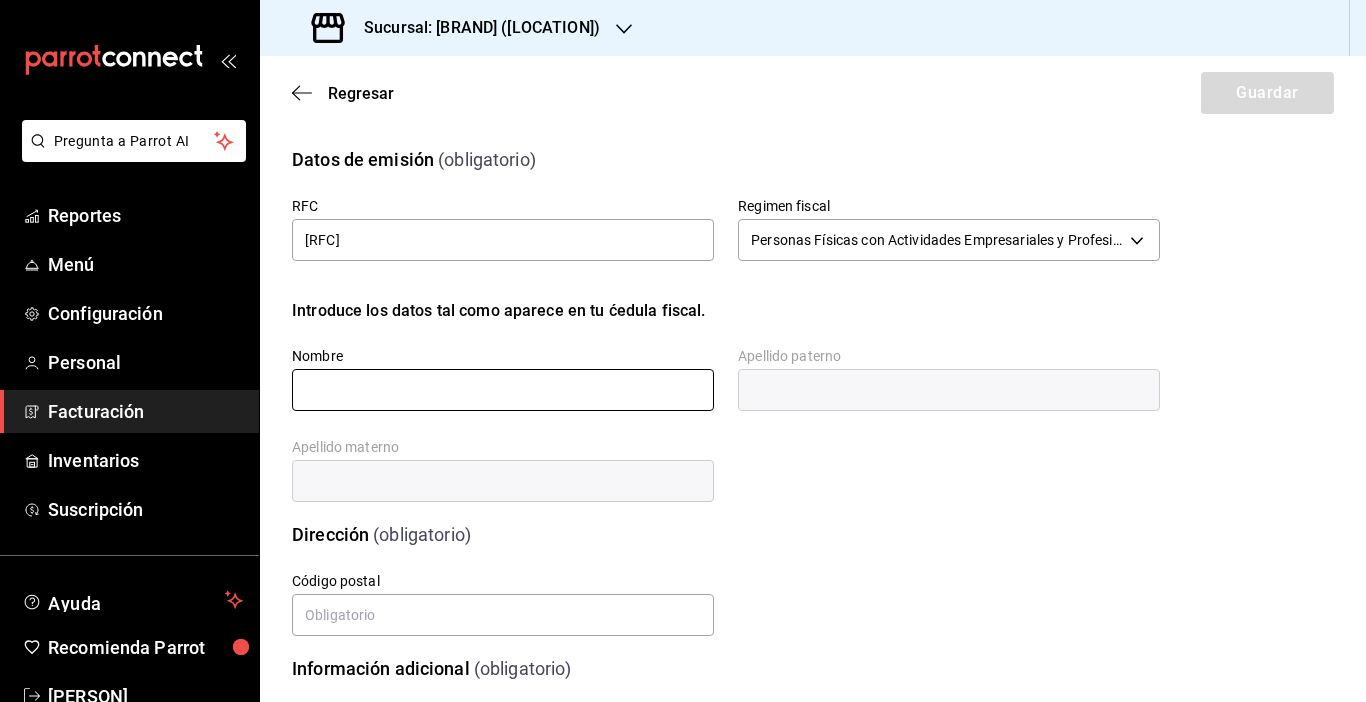 click at bounding box center [503, 390] 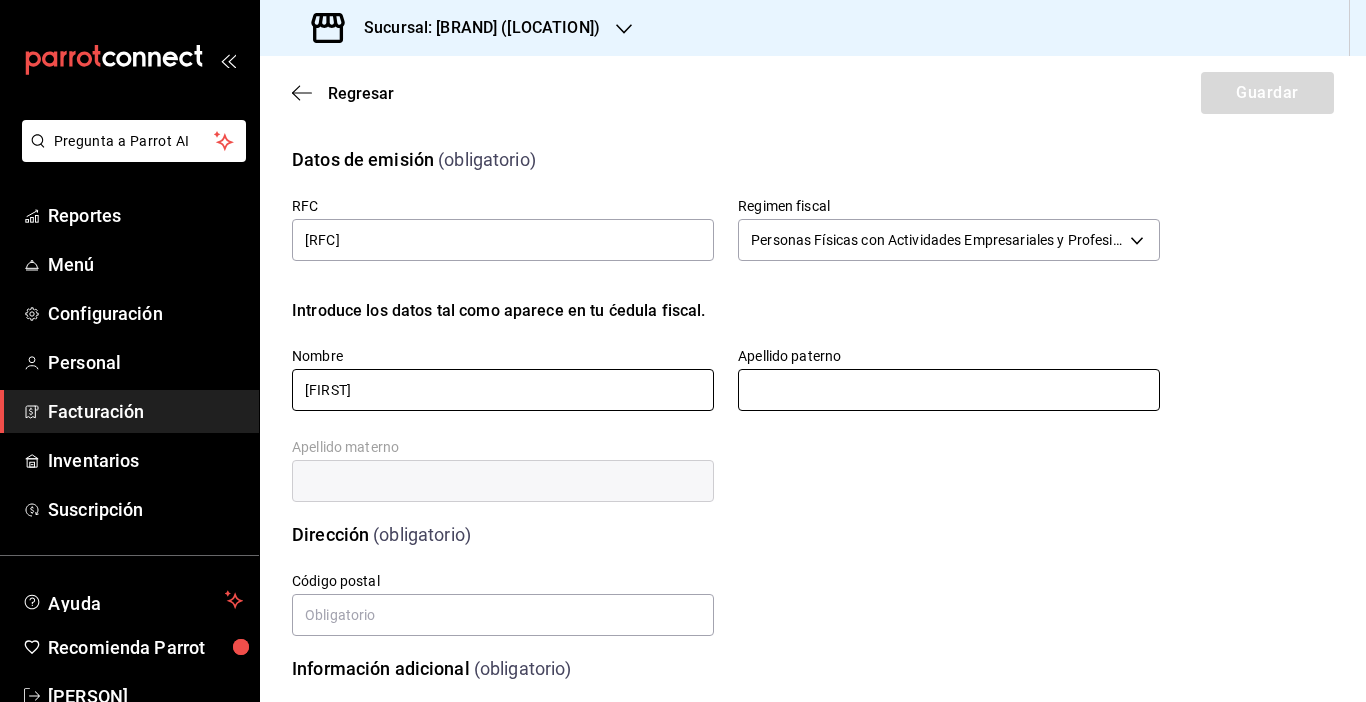 type on "[FIRST]" 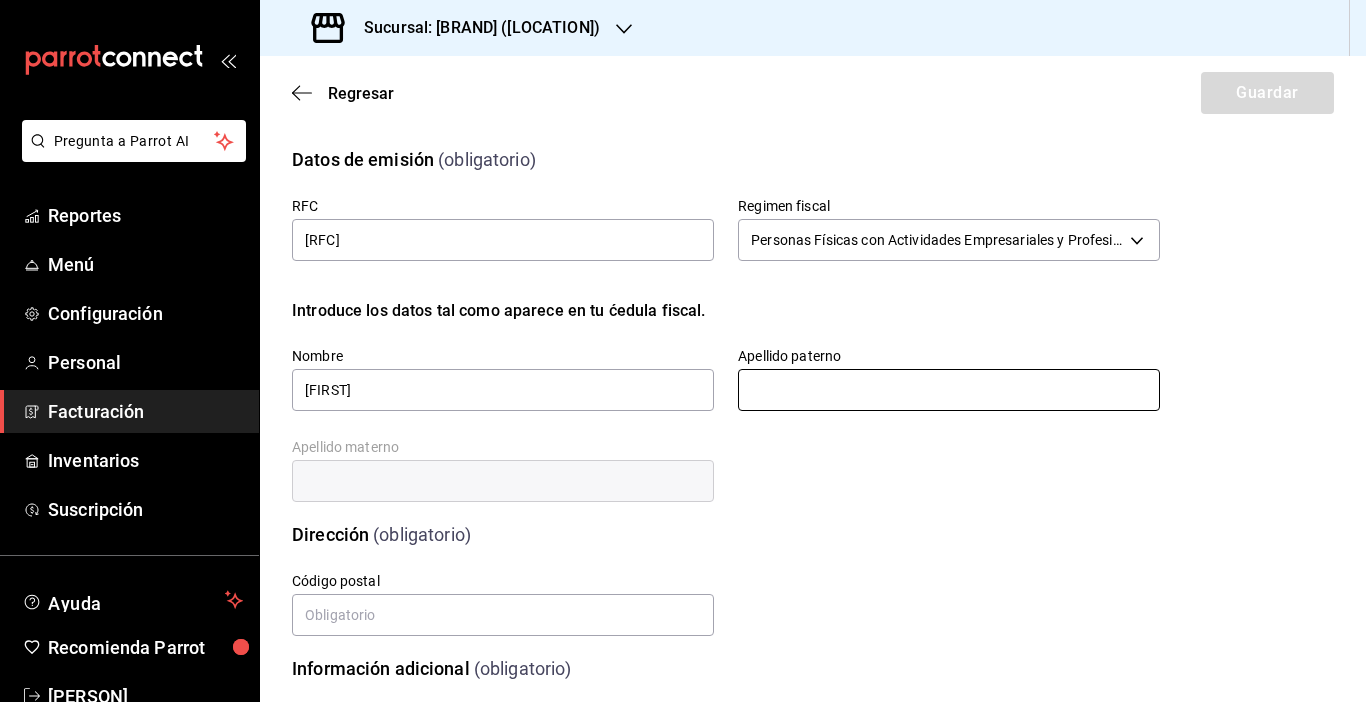 click at bounding box center [949, 390] 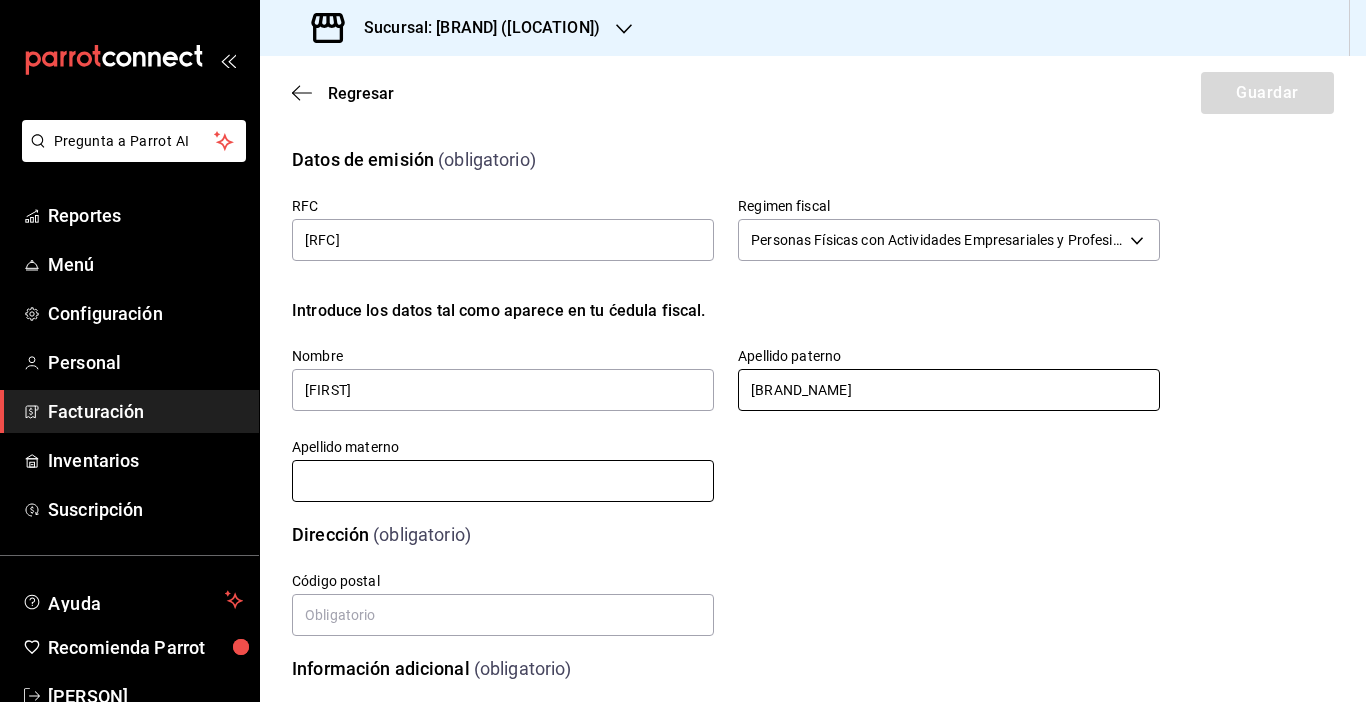 type on "[BRAND_NAME]" 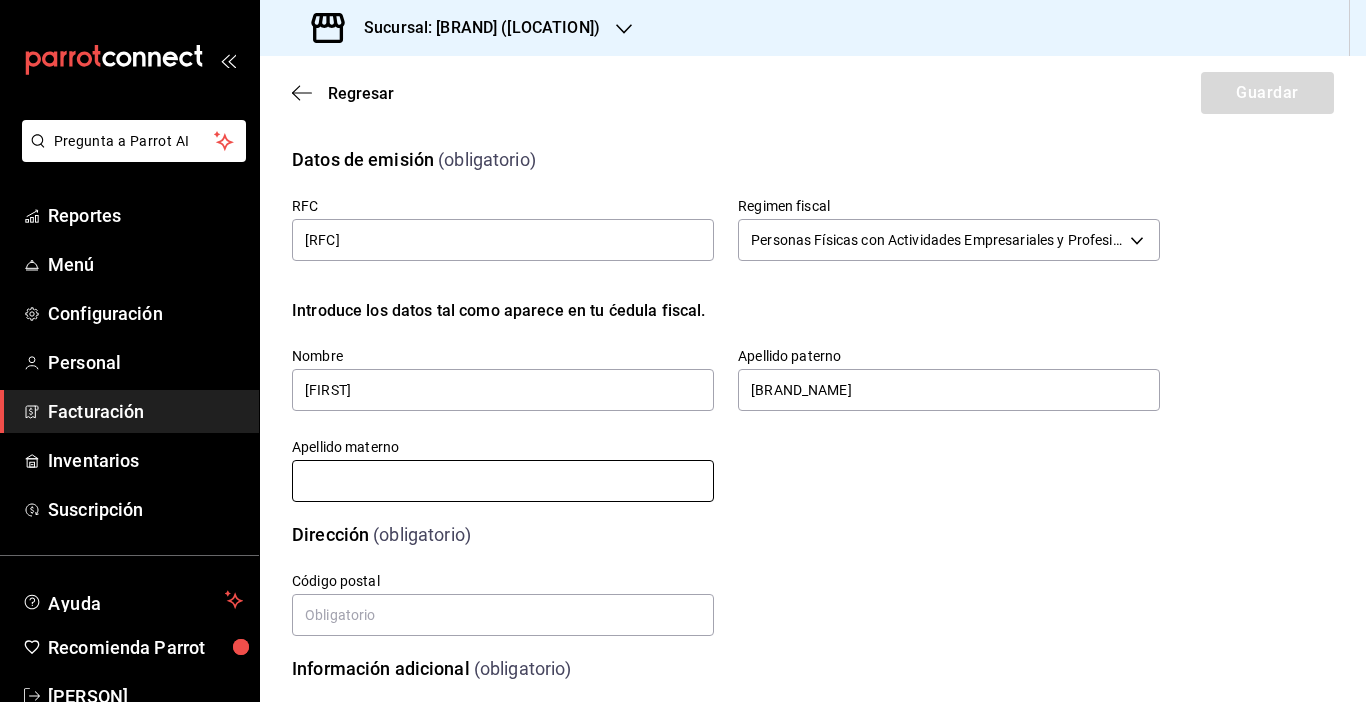 click at bounding box center [503, 481] 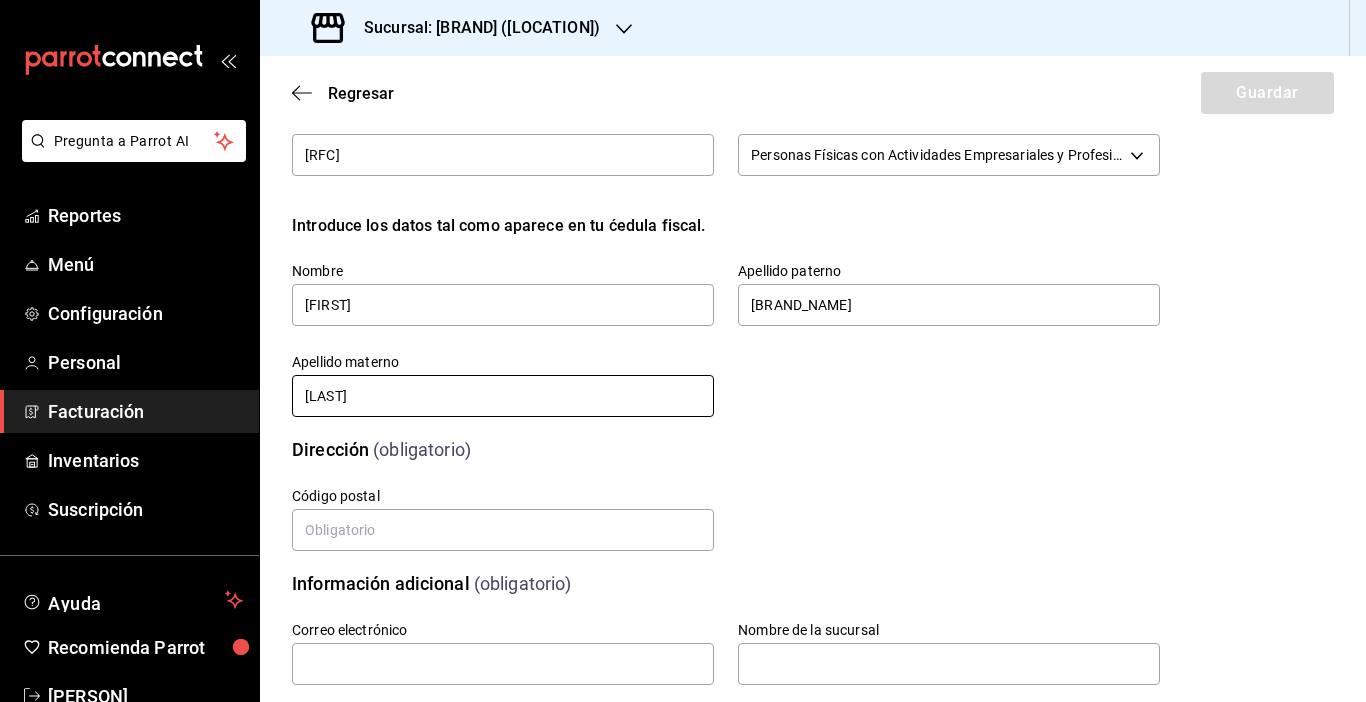 scroll, scrollTop: 100, scrollLeft: 0, axis: vertical 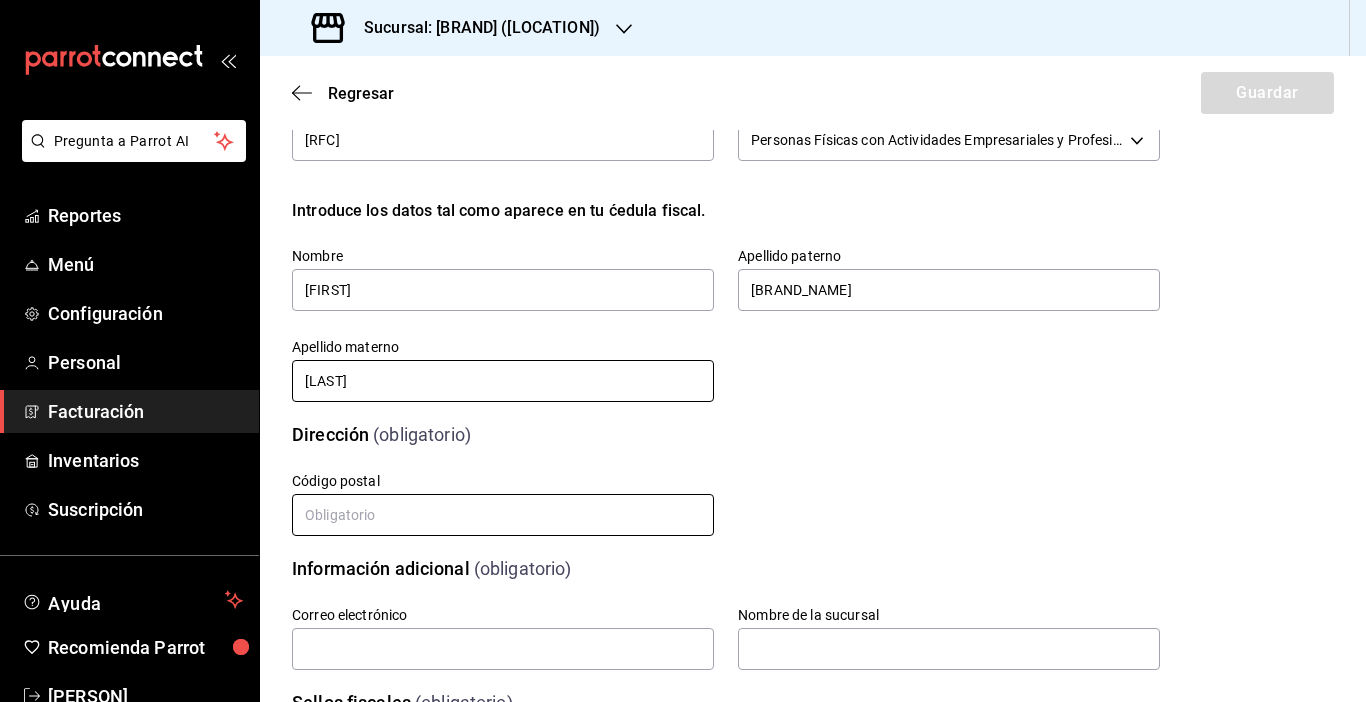 type on "[LAST]" 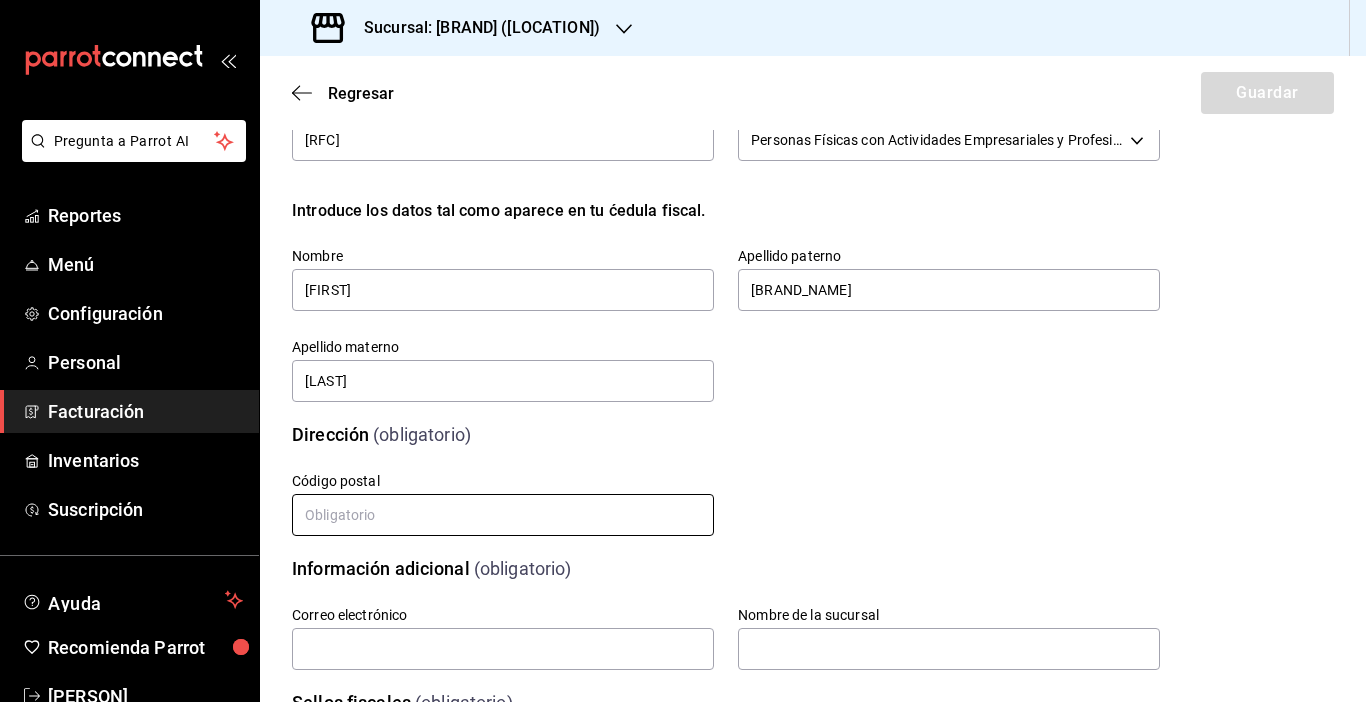 click at bounding box center [503, 515] 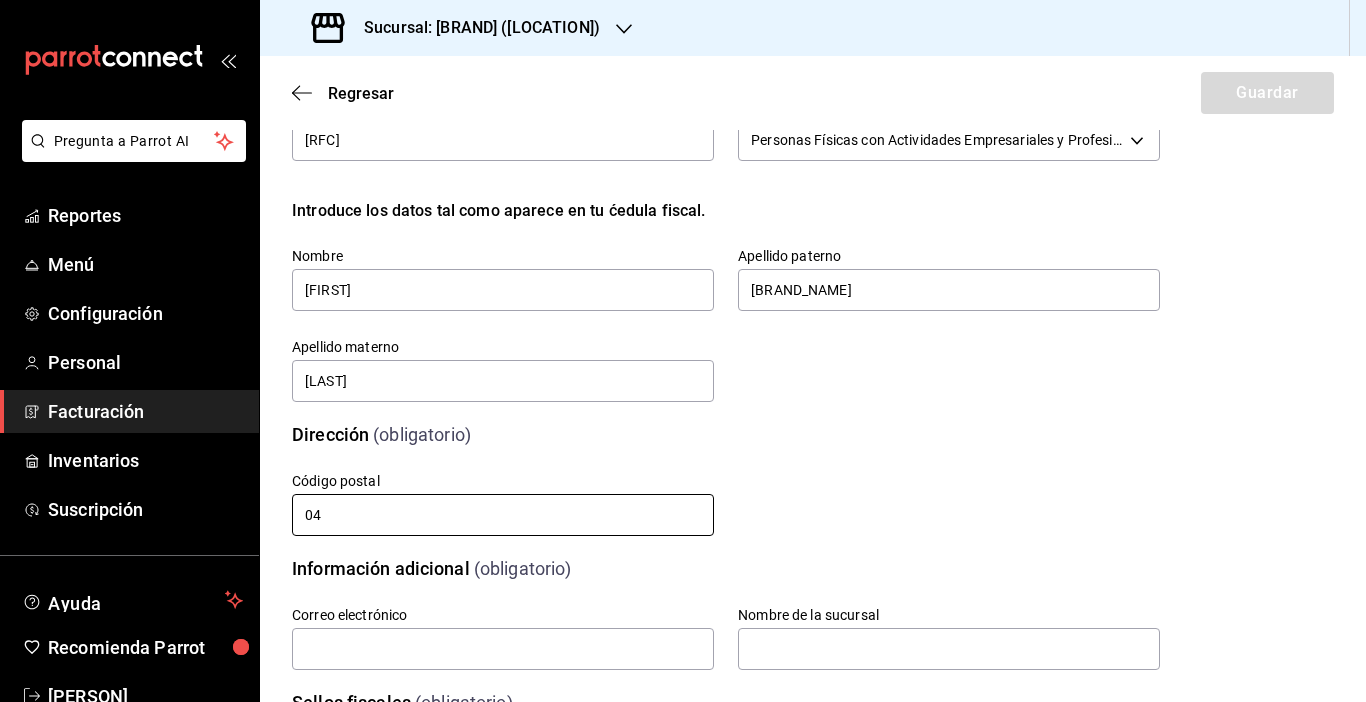 type on "[POSTAL_CODE]" 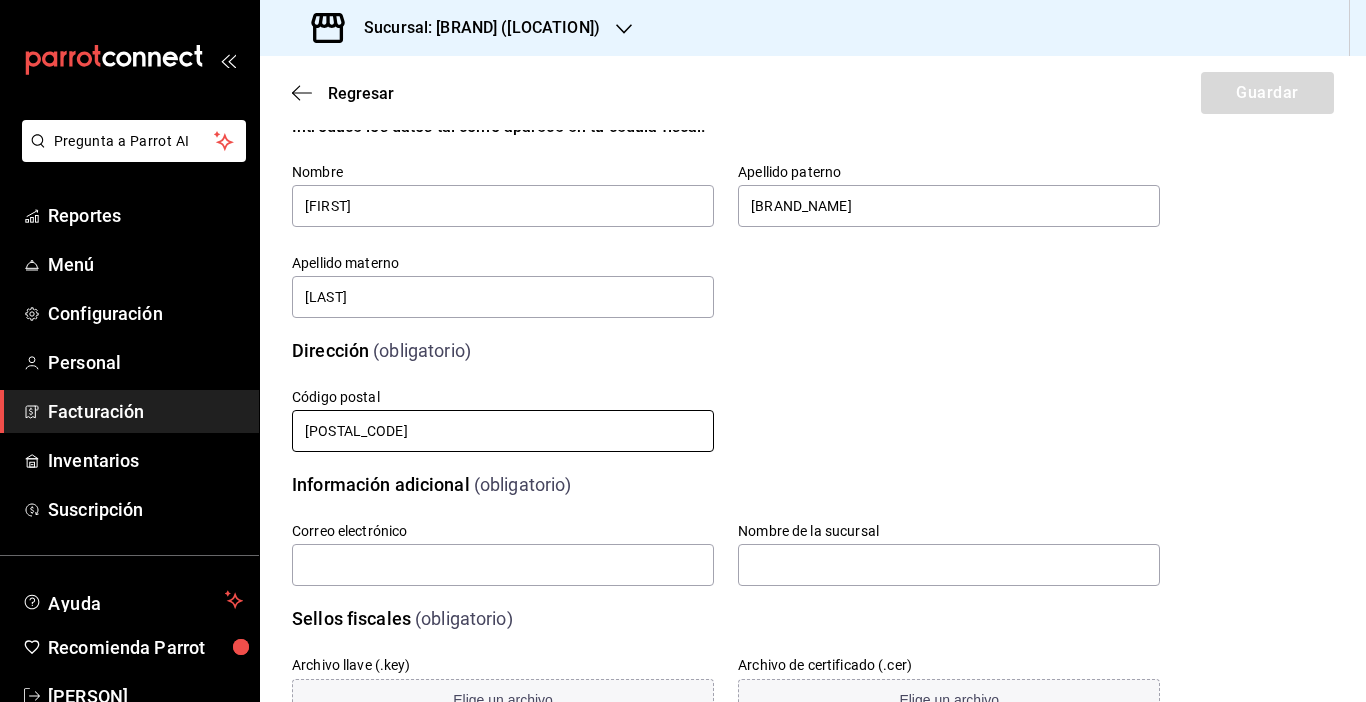 scroll, scrollTop: 200, scrollLeft: 0, axis: vertical 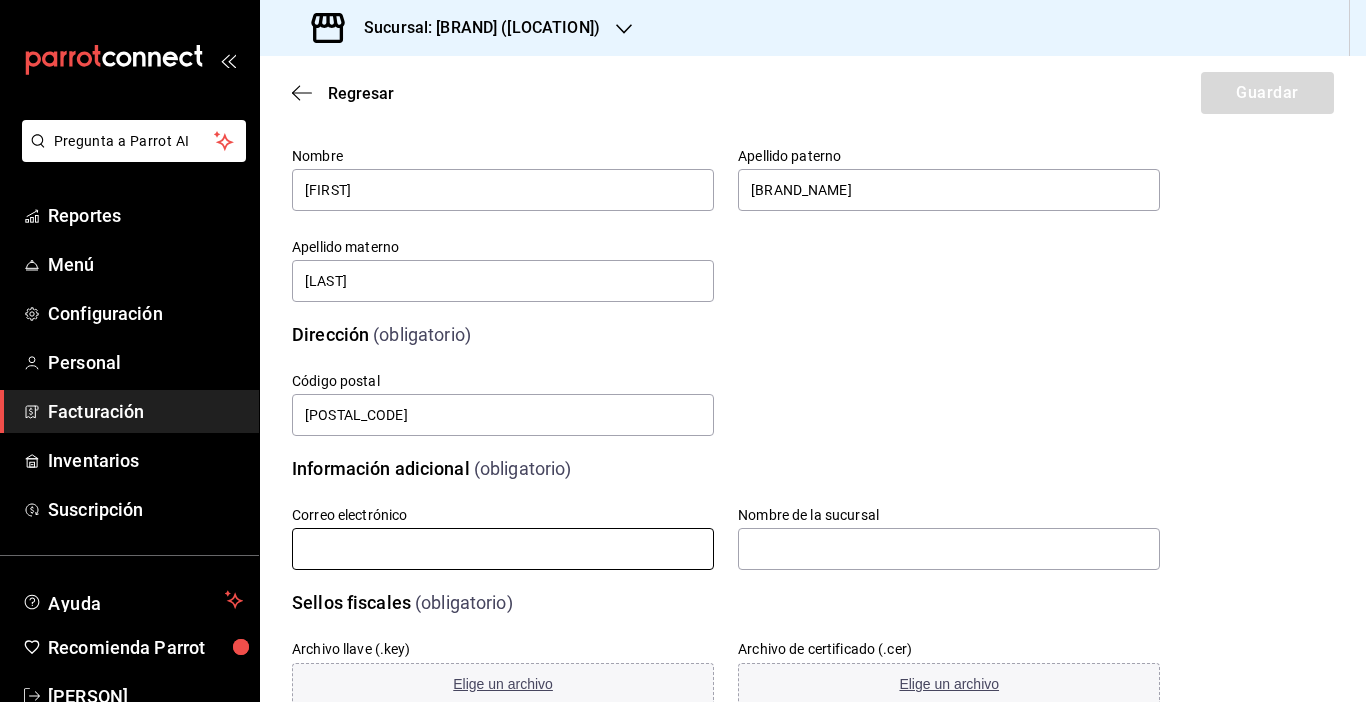 click at bounding box center [503, 549] 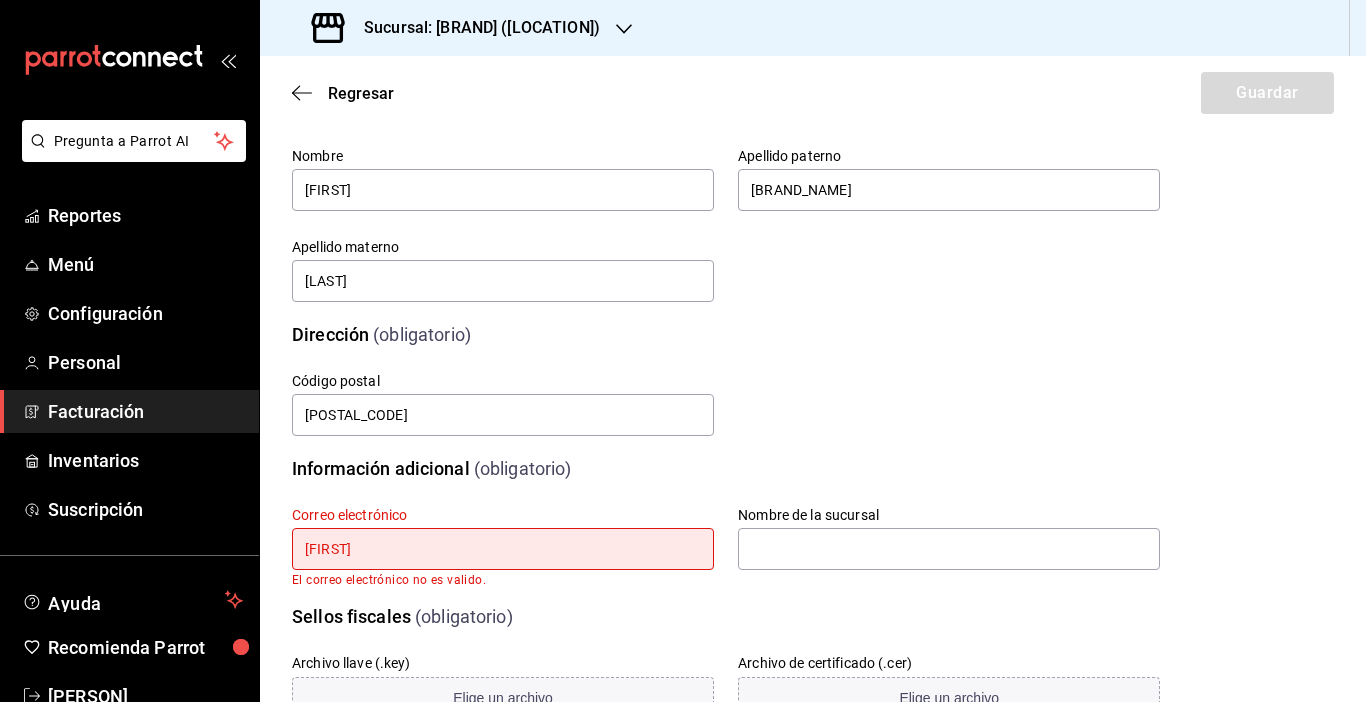 type on "J" 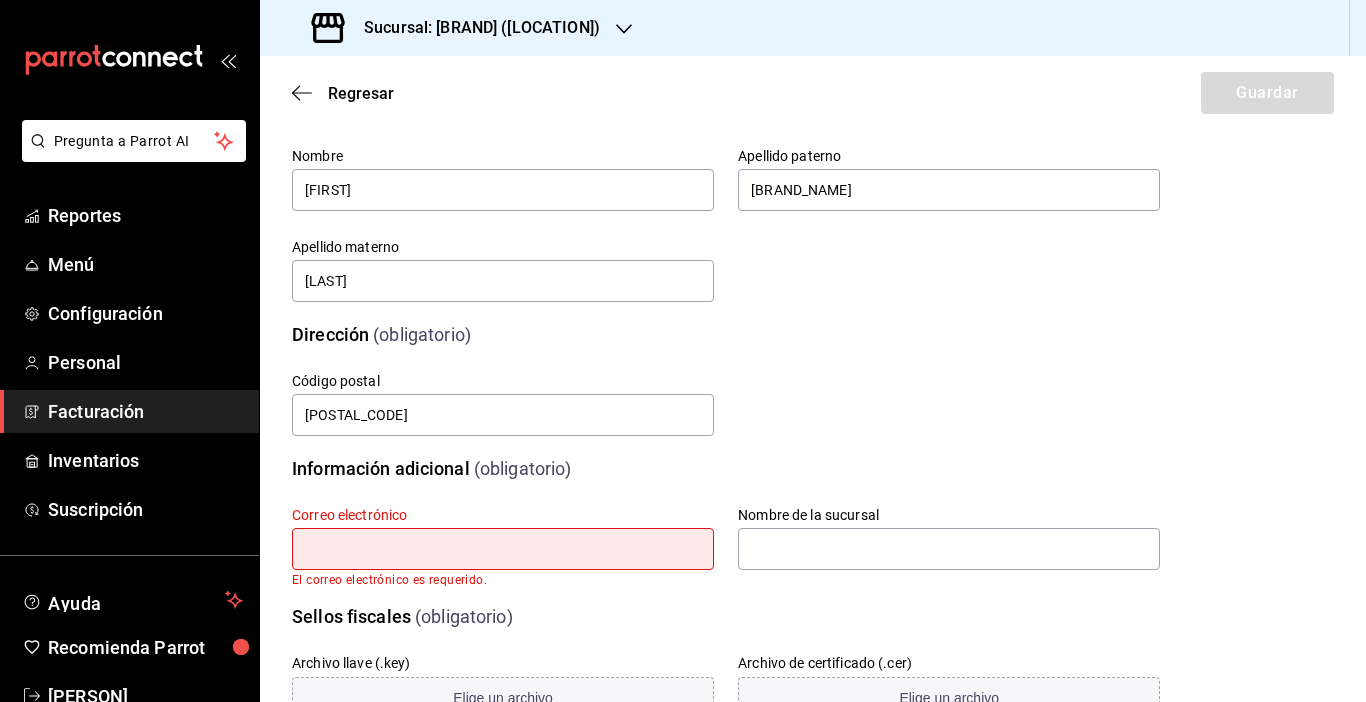 type on "h" 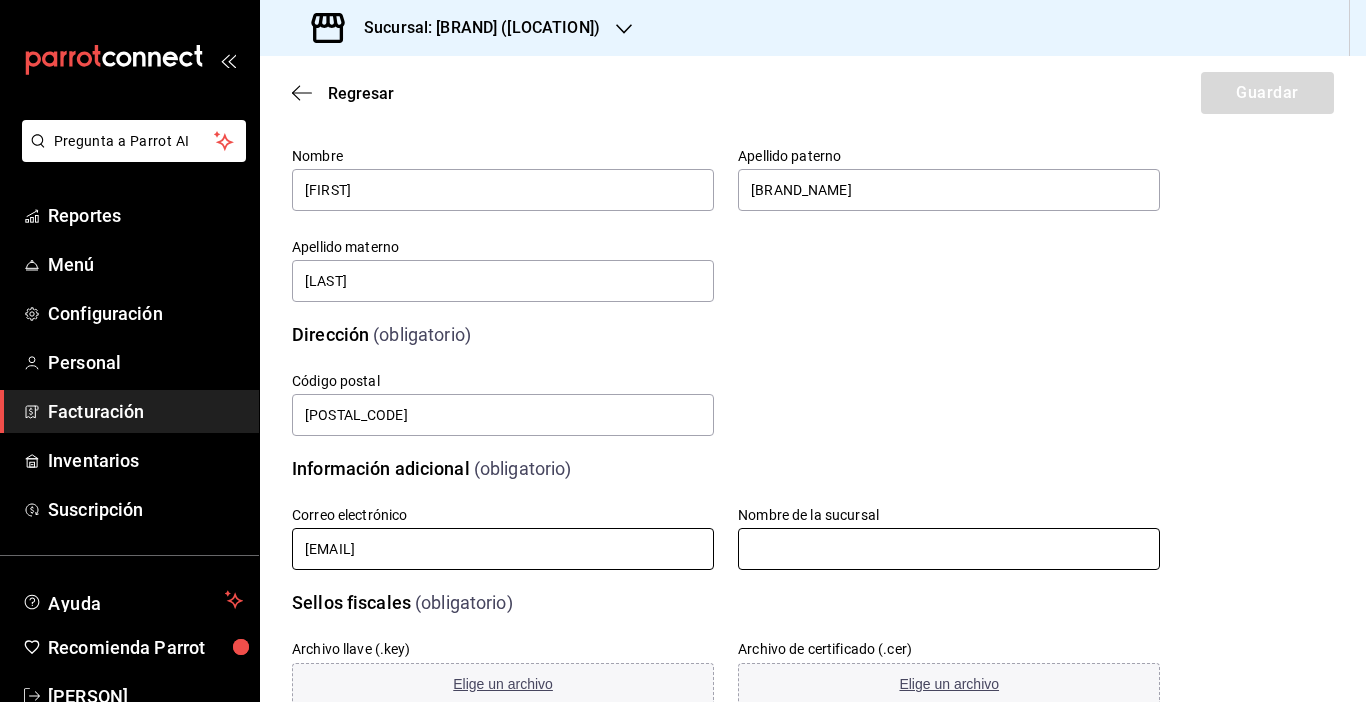 type on "[EMAIL]" 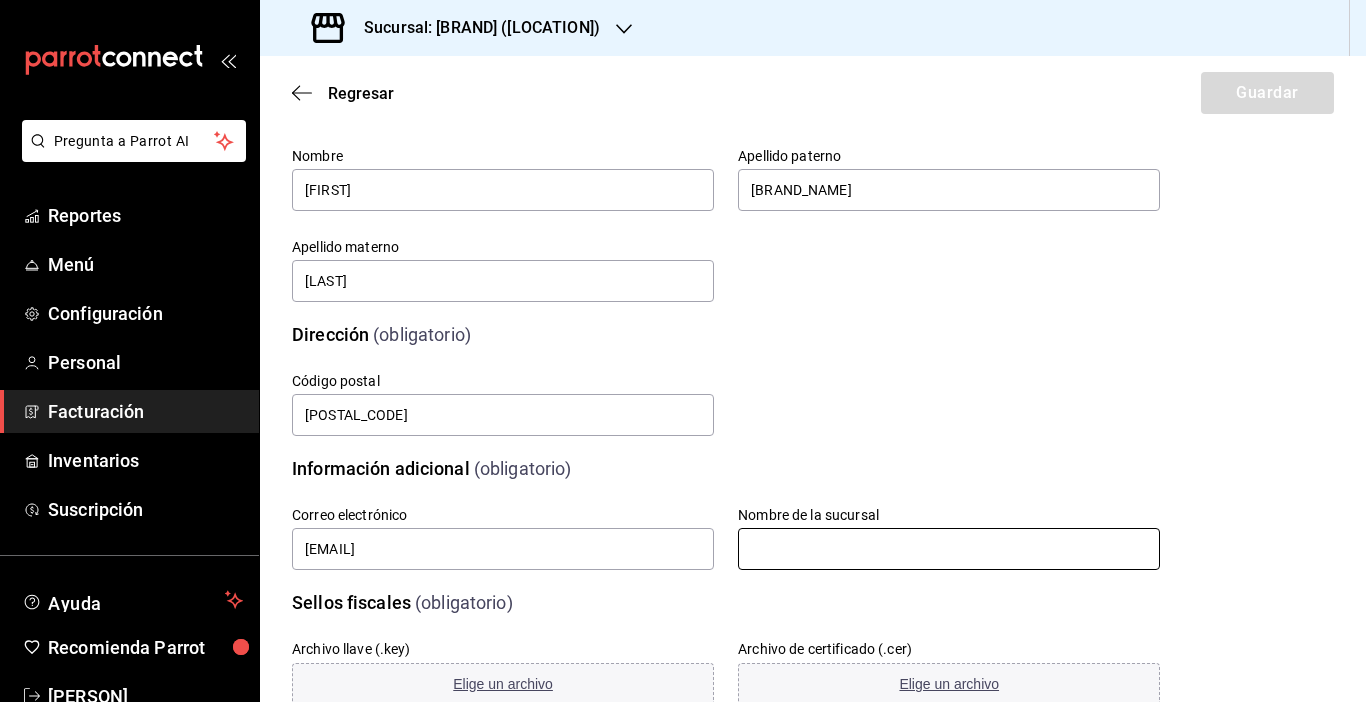 click at bounding box center [949, 549] 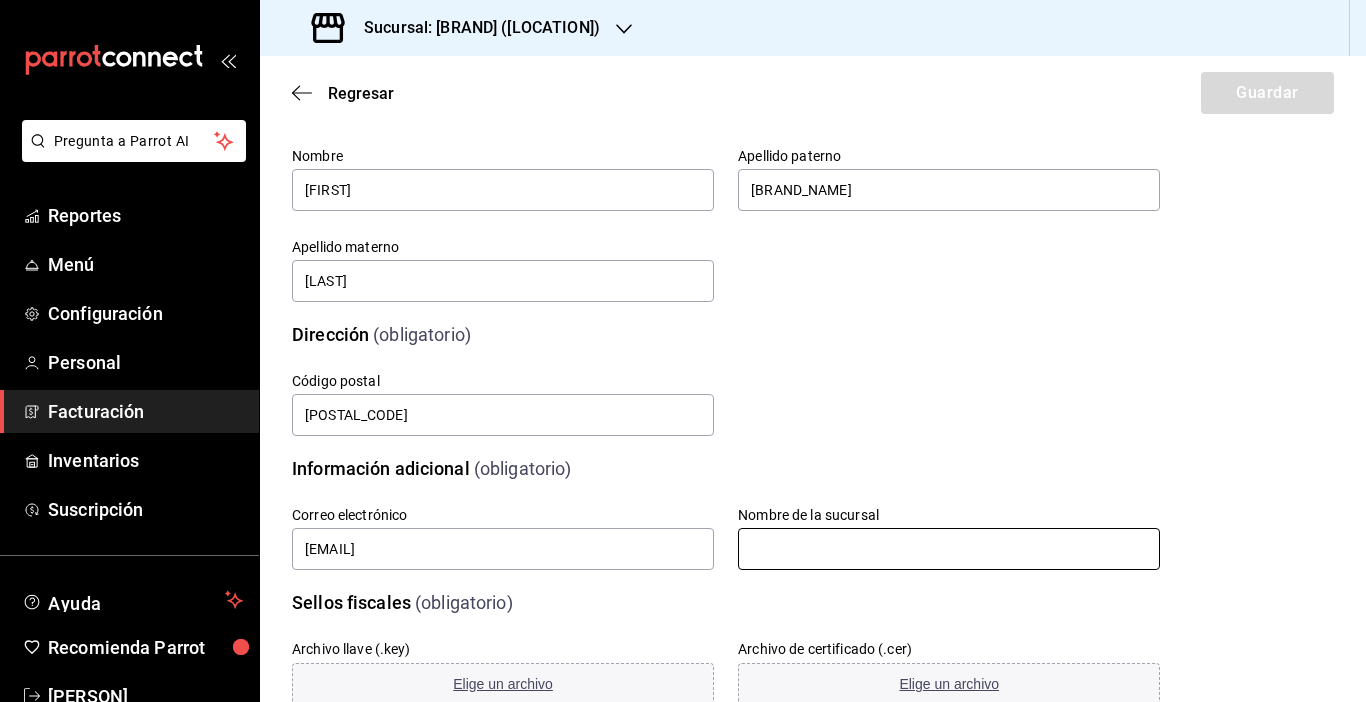 type on "Marcas [BRAND] - [LOCATION] -" 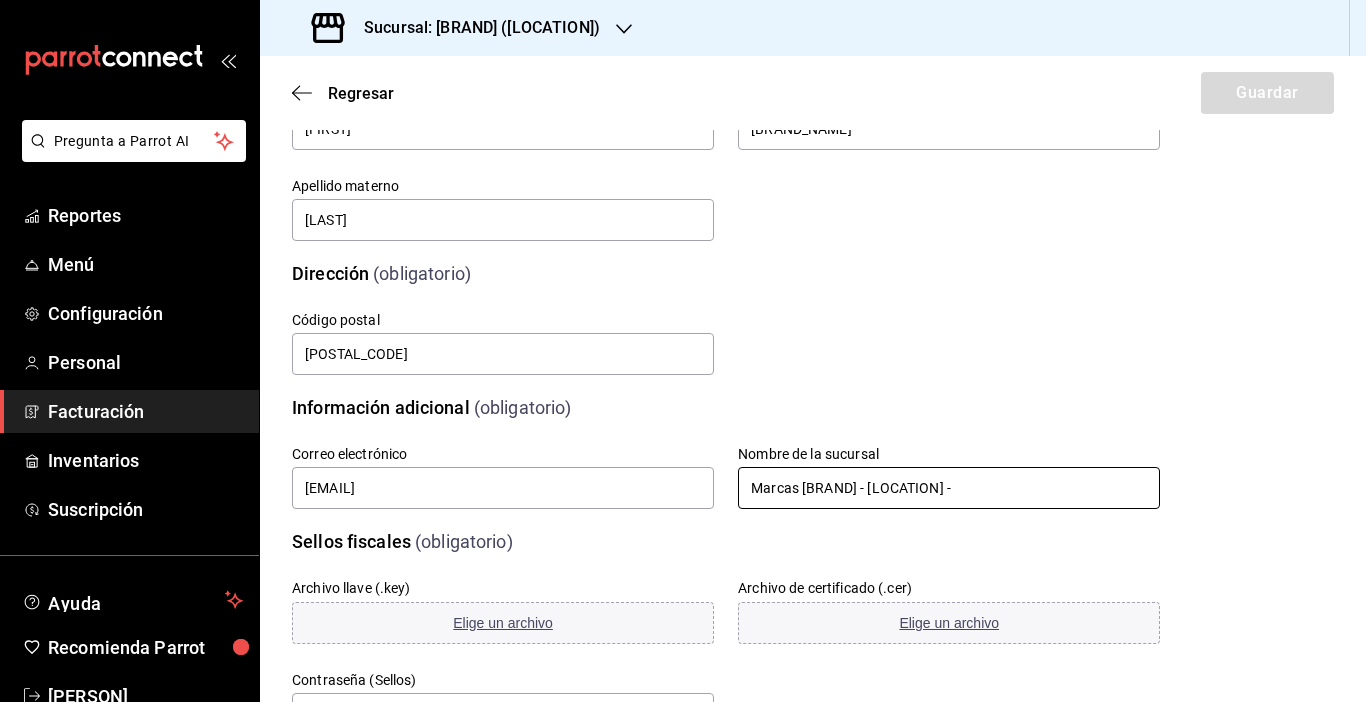 scroll, scrollTop: 400, scrollLeft: 0, axis: vertical 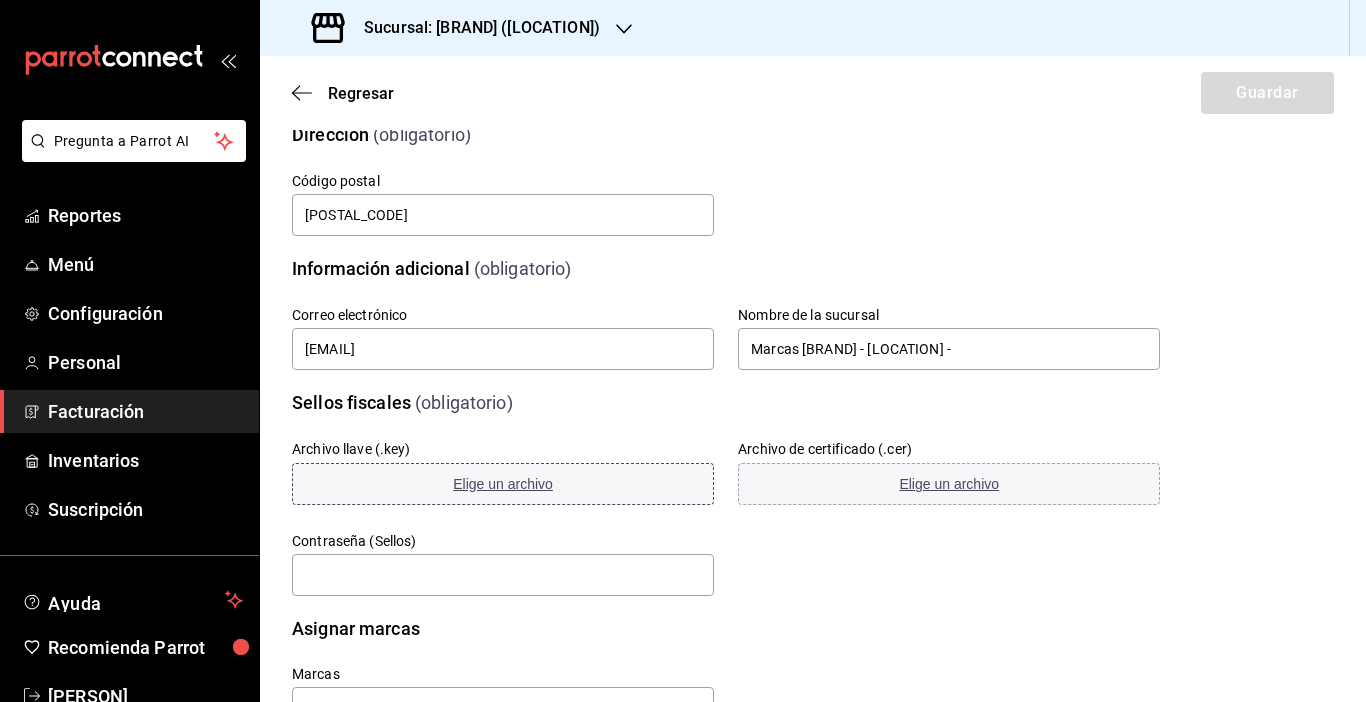 click on "Elige un archivo" at bounding box center [503, 484] 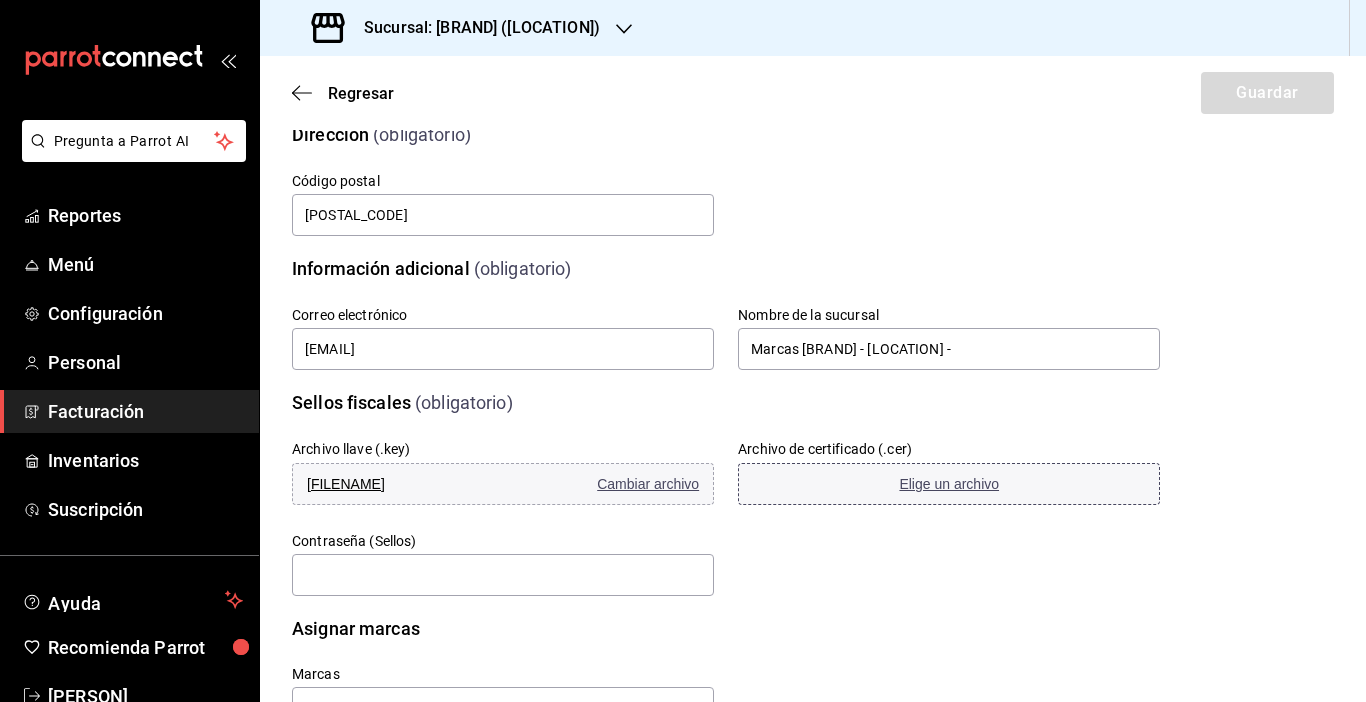 click on "Elige un archivo" at bounding box center [949, 484] 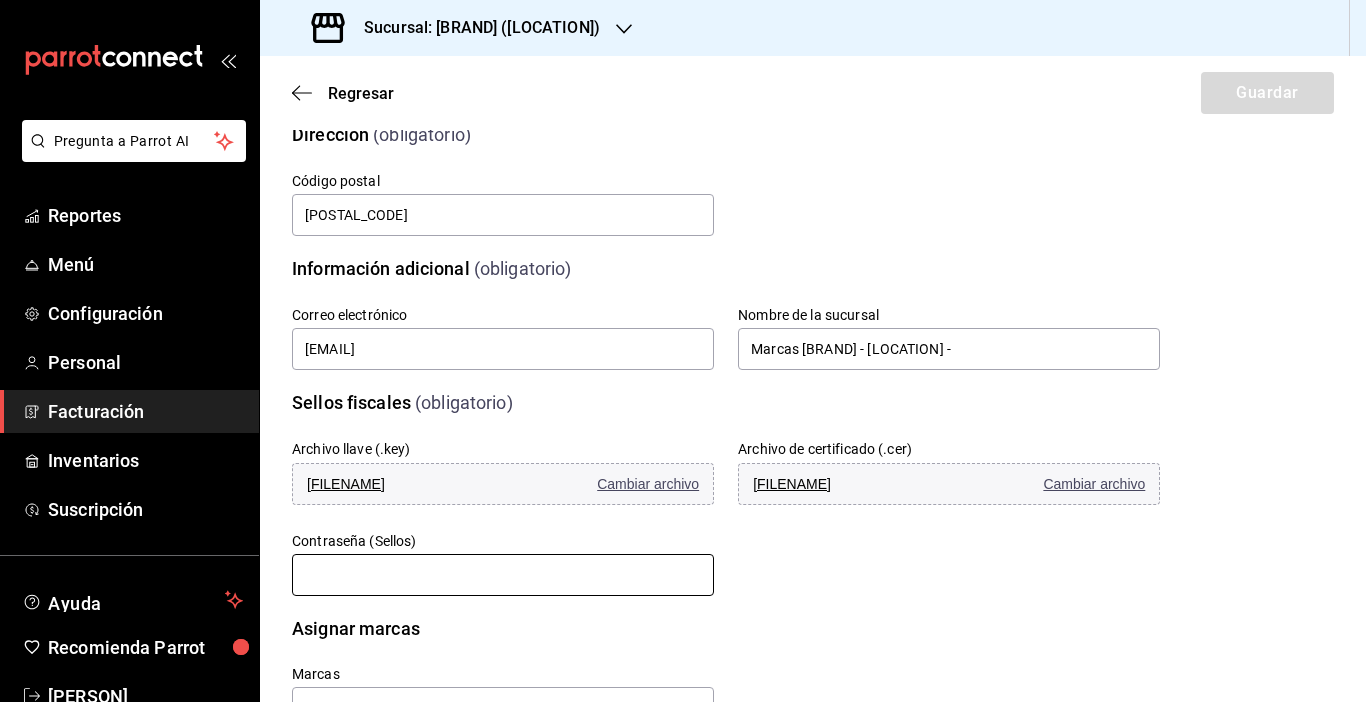 click at bounding box center (503, 575) 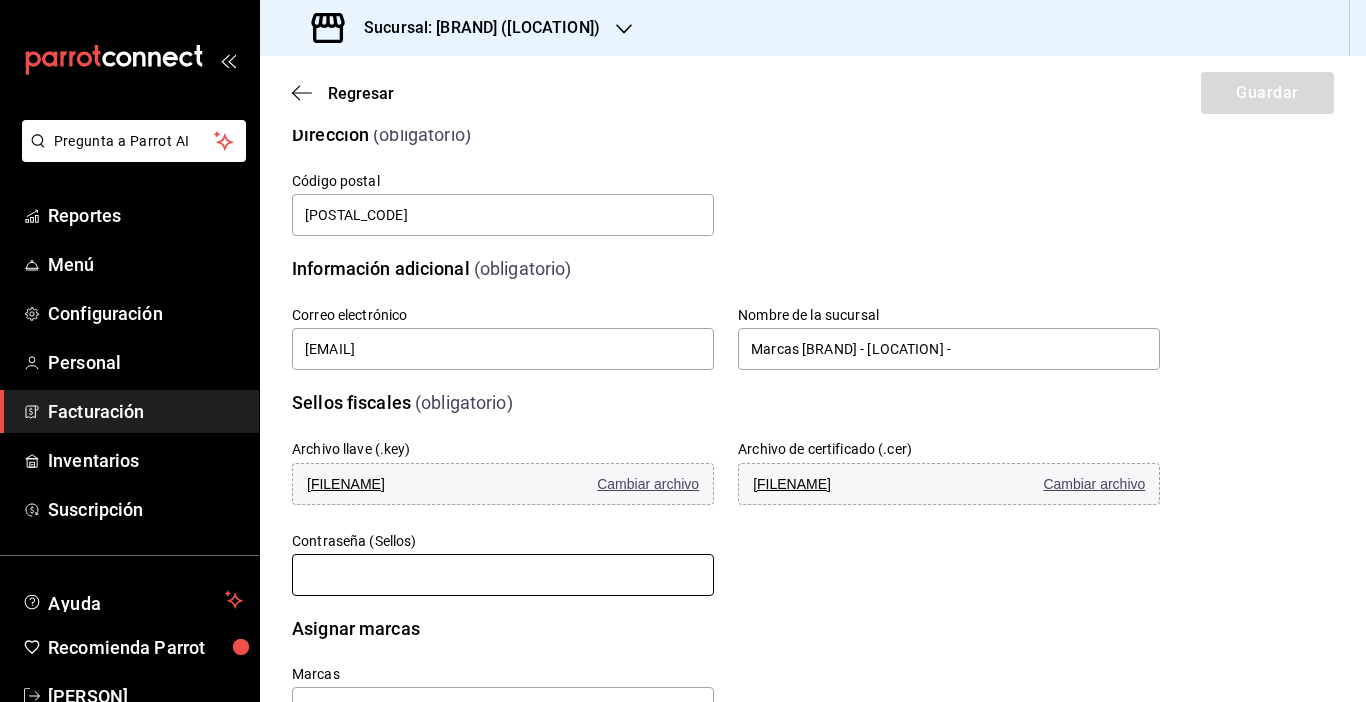 type on "[PASSWORD]" 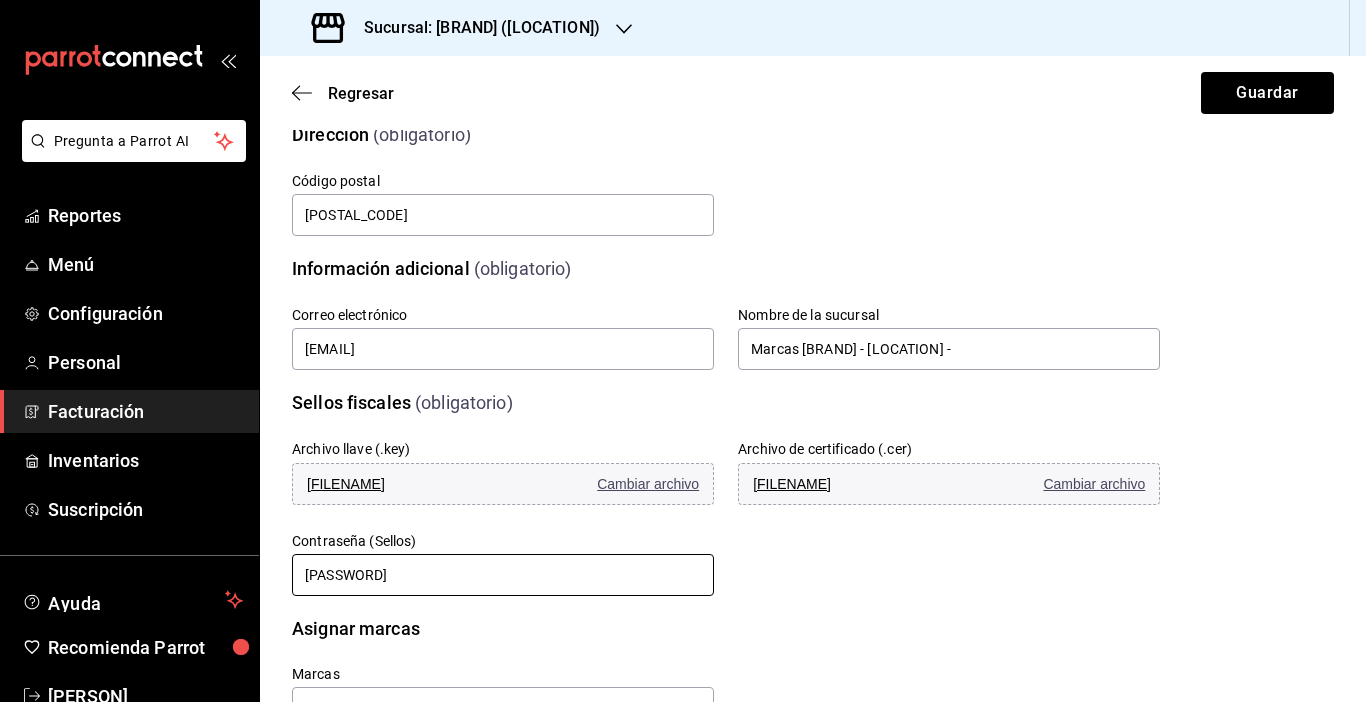scroll, scrollTop: 476, scrollLeft: 0, axis: vertical 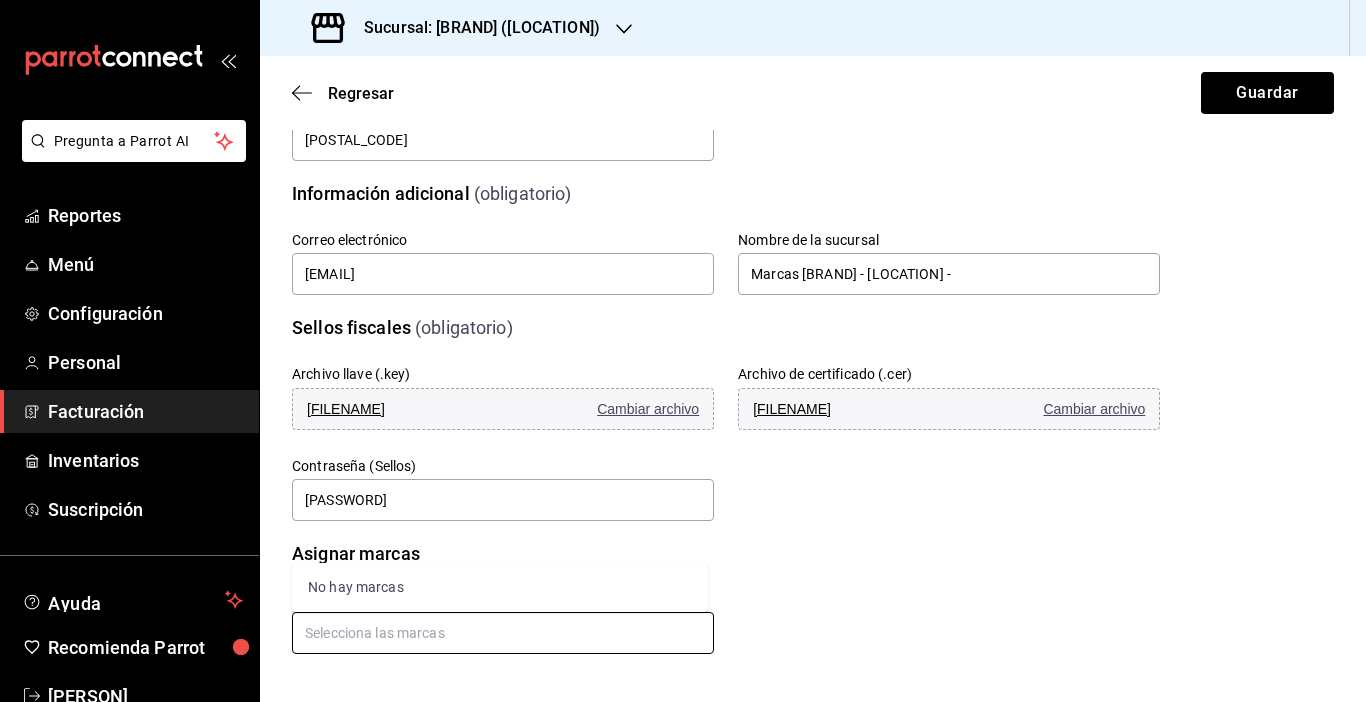 click at bounding box center (503, 633) 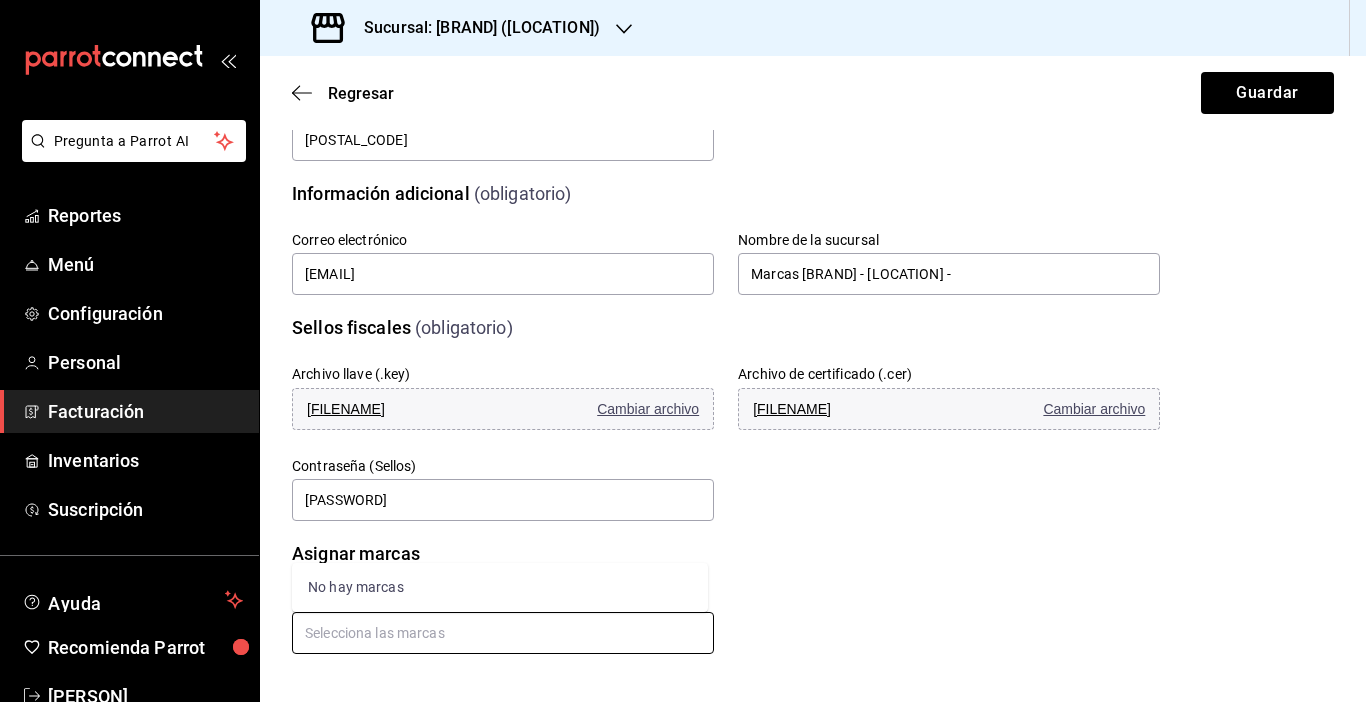 click on "No hay marcas" at bounding box center (500, 587) 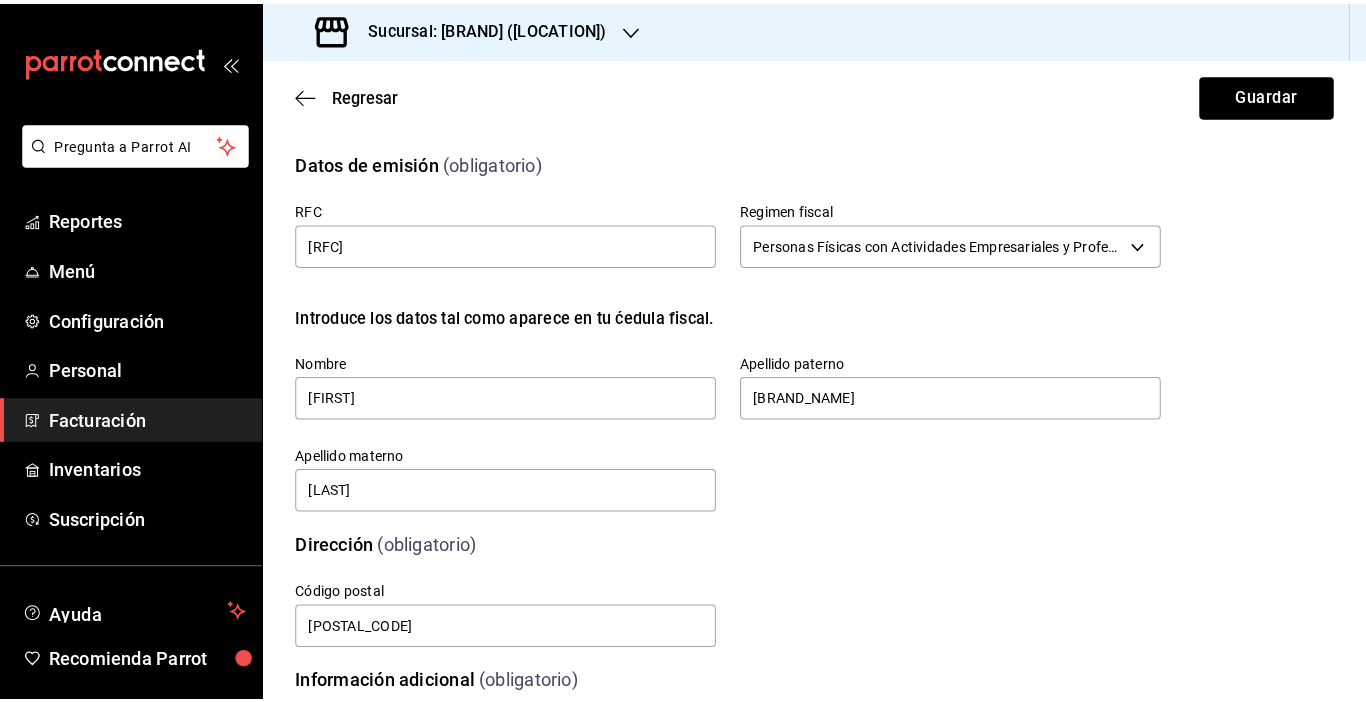 scroll, scrollTop: 476, scrollLeft: 0, axis: vertical 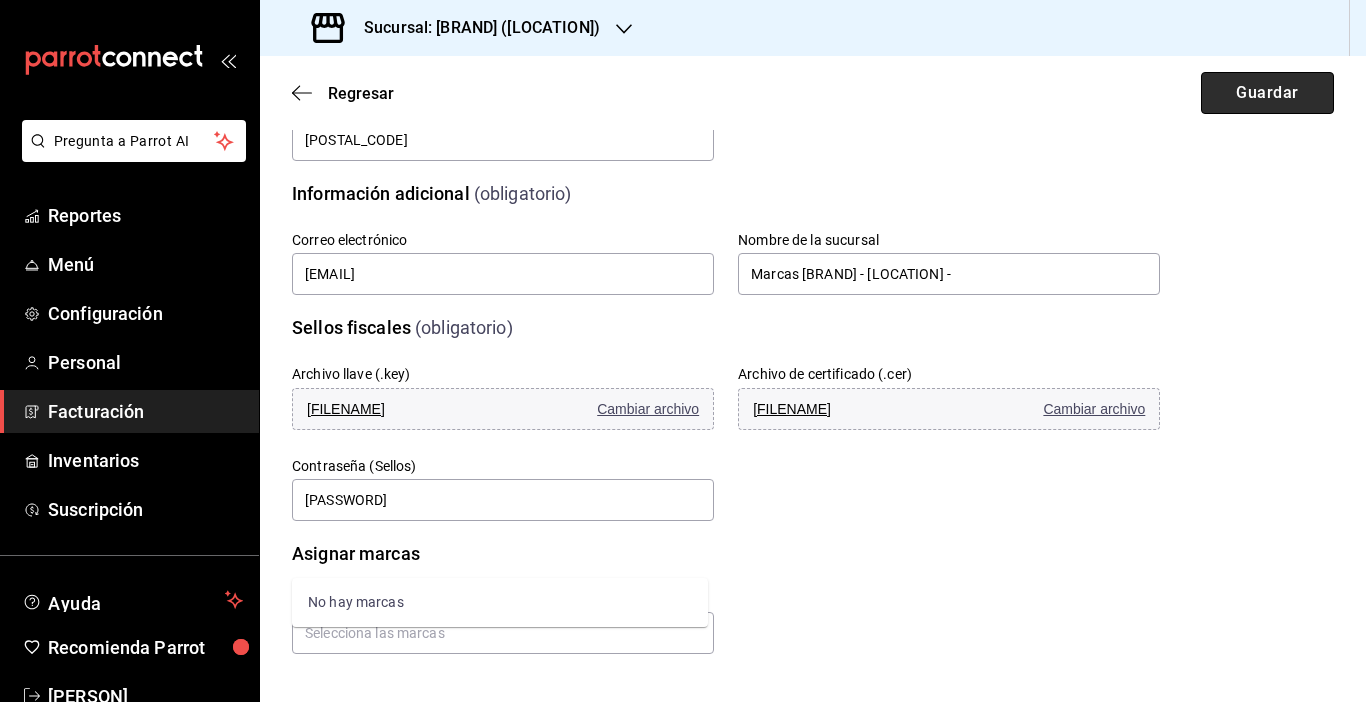 click on "Guardar" at bounding box center (1267, 93) 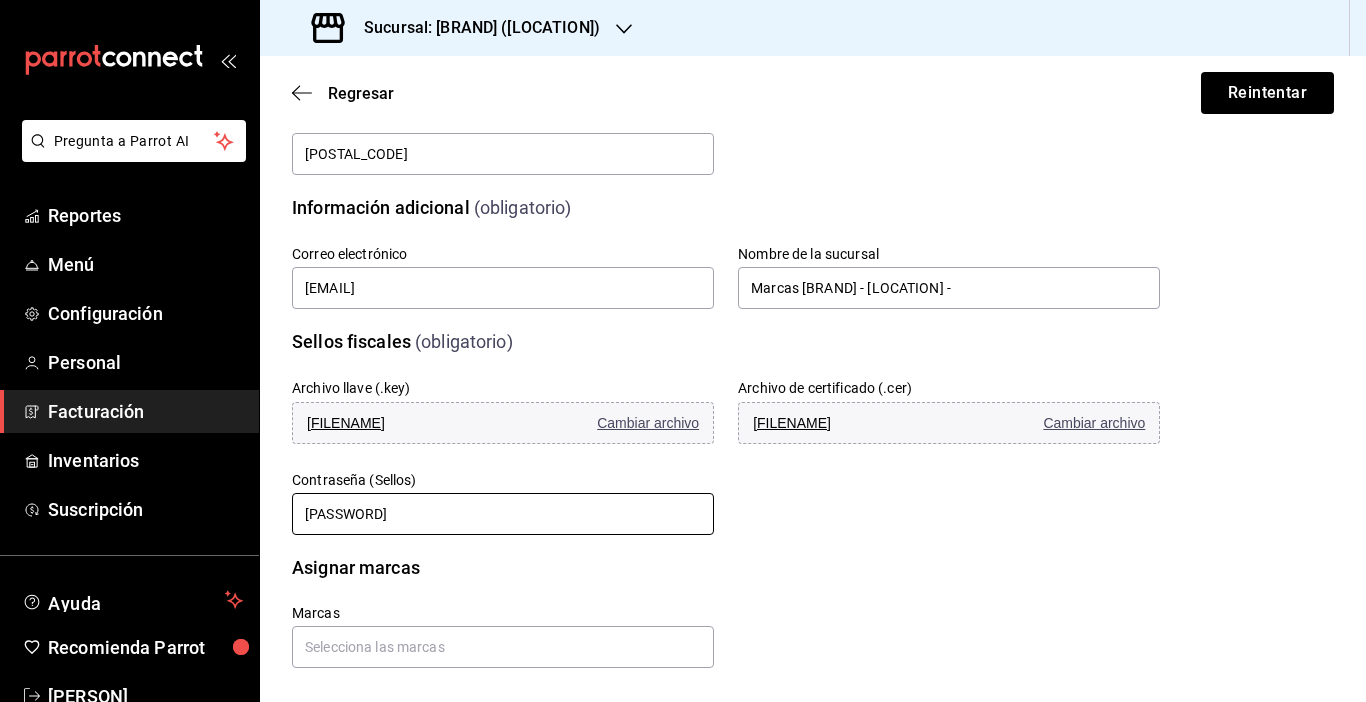 scroll, scrollTop: 476, scrollLeft: 0, axis: vertical 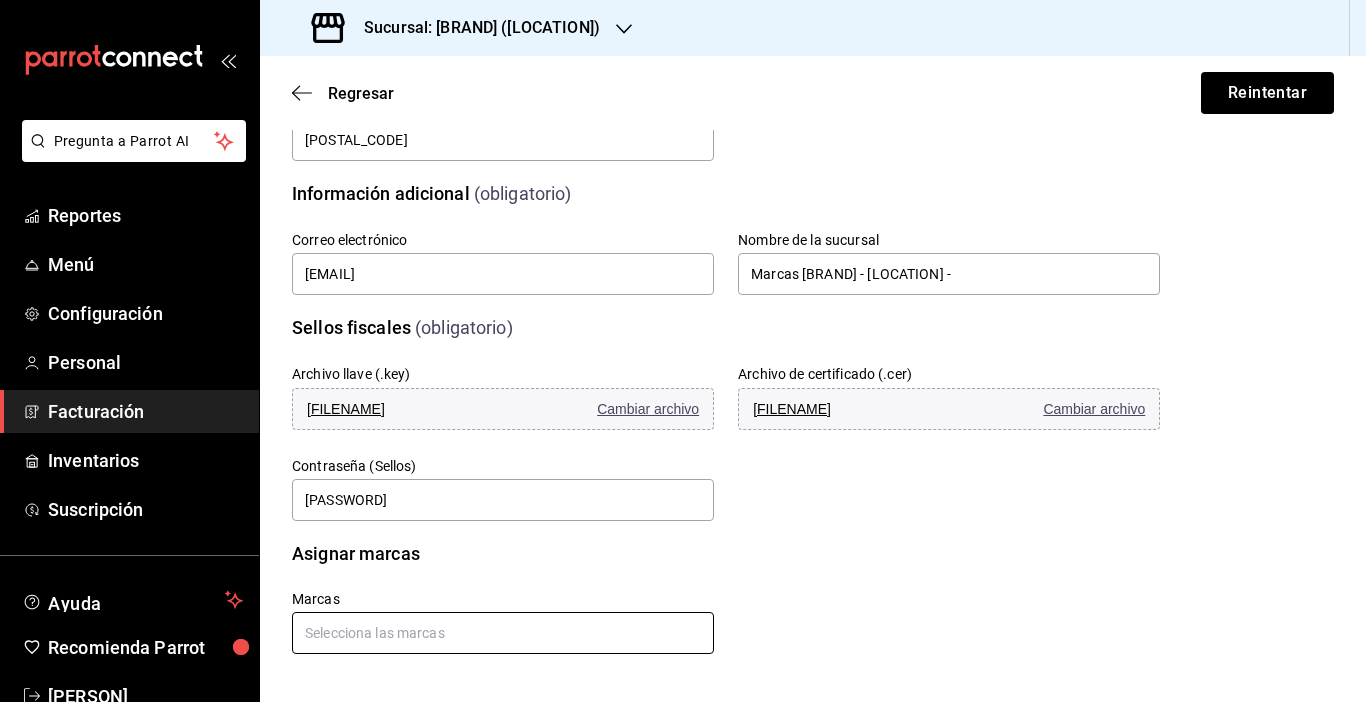 click at bounding box center (503, 633) 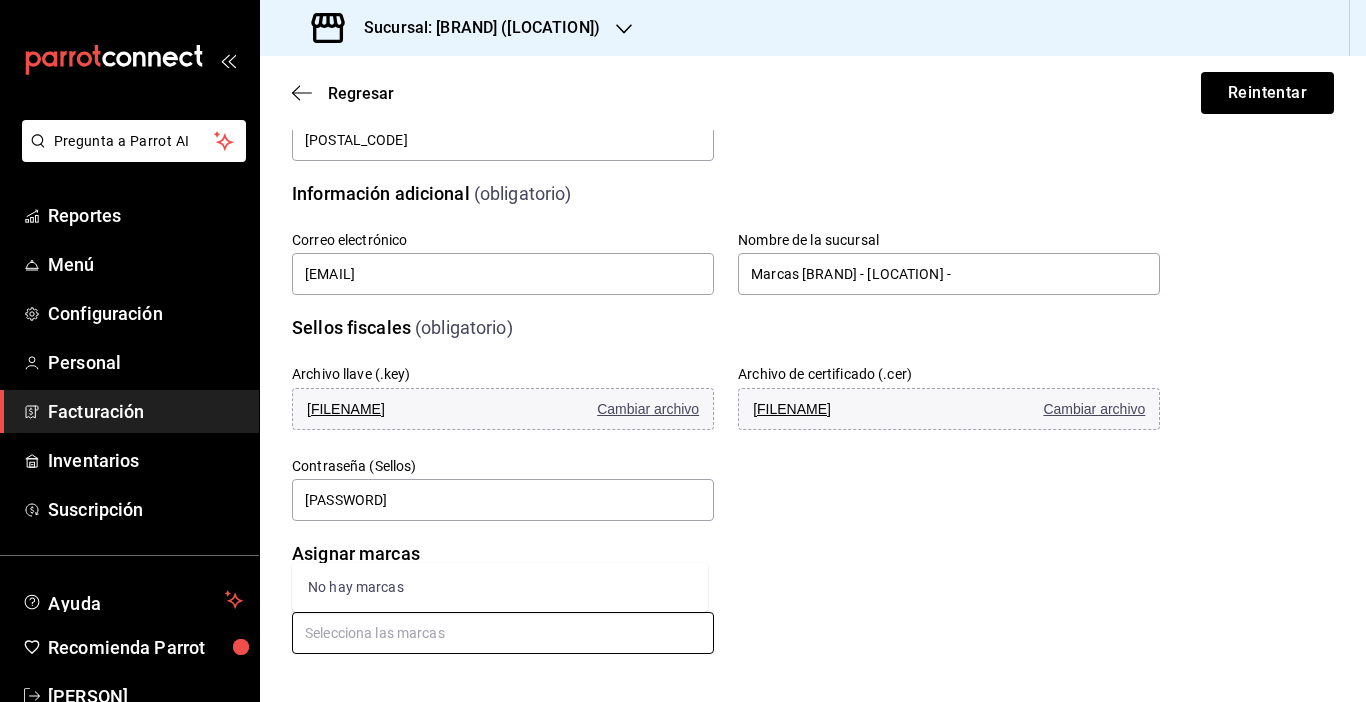 click at bounding box center [503, 633] 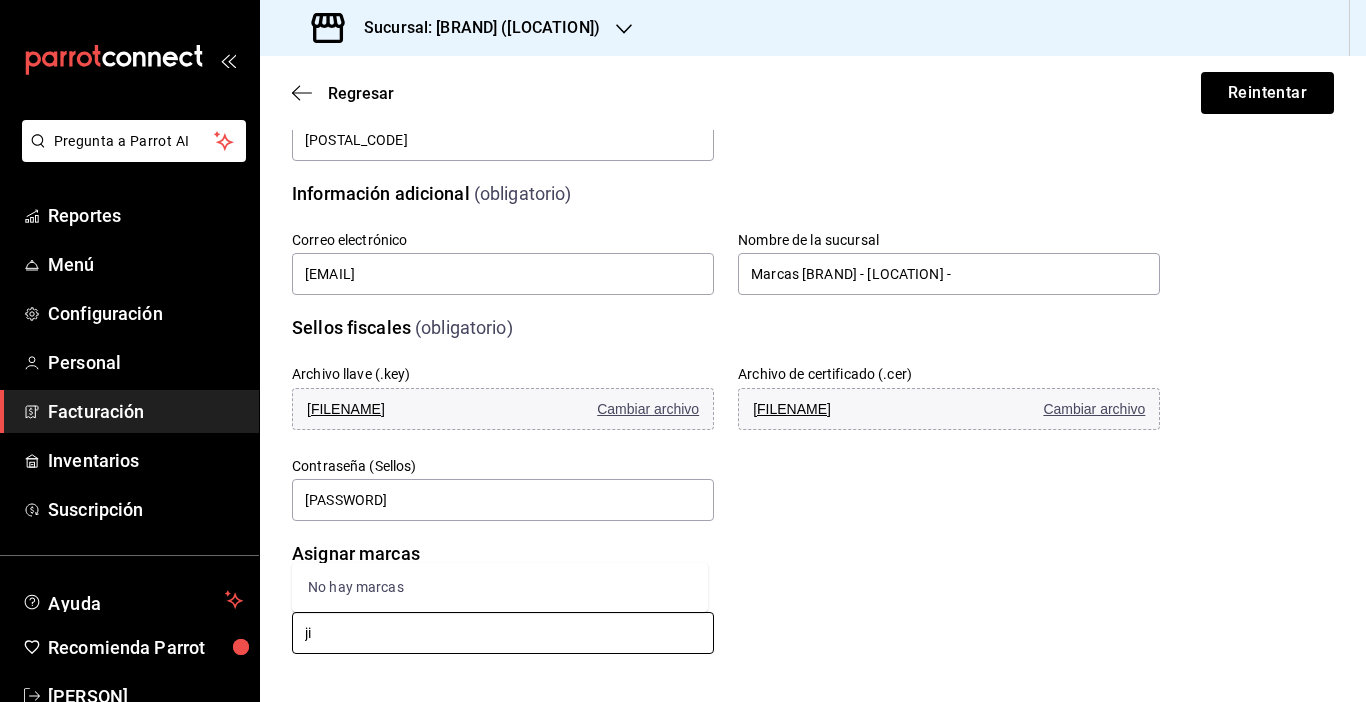 type on "j" 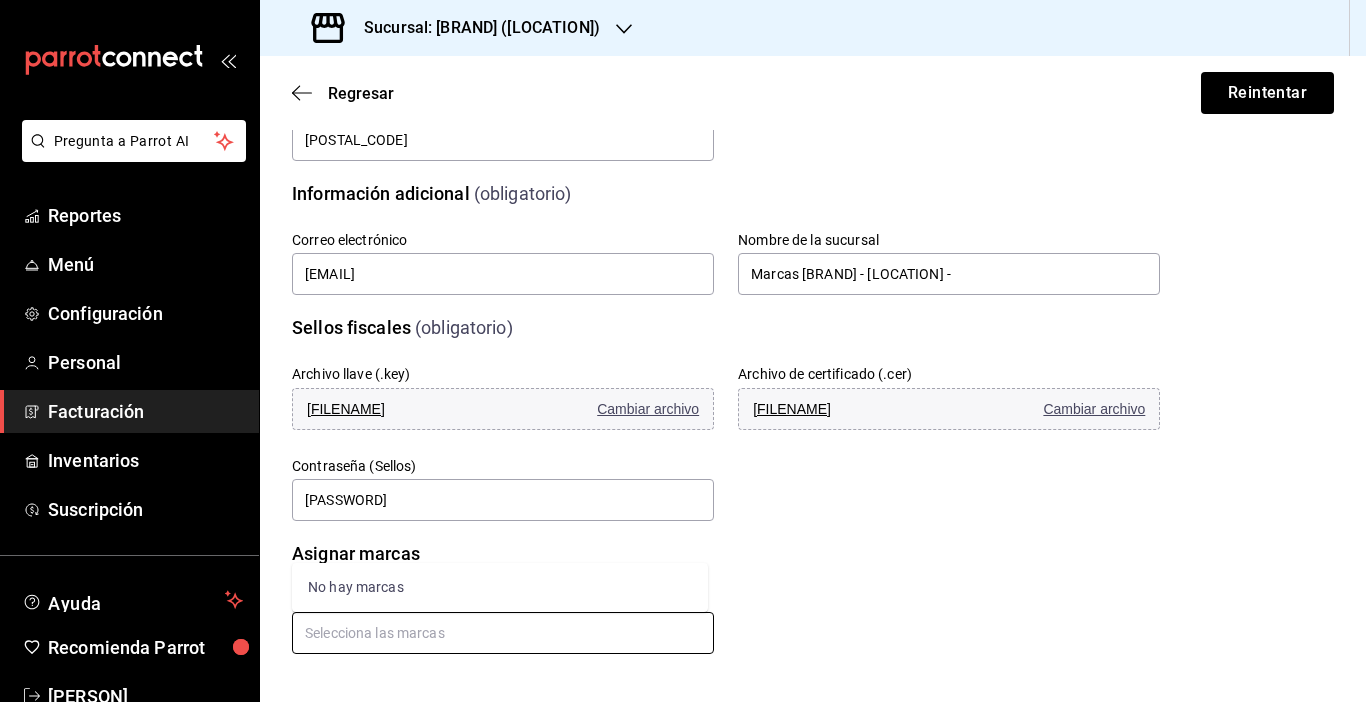 type on "j" 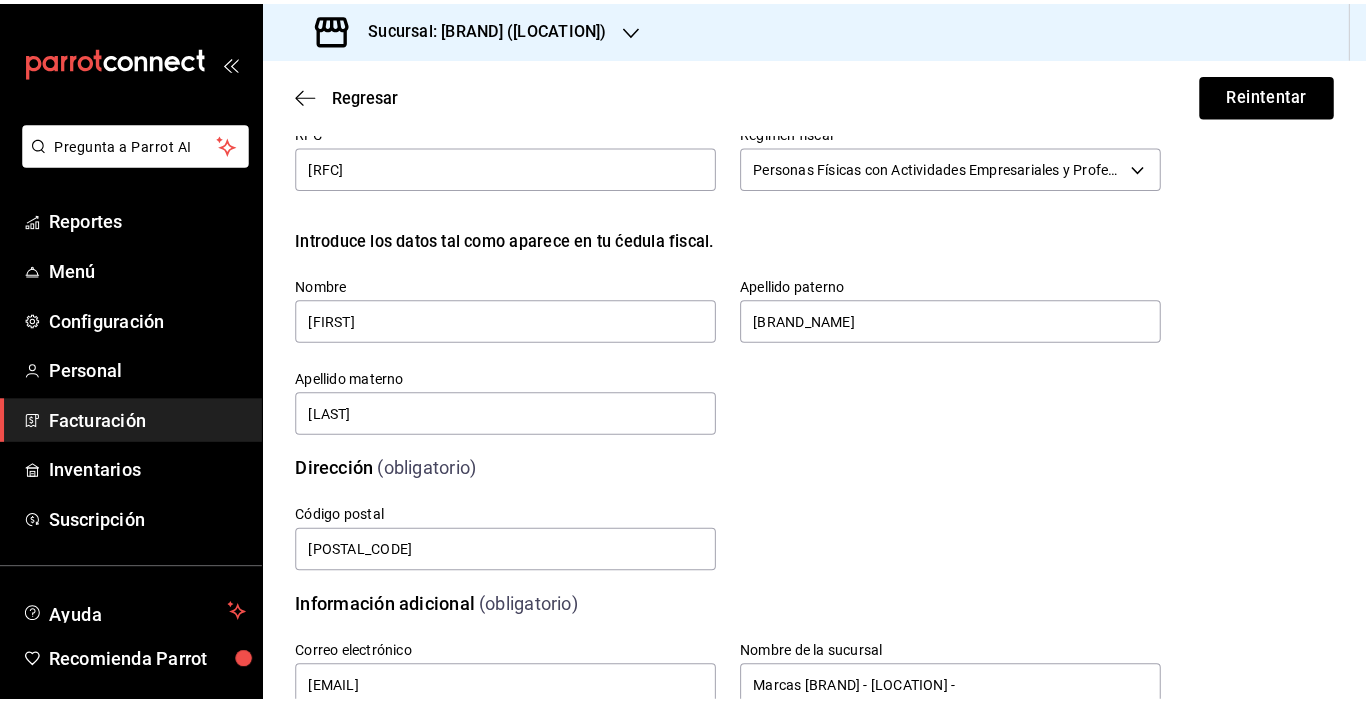 scroll, scrollTop: 0, scrollLeft: 0, axis: both 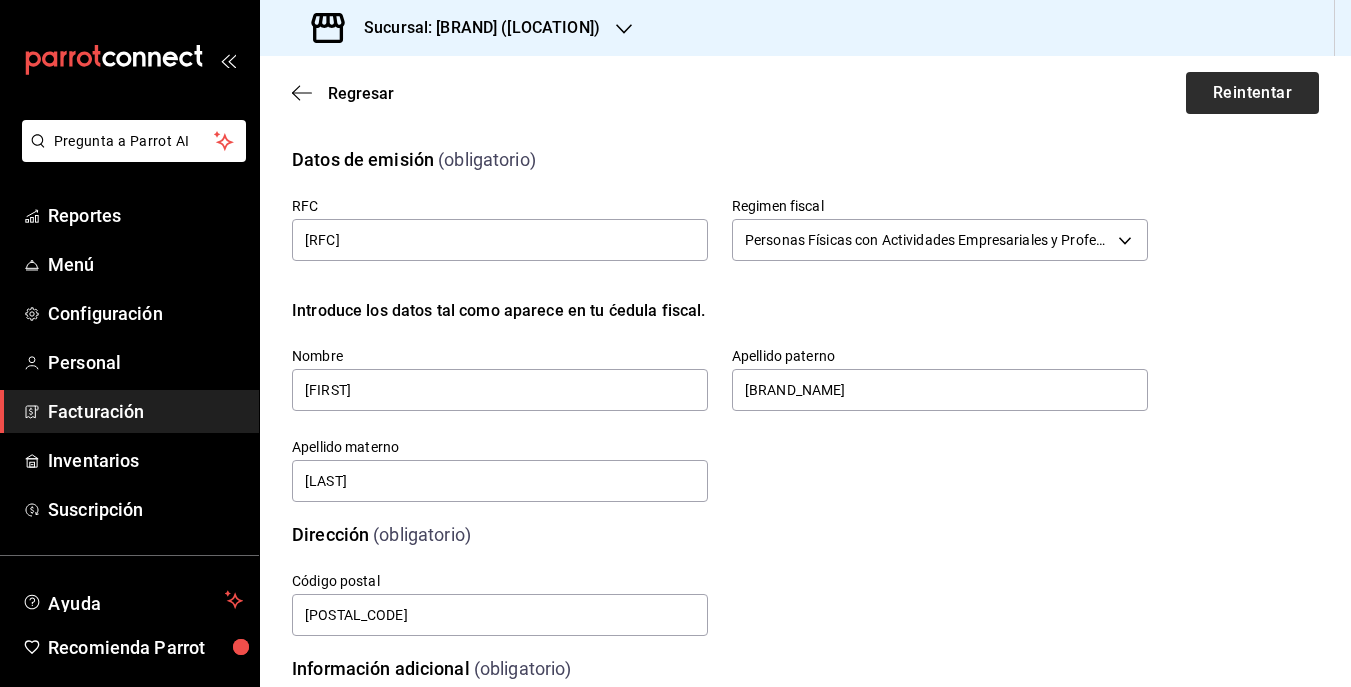 type on "[FIRST] [LOCATION]" 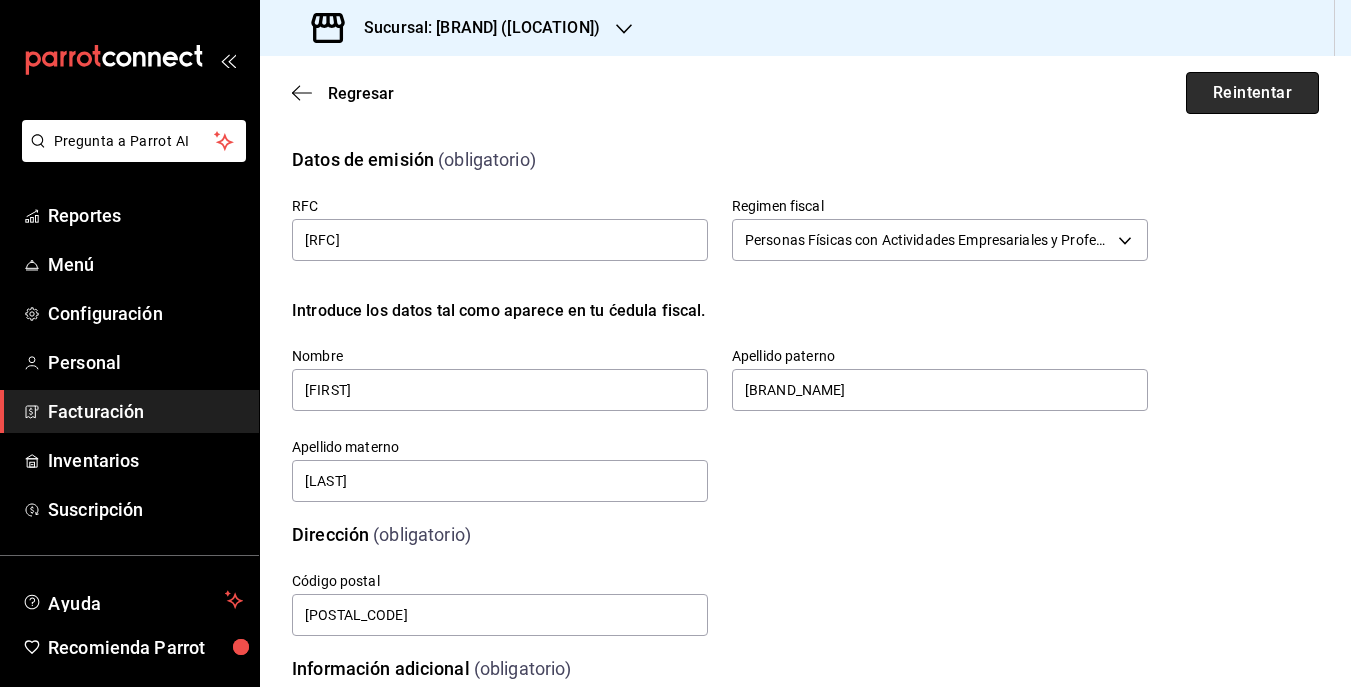 type 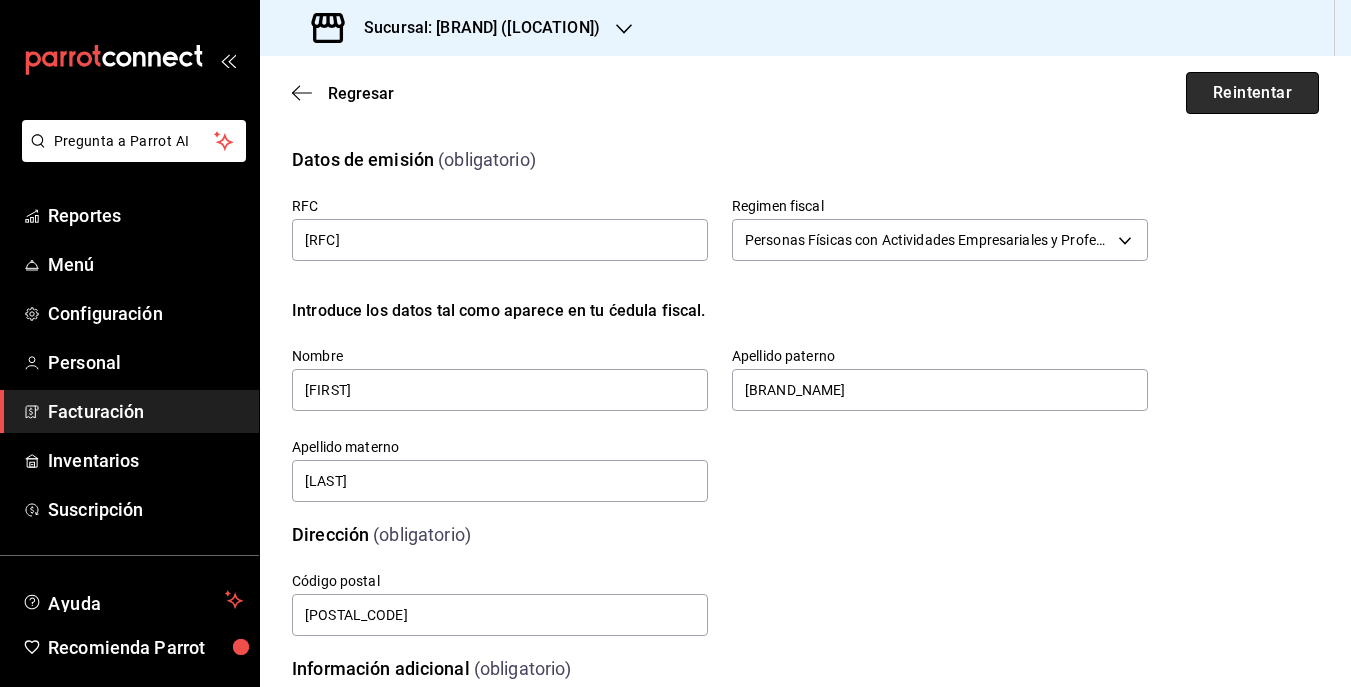 click on "Reintentar" at bounding box center [1252, 93] 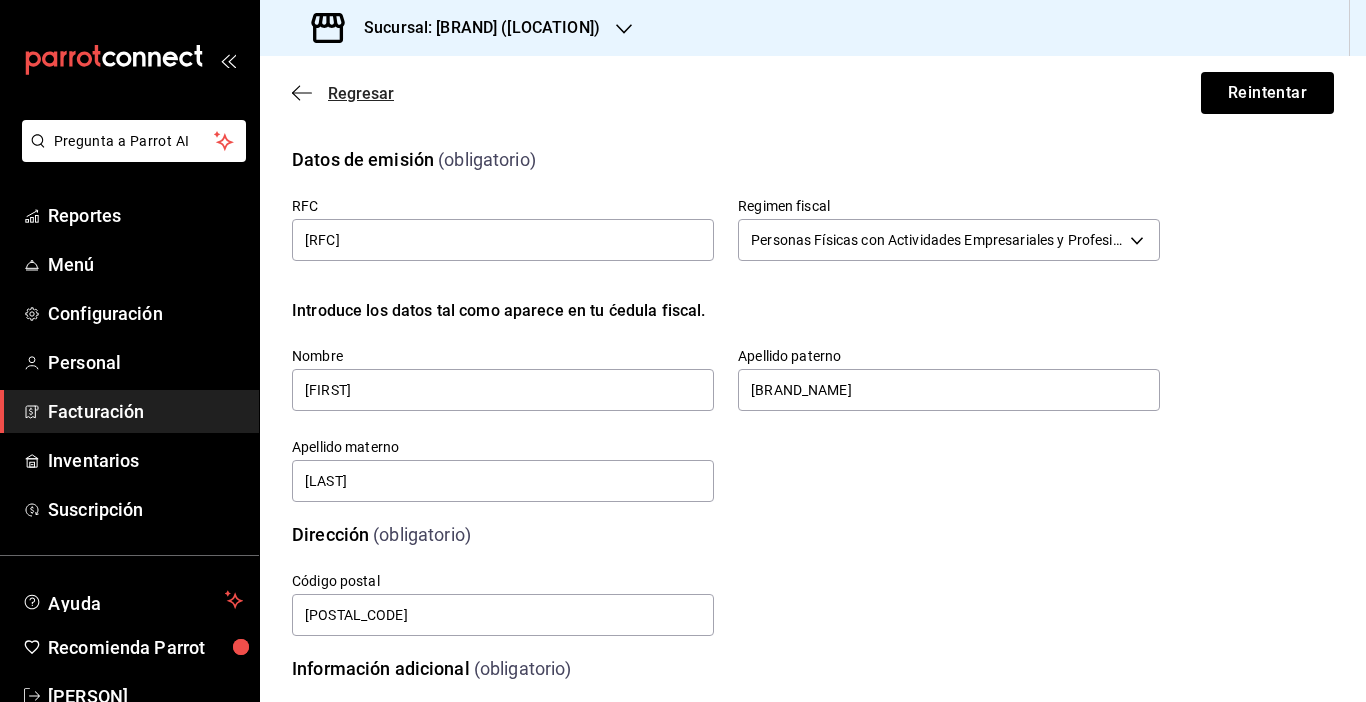 click 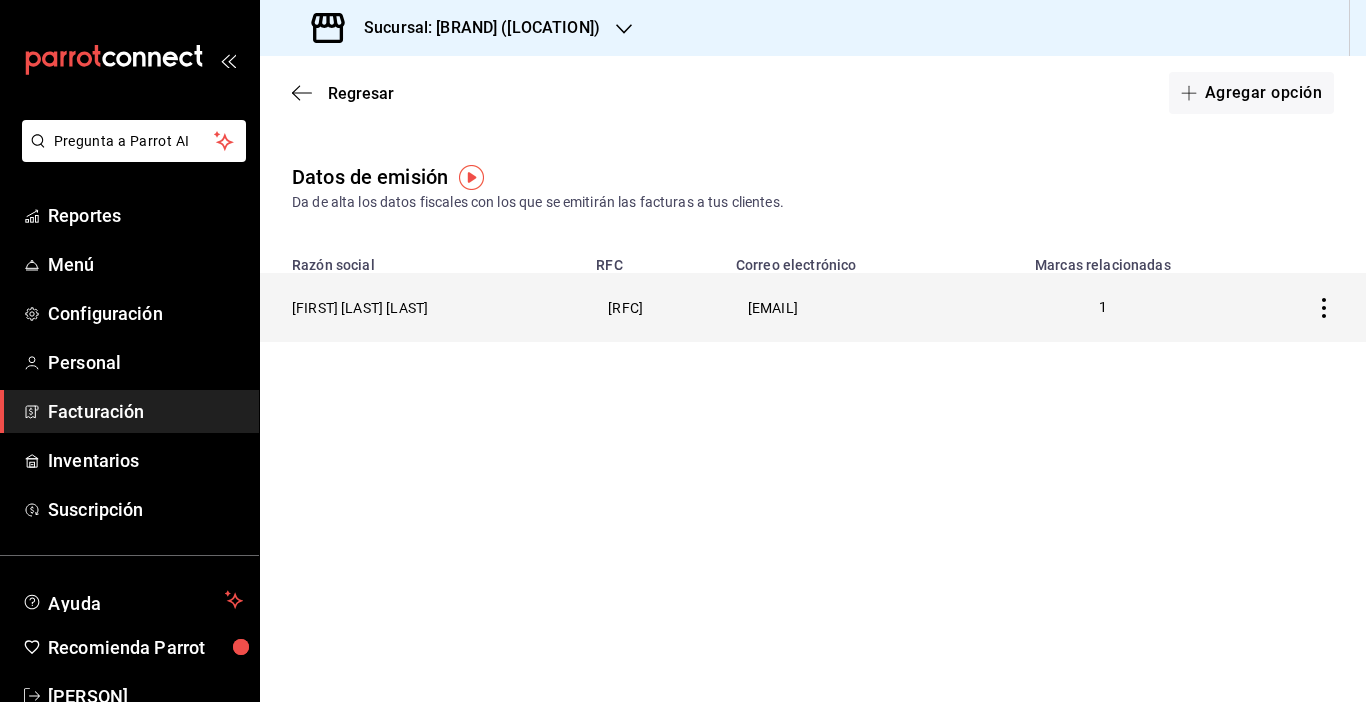 click on "[FIRST] [LAST] [LAST]" at bounding box center (422, 307) 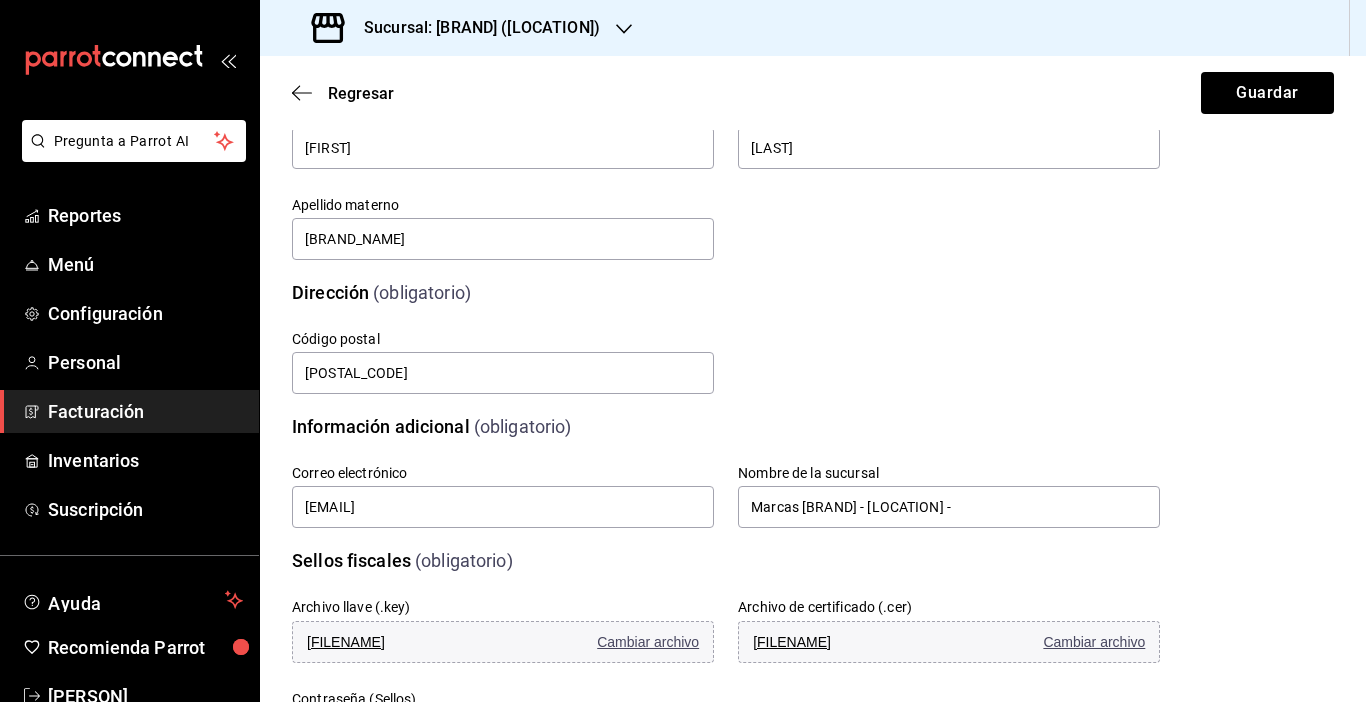 scroll, scrollTop: 0, scrollLeft: 0, axis: both 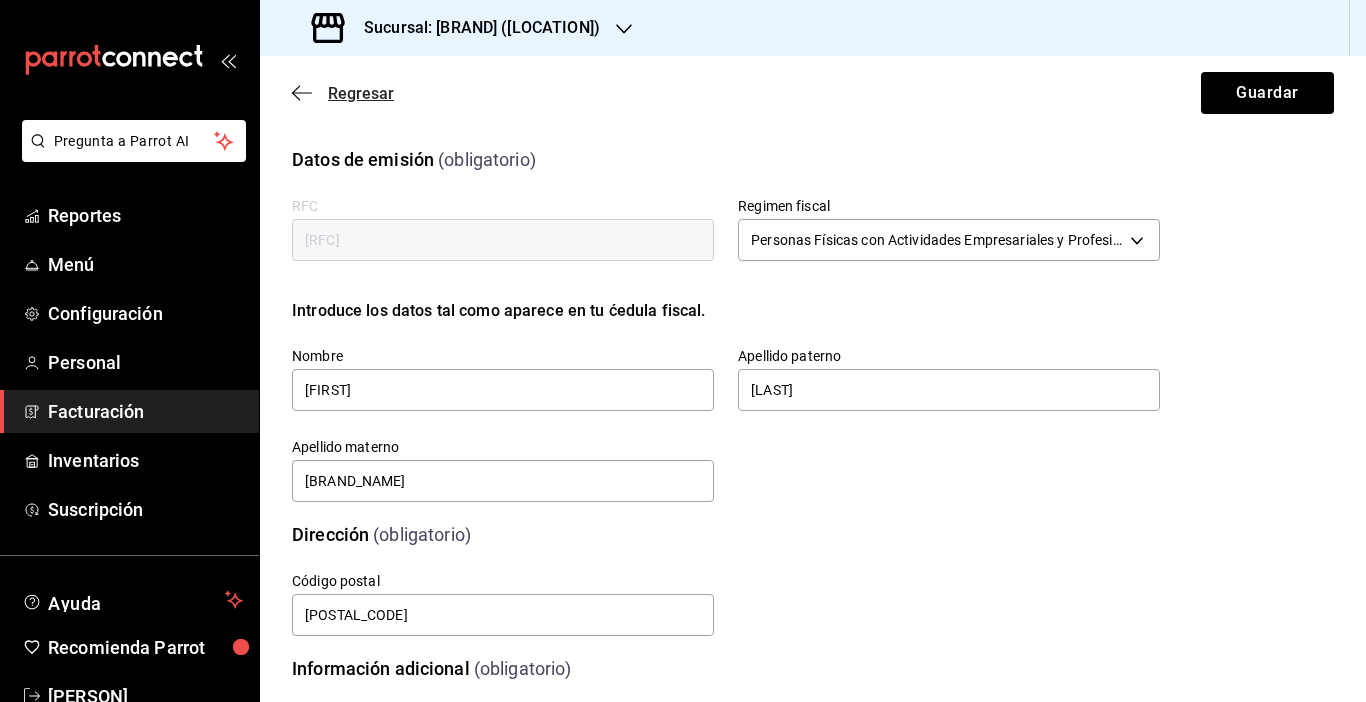 click 